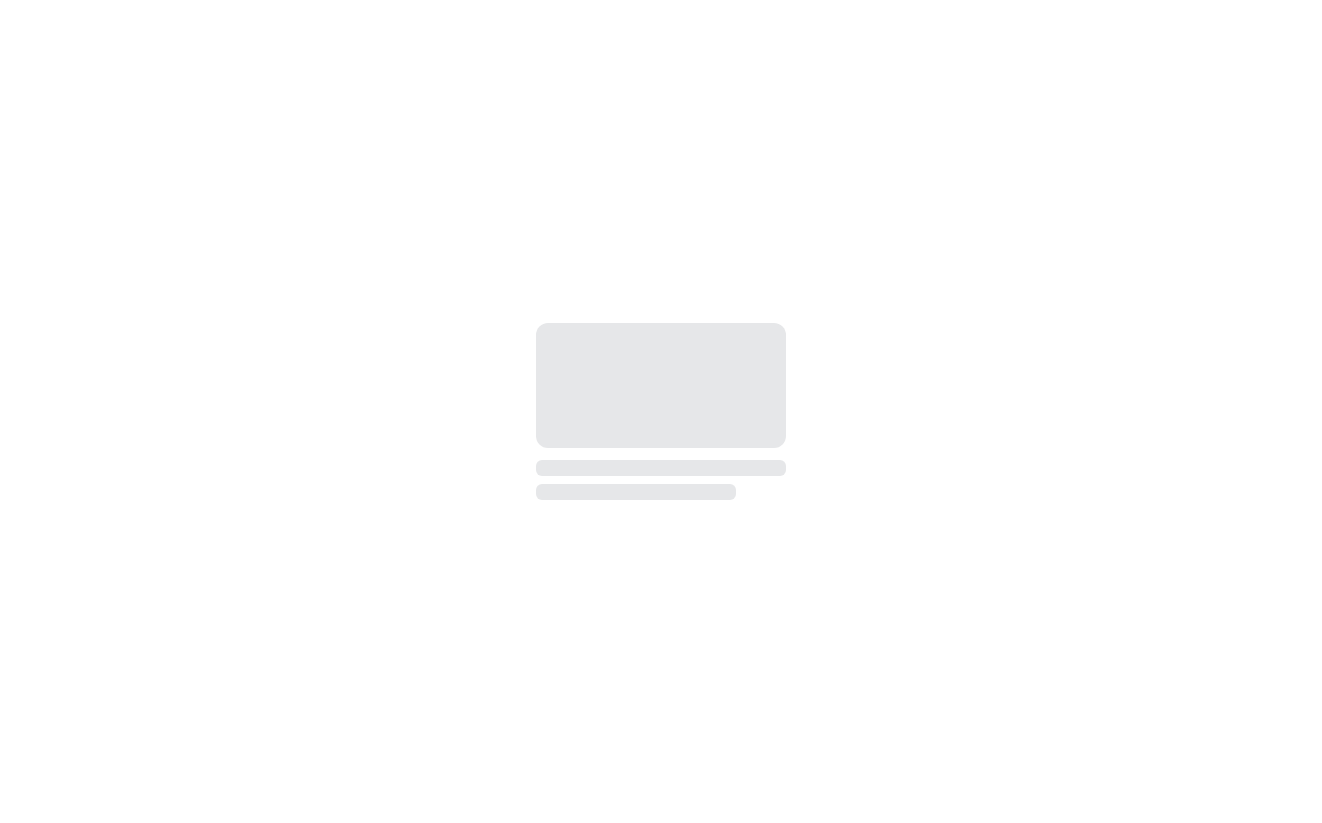 scroll, scrollTop: 0, scrollLeft: 0, axis: both 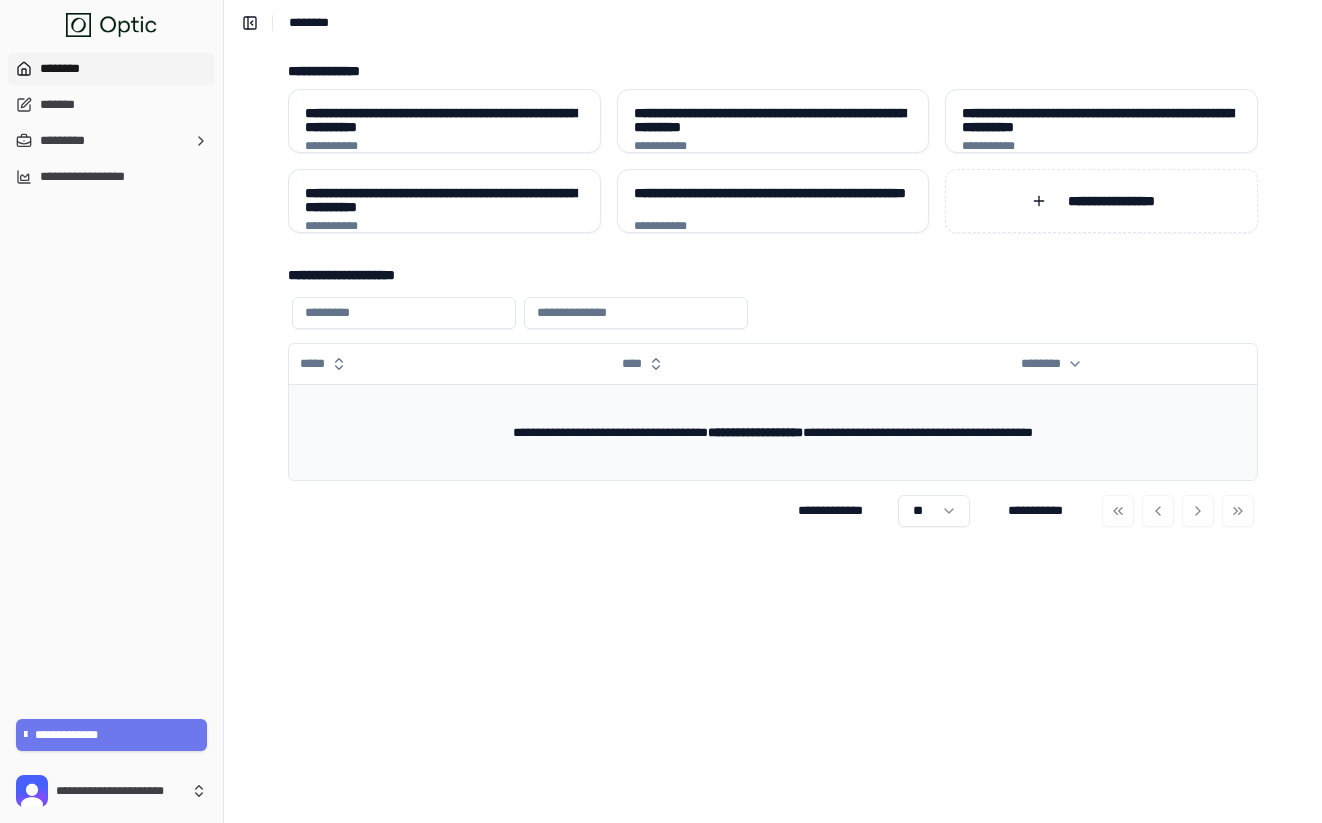 click on "**********" at bounding box center [773, 432] 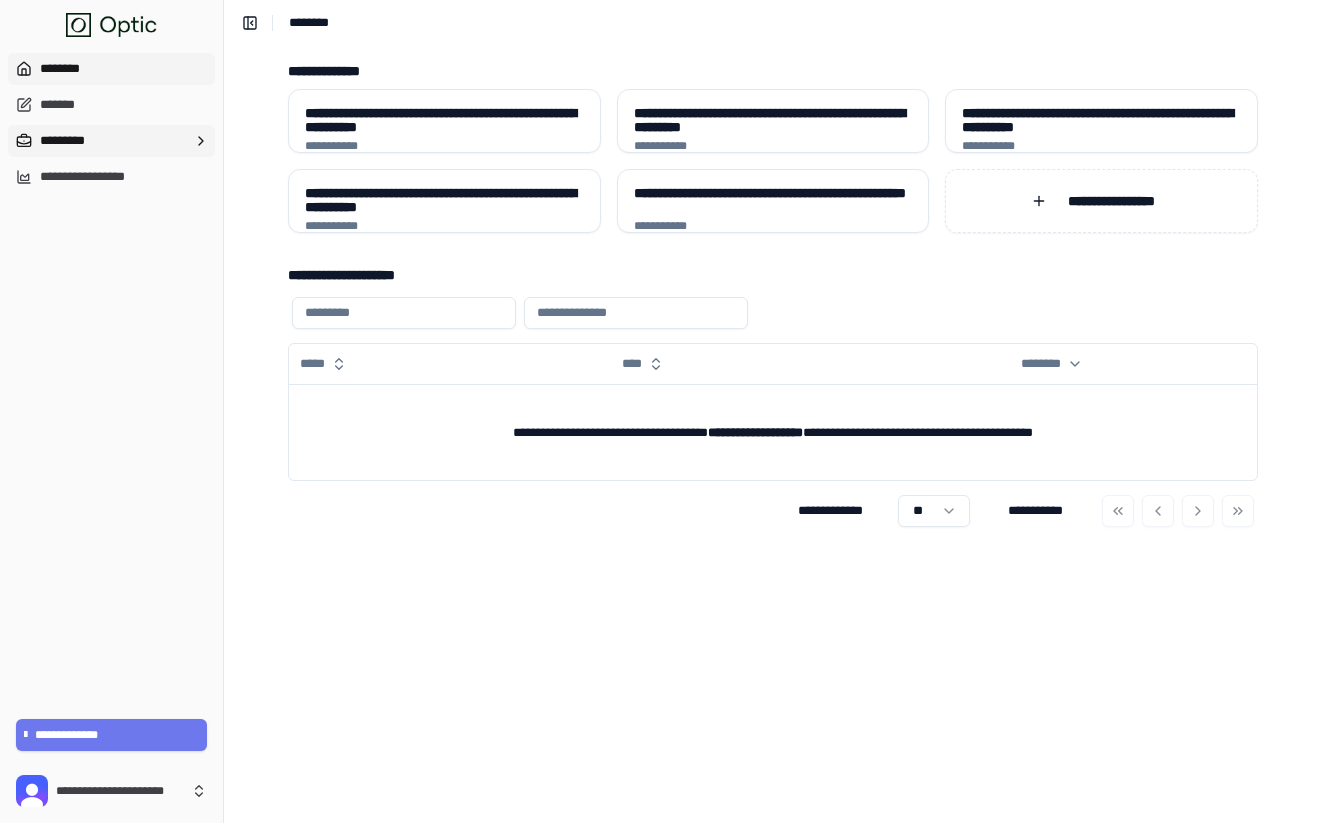 click on "*********" at bounding box center [111, 141] 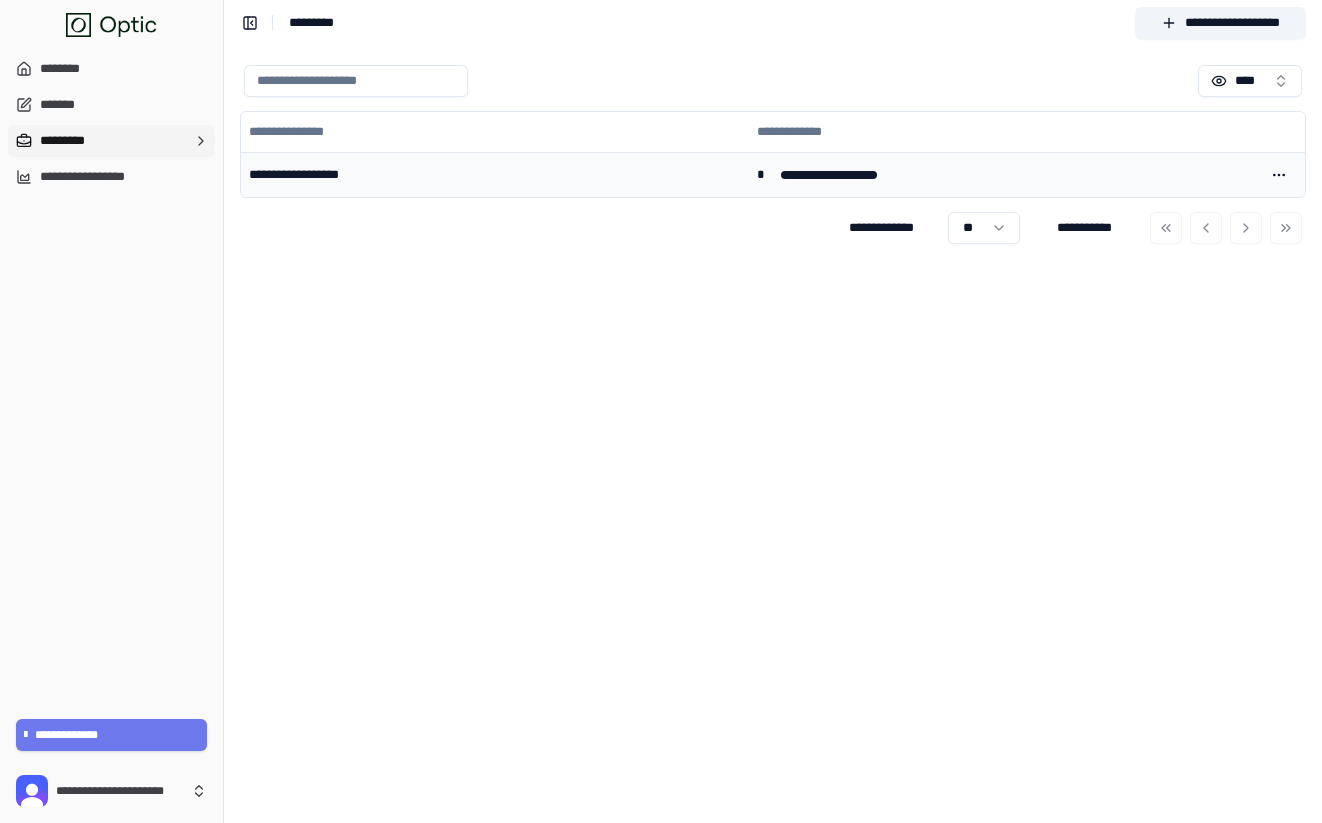 click on "**********" at bounding box center [495, 174] 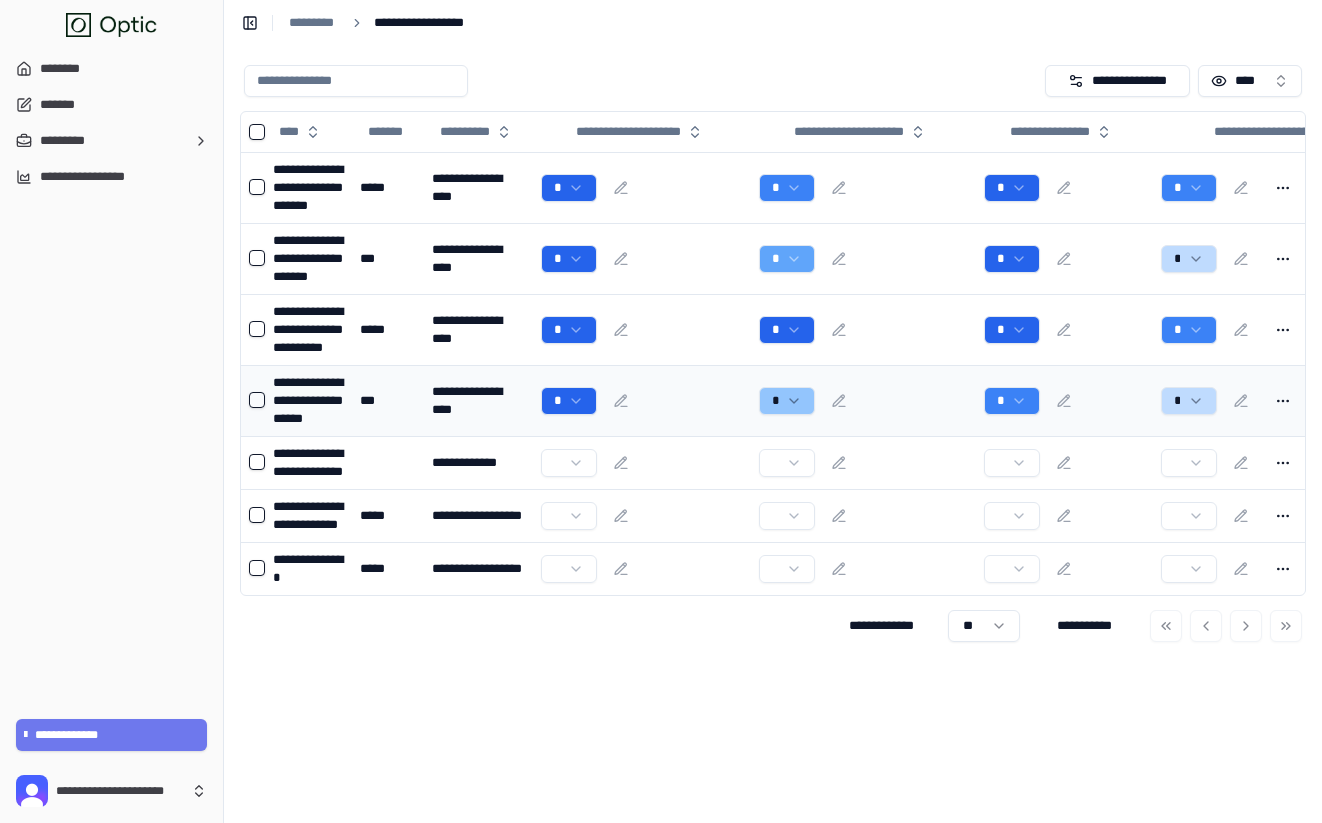 scroll, scrollTop: 3, scrollLeft: 0, axis: vertical 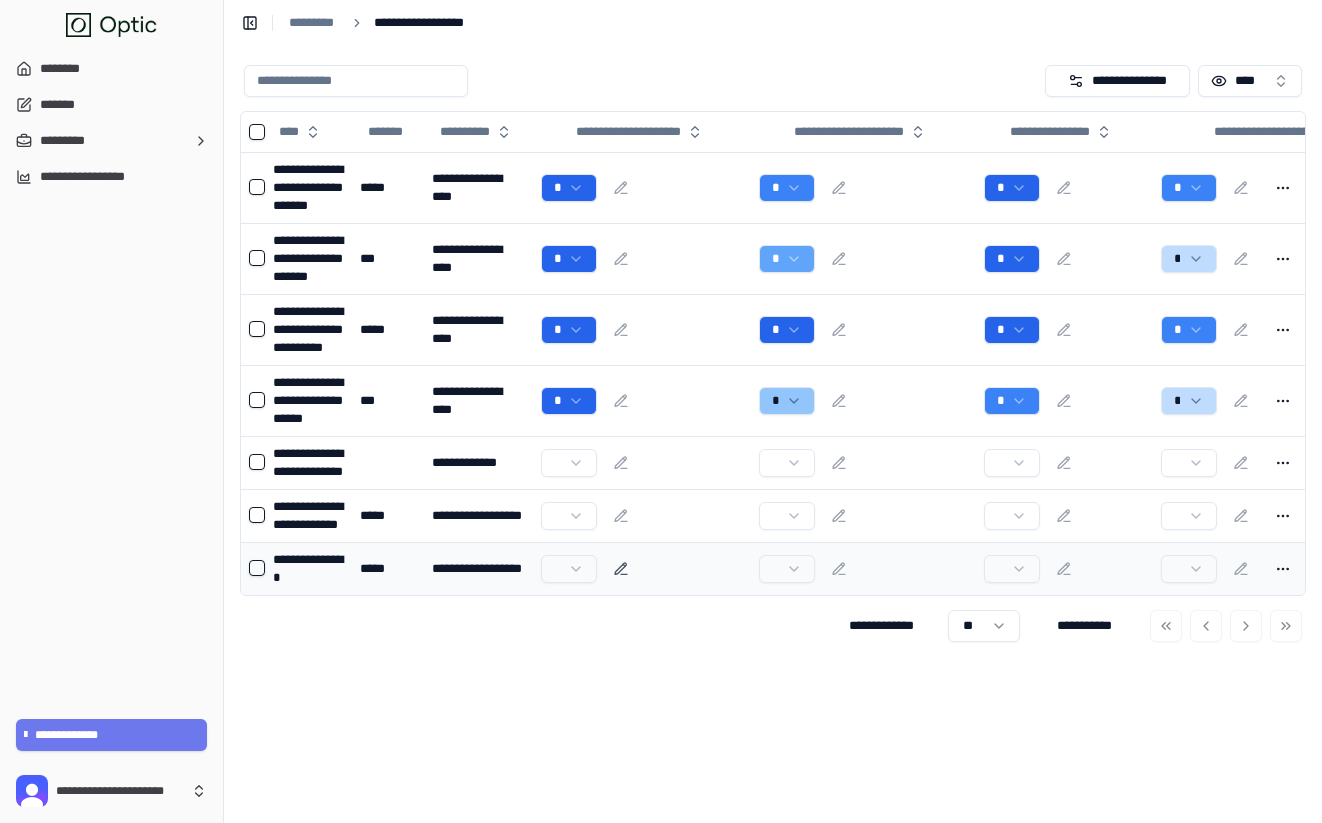 click 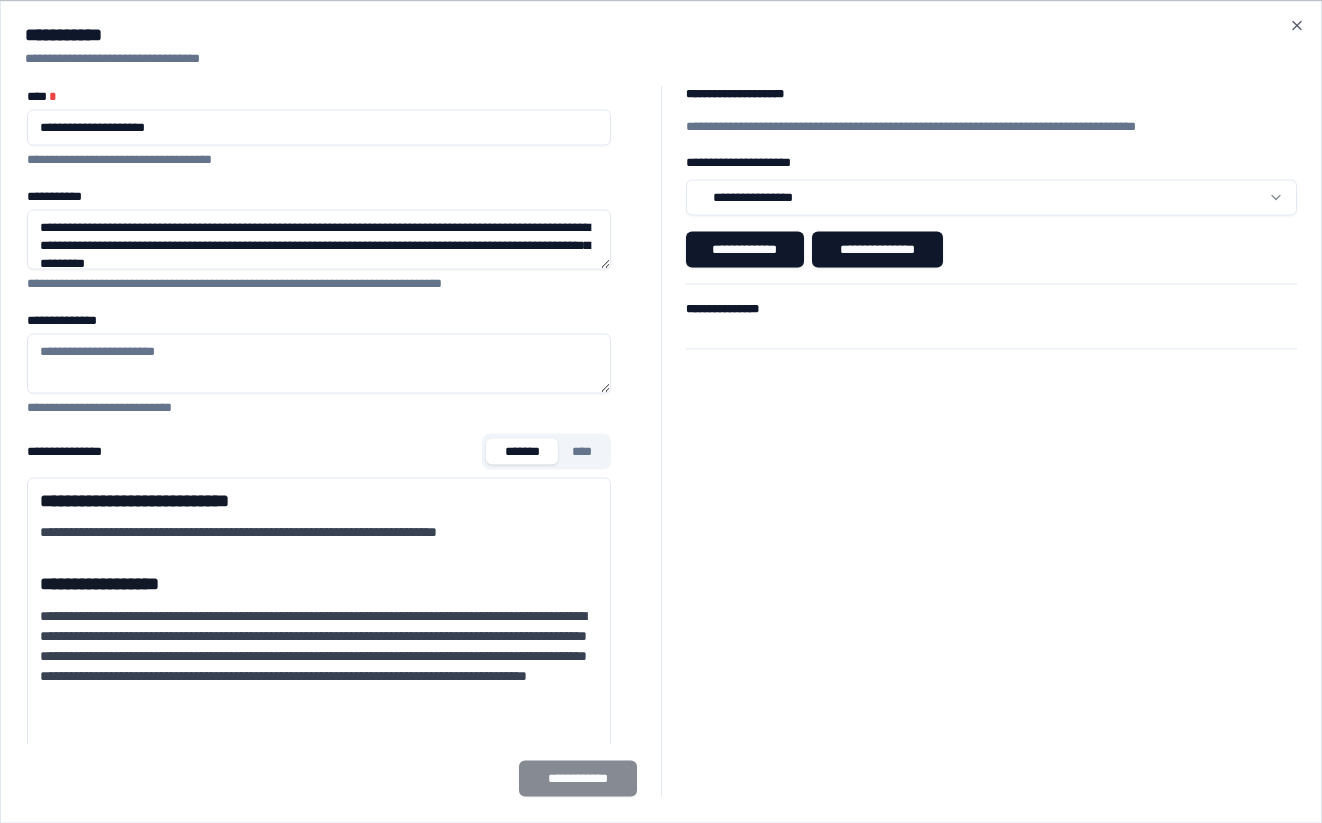 click on "**********" at bounding box center (992, 324) 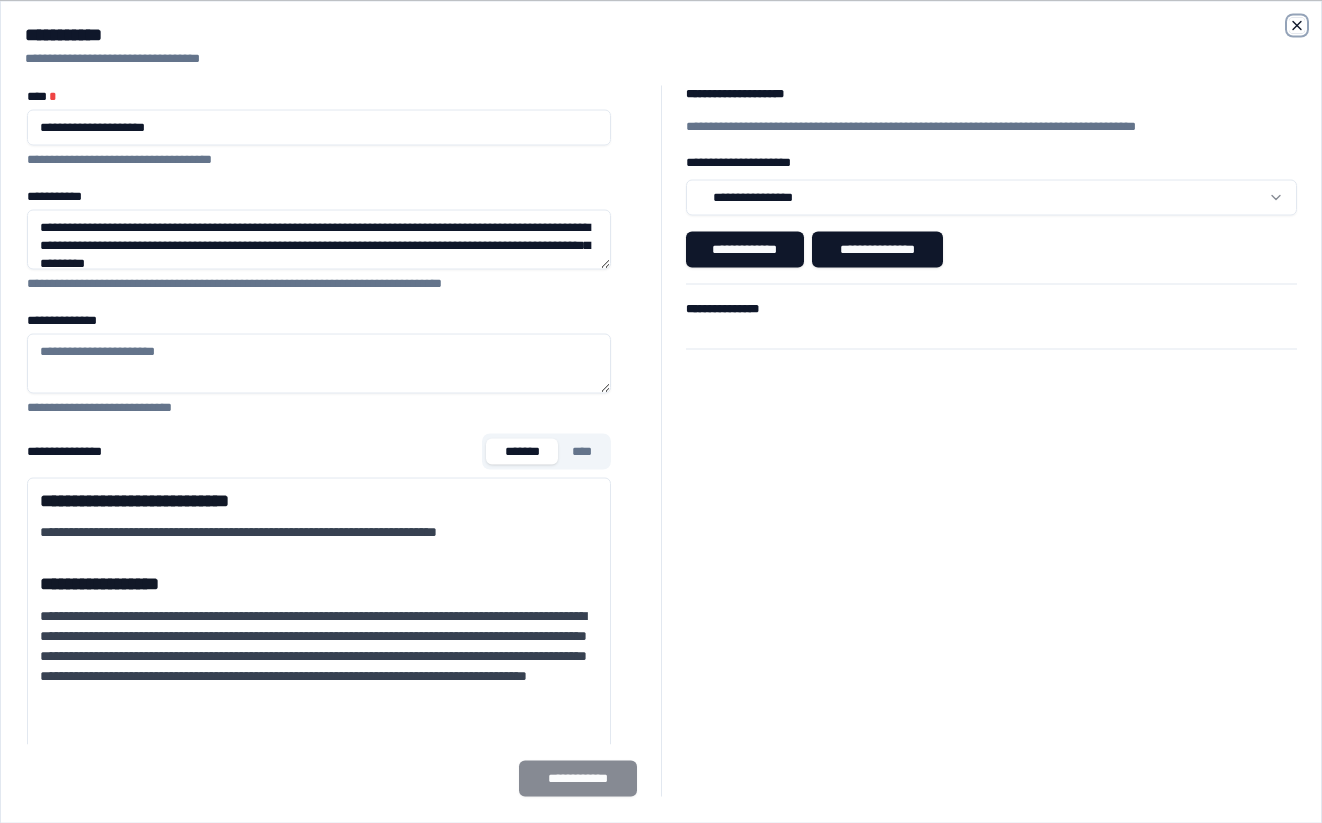 click 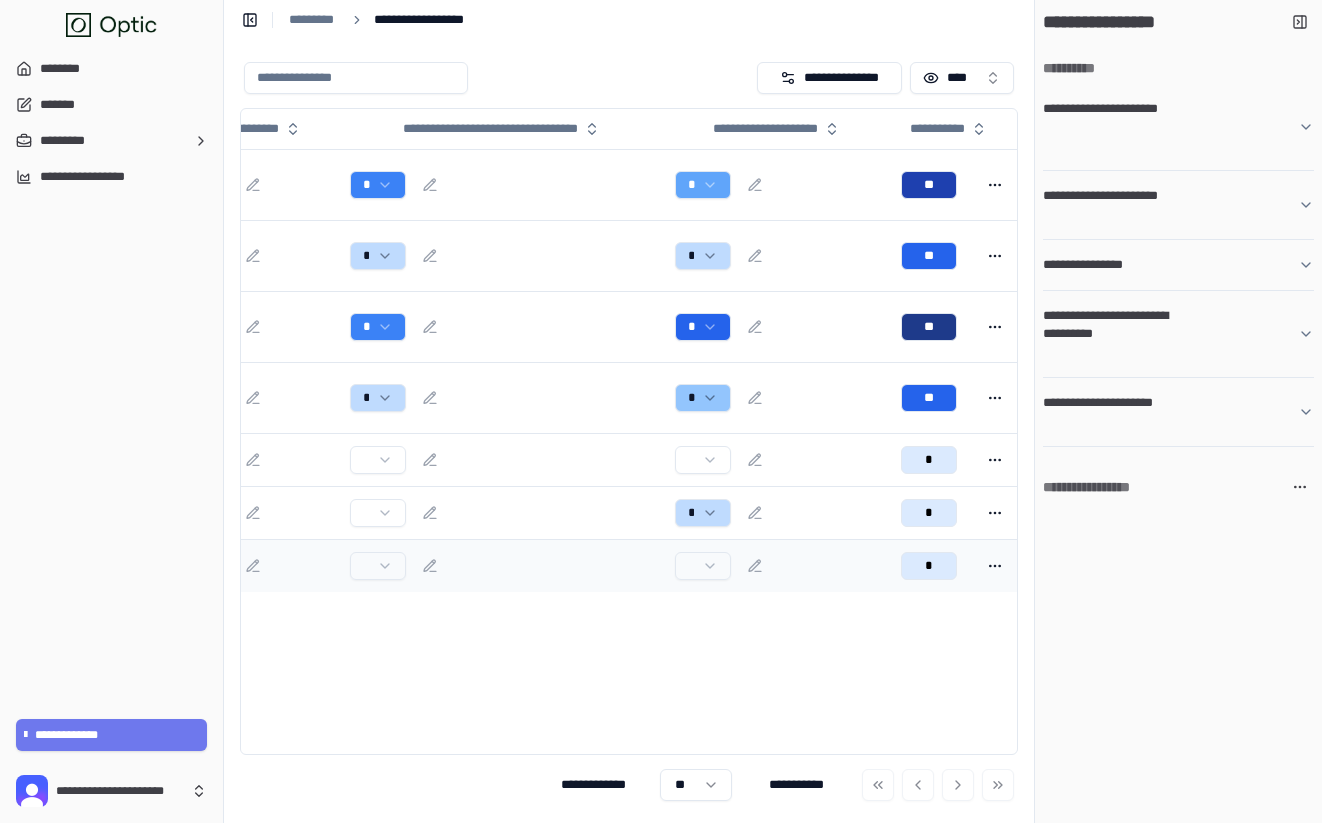 scroll, scrollTop: 0, scrollLeft: 848, axis: horizontal 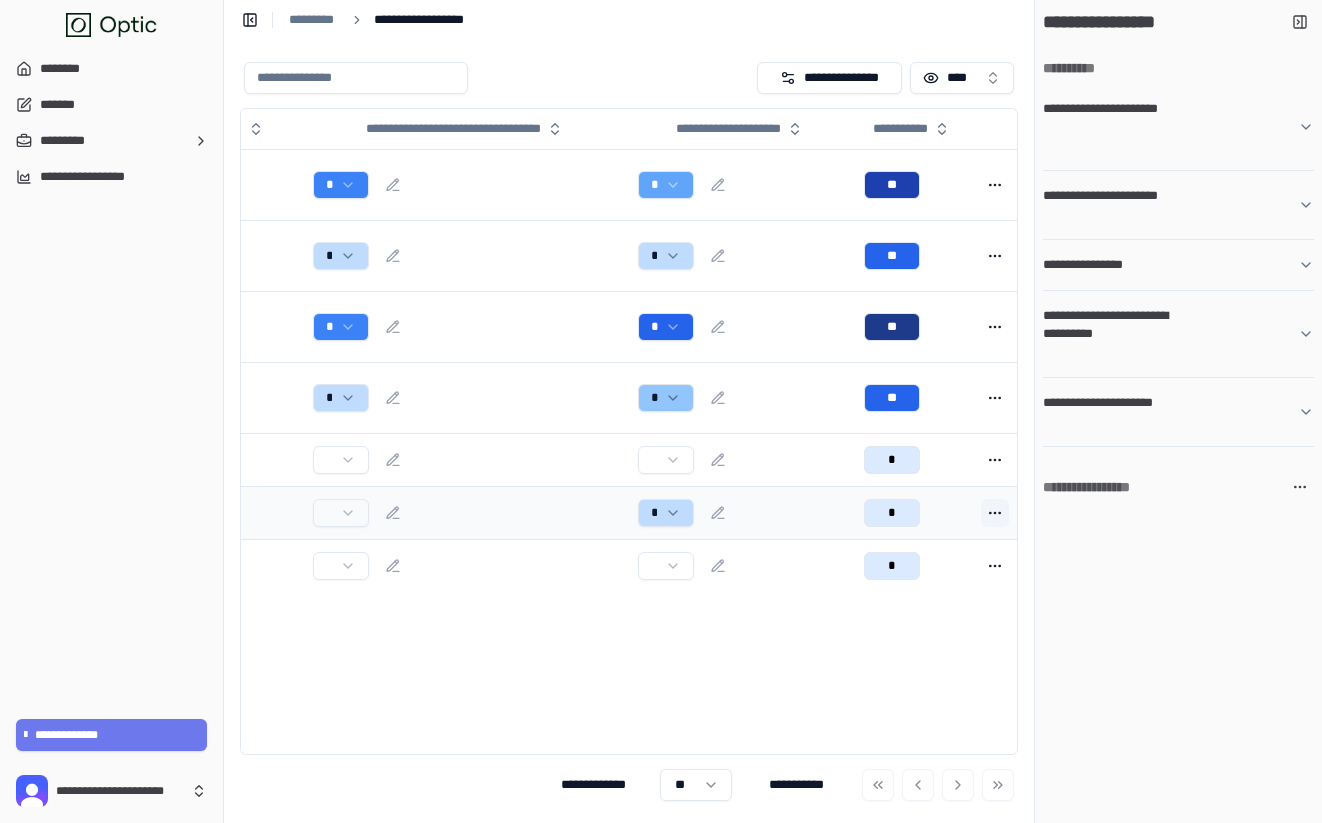 click at bounding box center (995, 513) 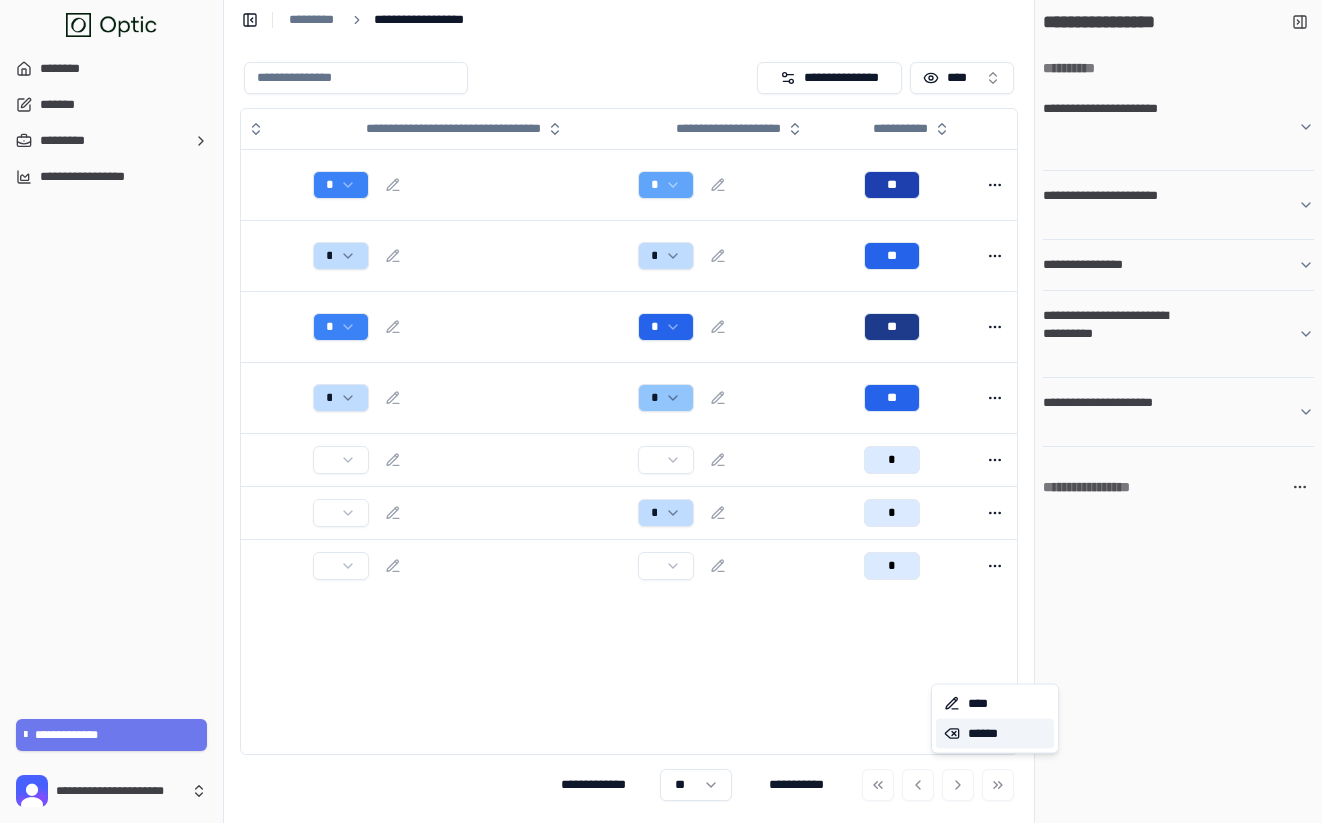 click on "******" at bounding box center (995, 734) 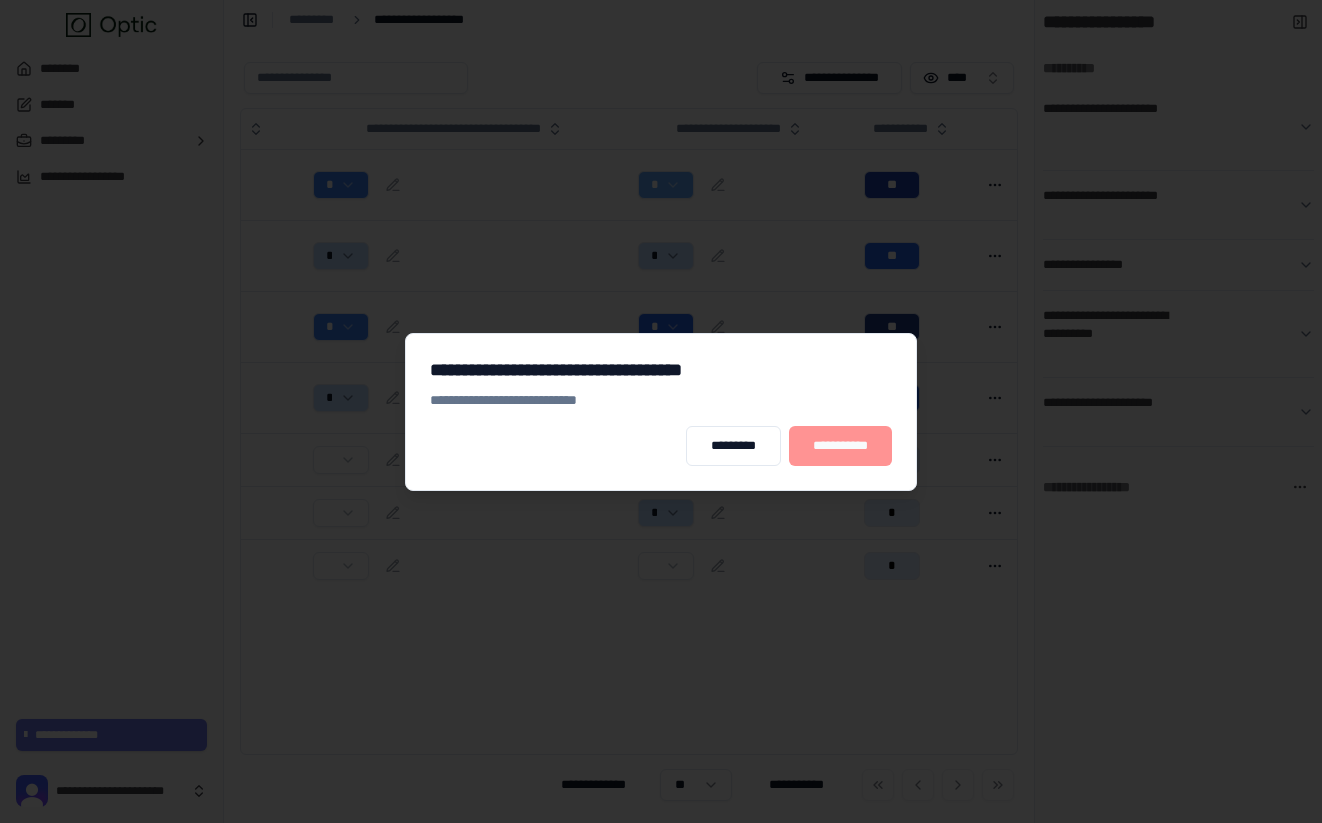 click on "**********" at bounding box center [840, 446] 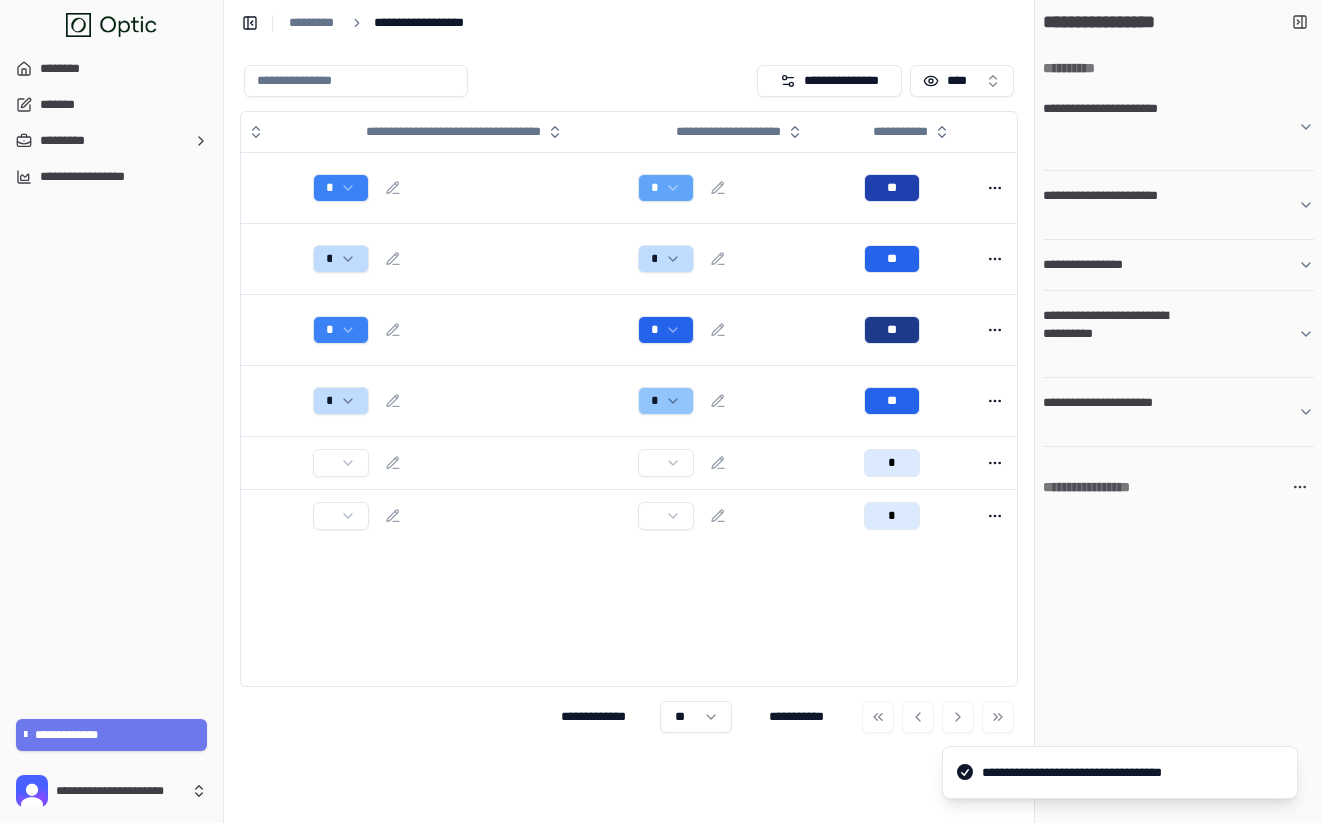 scroll, scrollTop: 0, scrollLeft: 0, axis: both 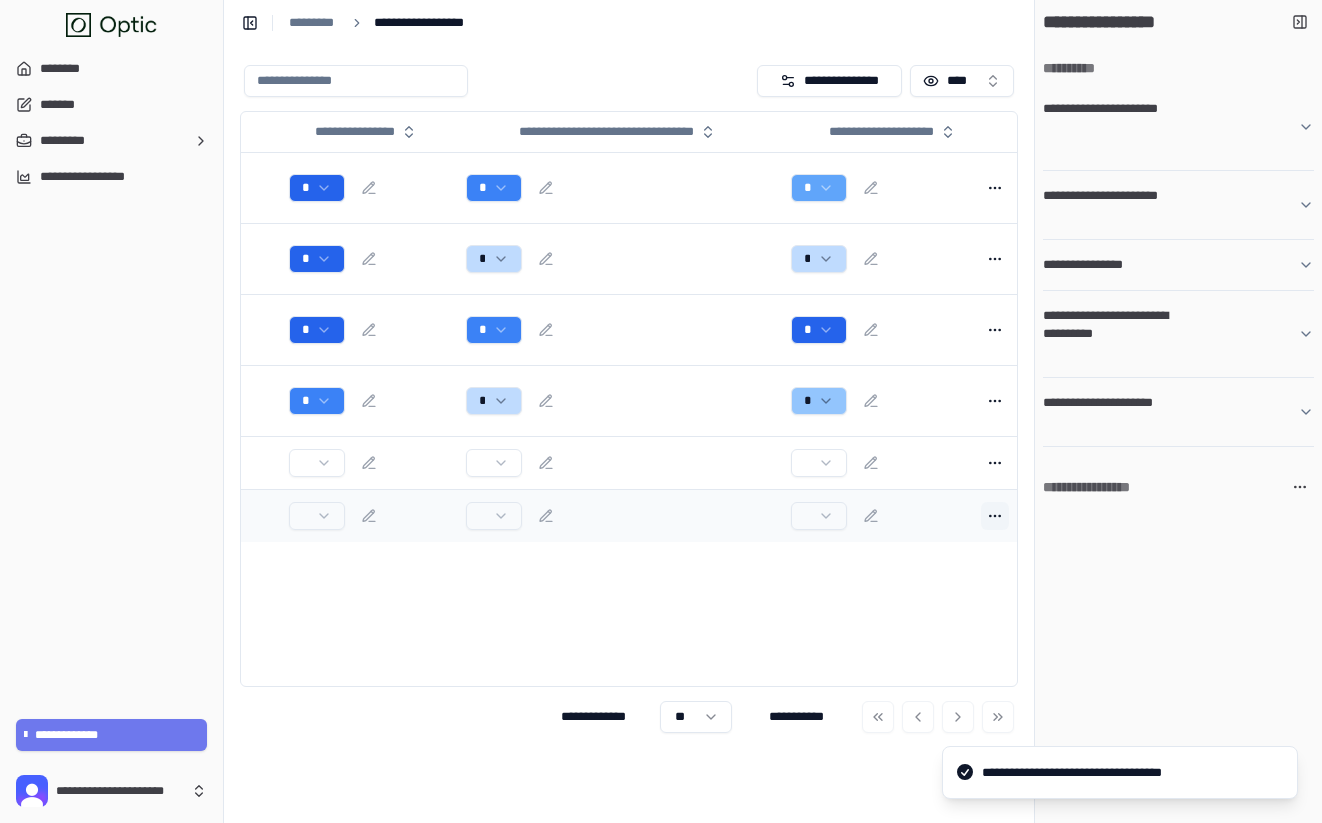click at bounding box center [995, 516] 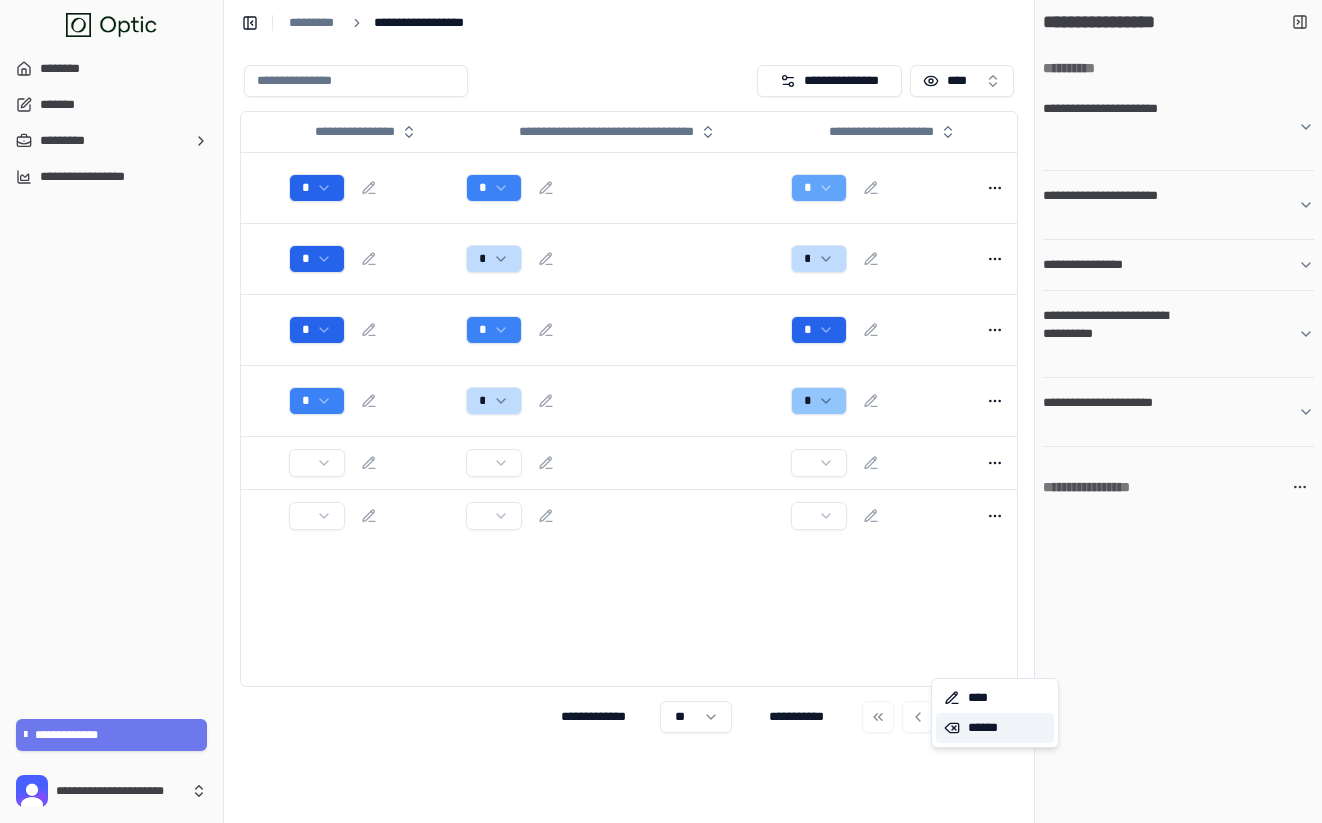 click on "******" at bounding box center (995, 728) 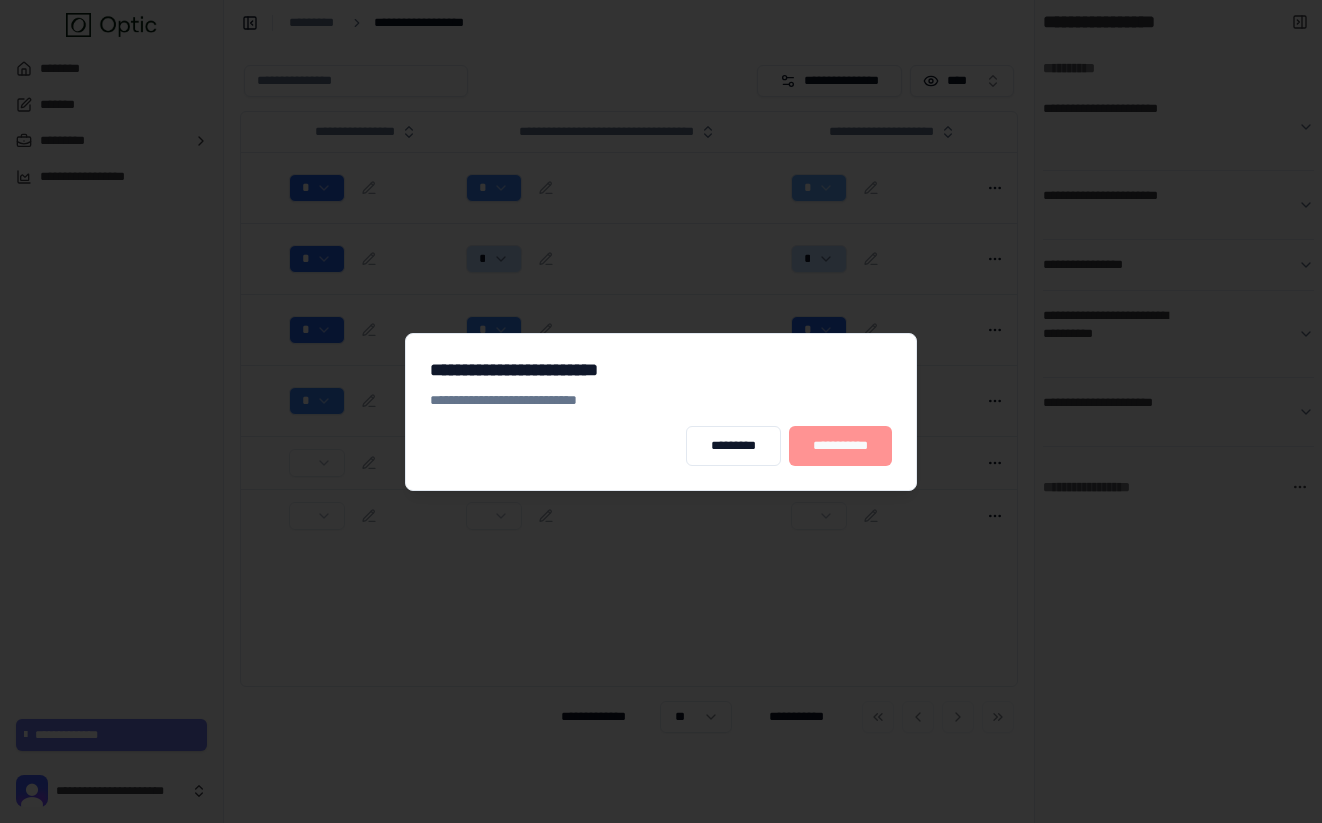 click on "**********" at bounding box center [840, 446] 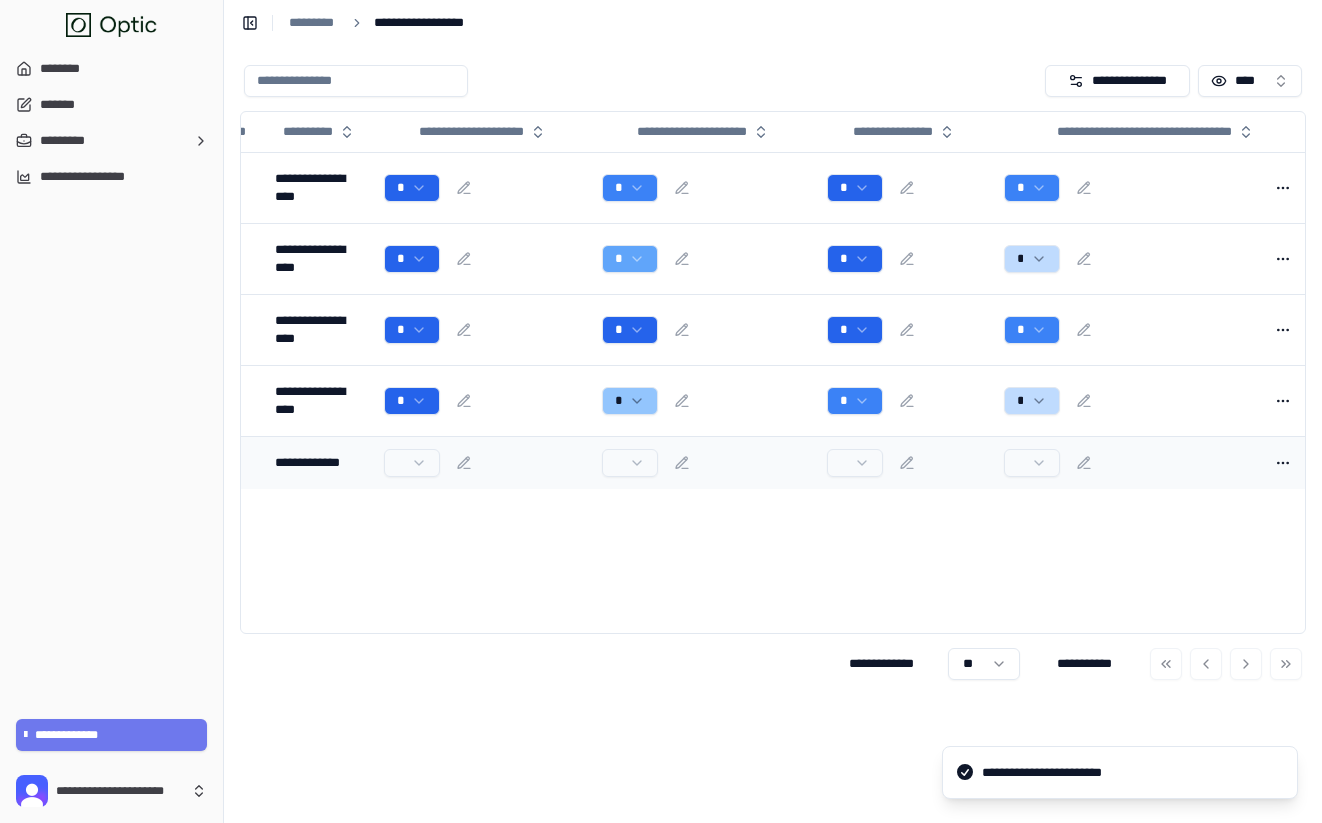 scroll, scrollTop: 0, scrollLeft: 0, axis: both 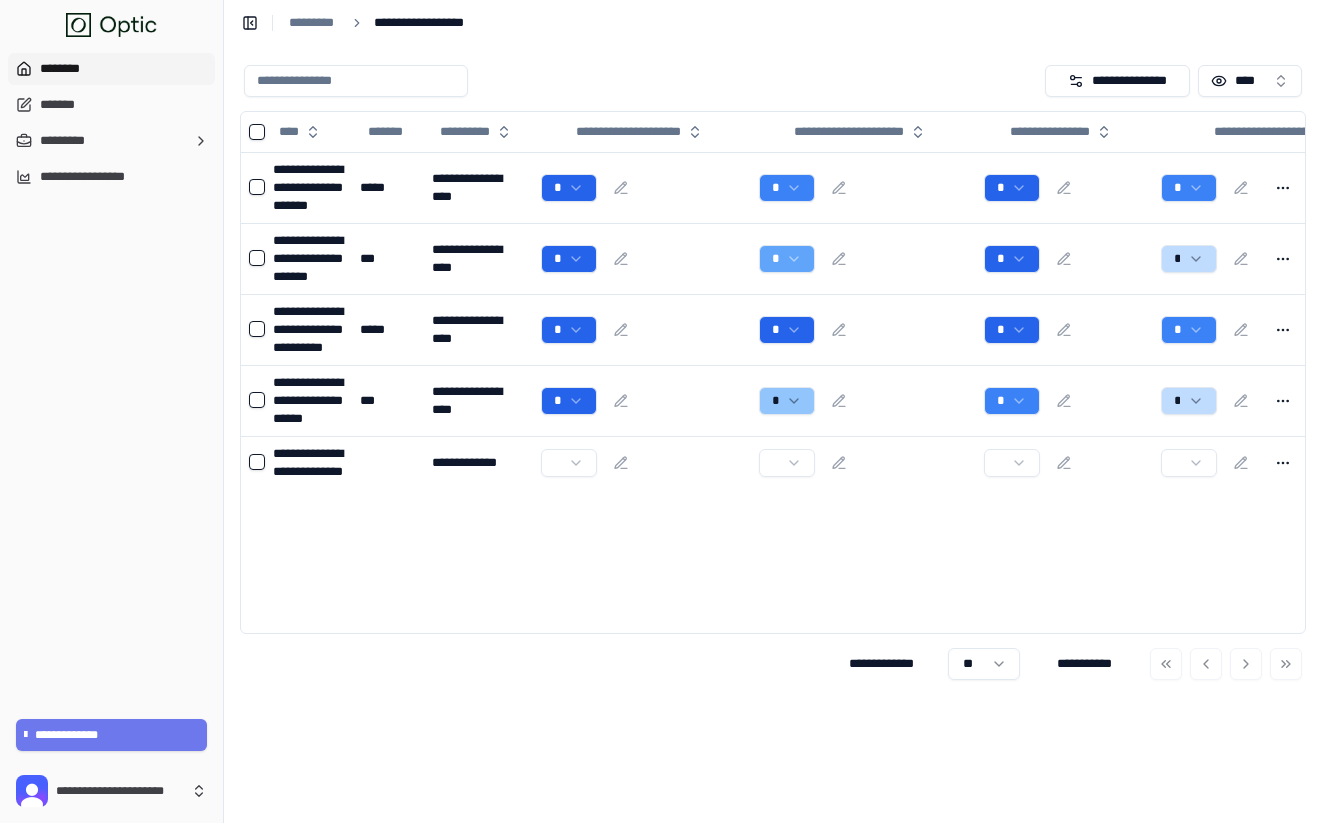 click on "********" at bounding box center [111, 69] 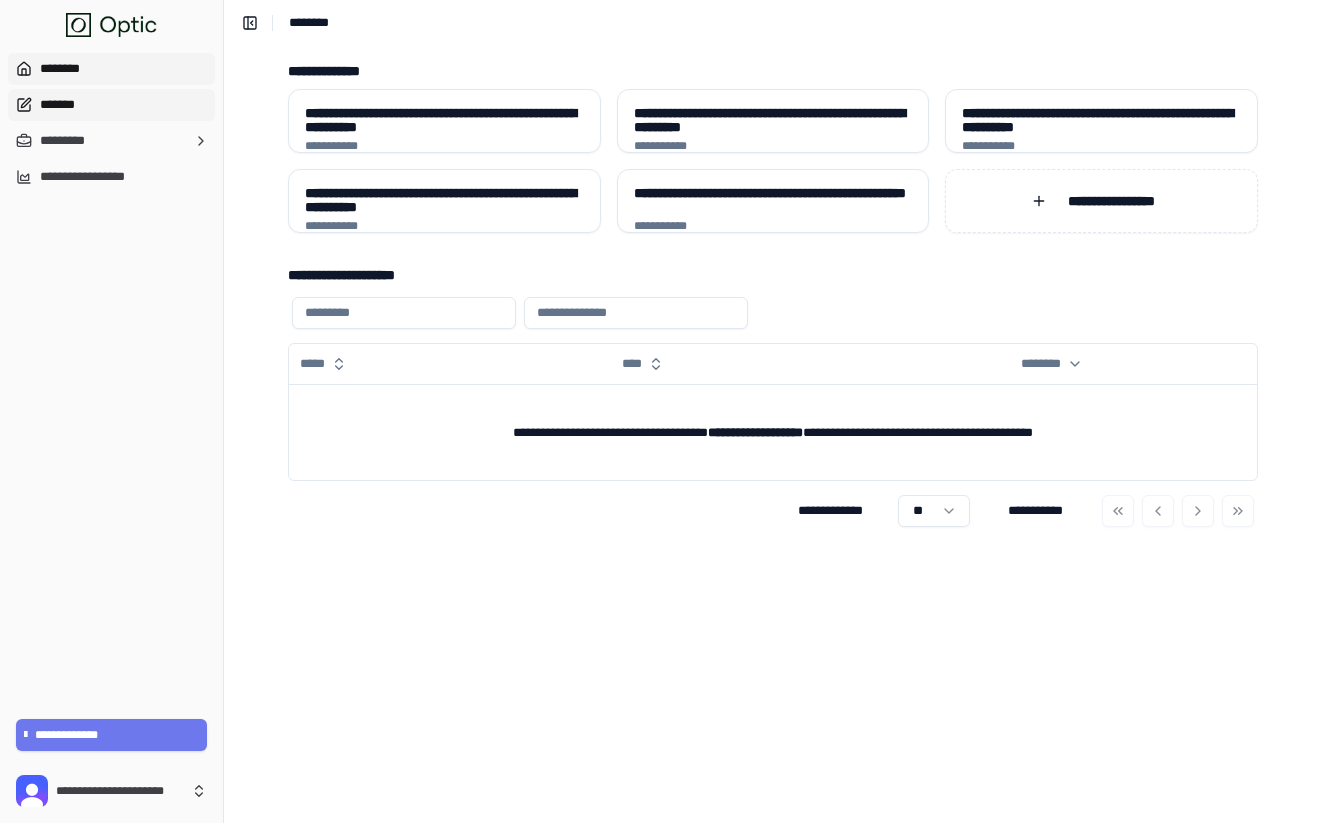 click on "*******" at bounding box center [111, 105] 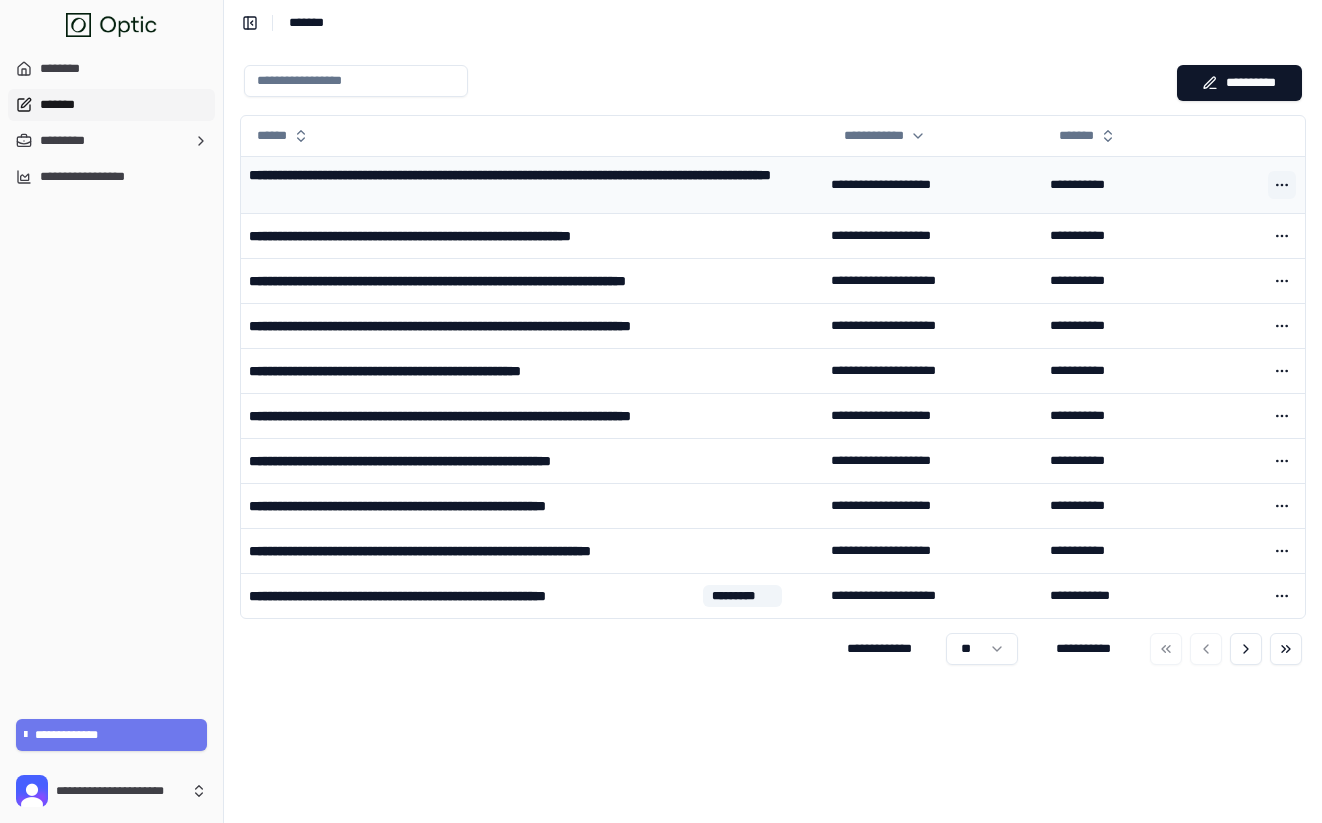click at bounding box center (1282, 185) 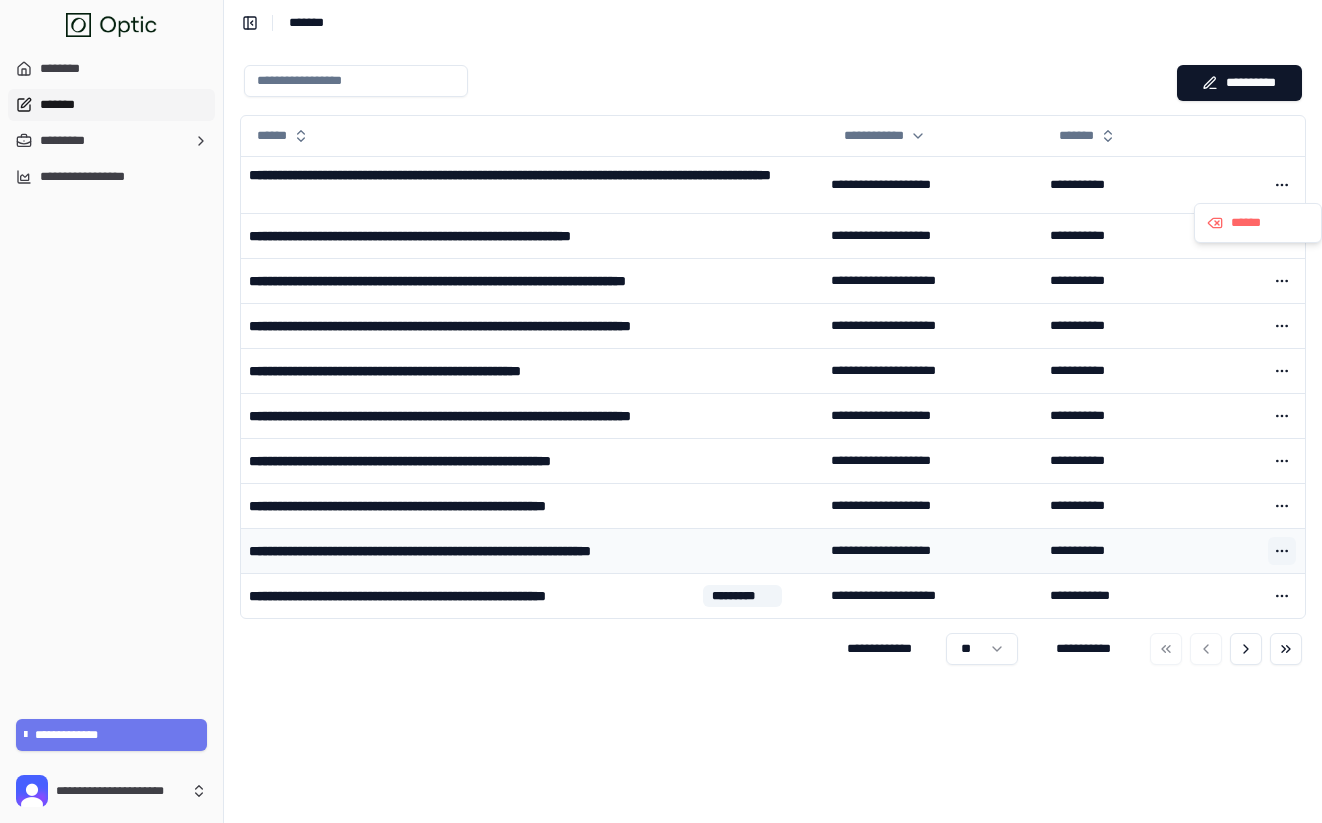 click at bounding box center (1282, 551) 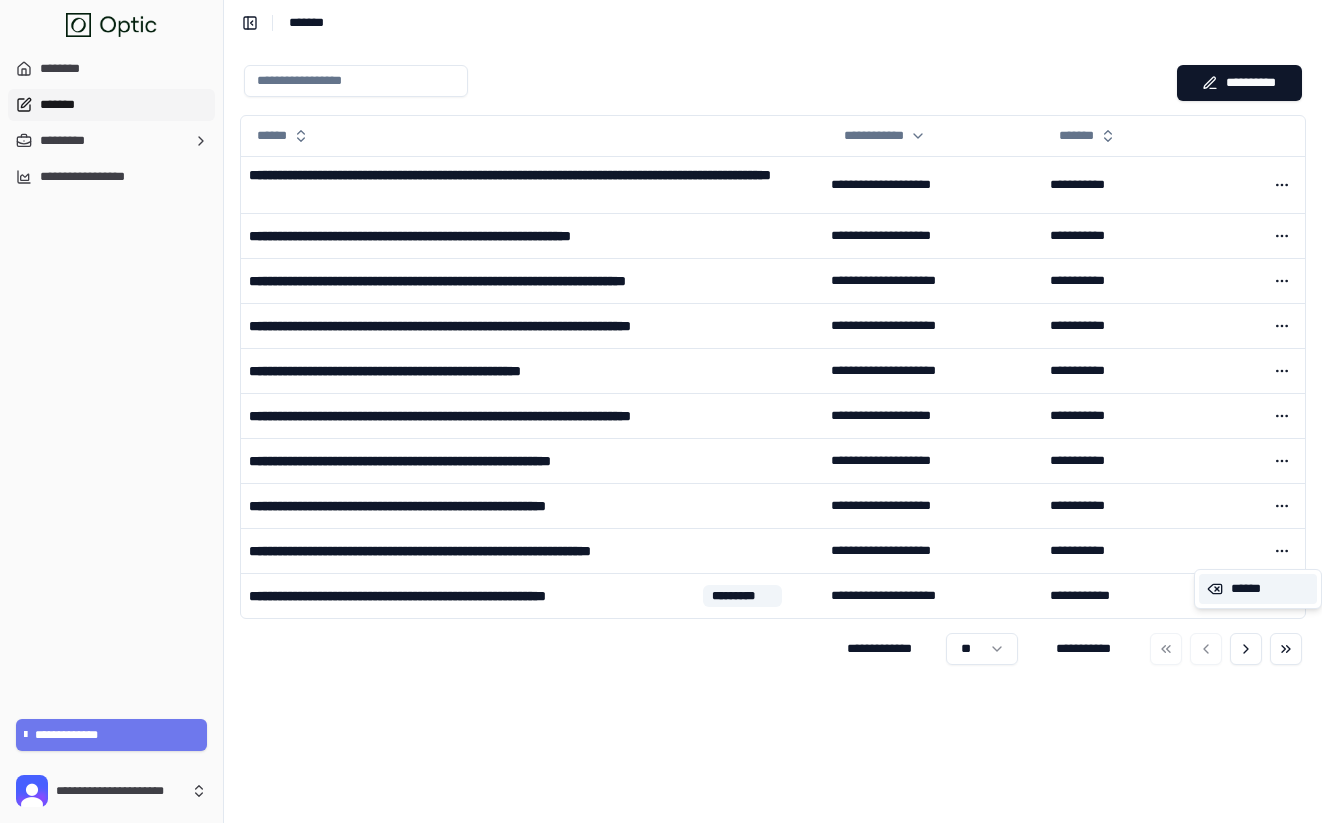 click on "******" at bounding box center [1258, 589] 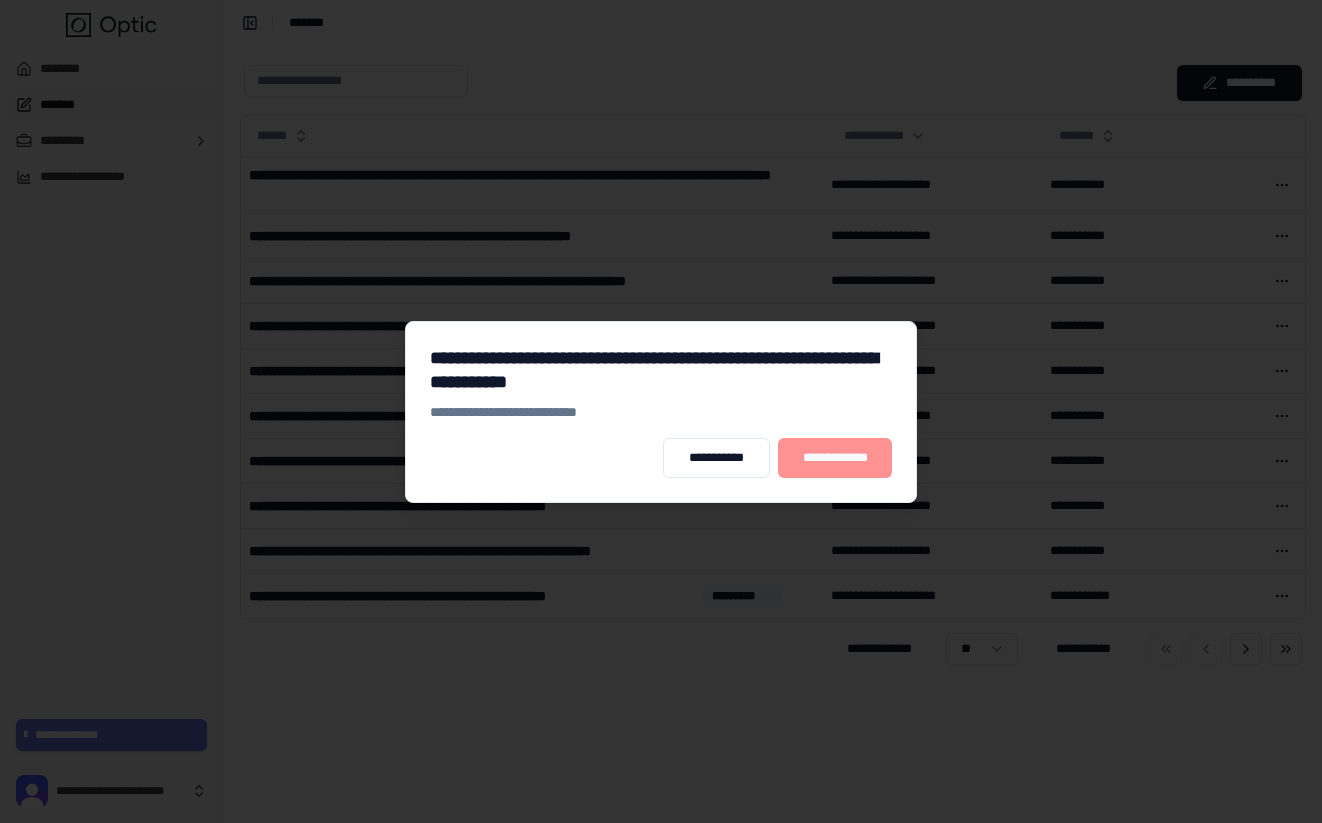 click on "**********" at bounding box center [835, 458] 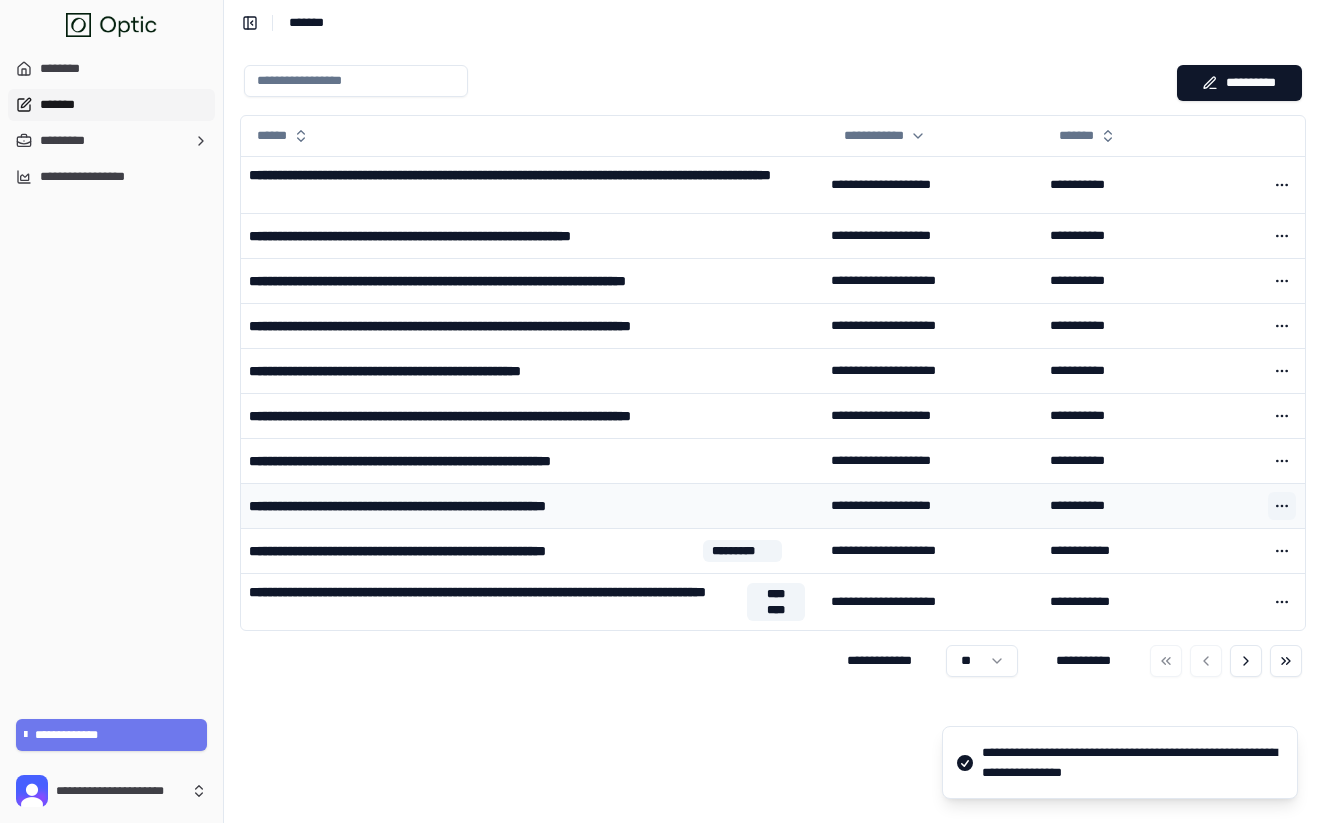 click at bounding box center (1282, 506) 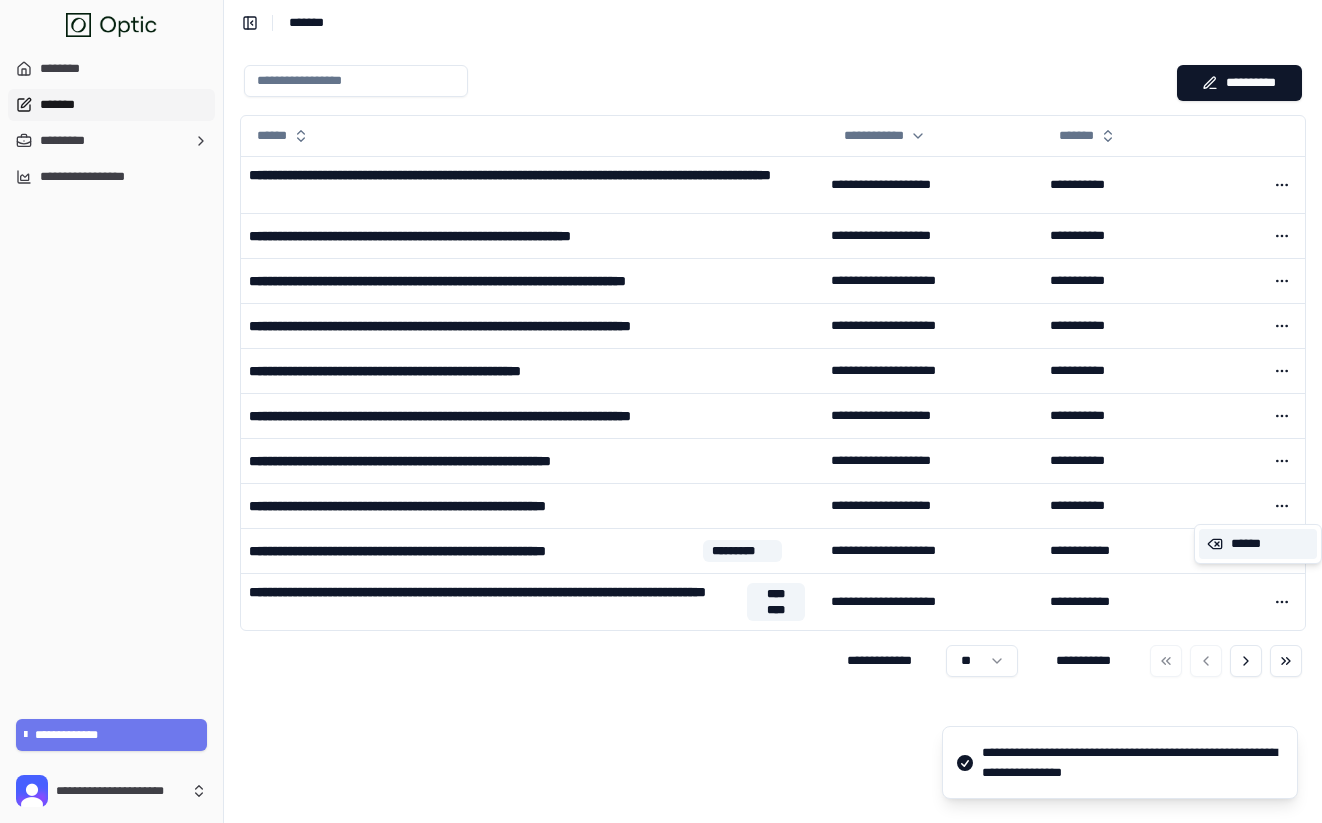 click on "******" at bounding box center [1258, 544] 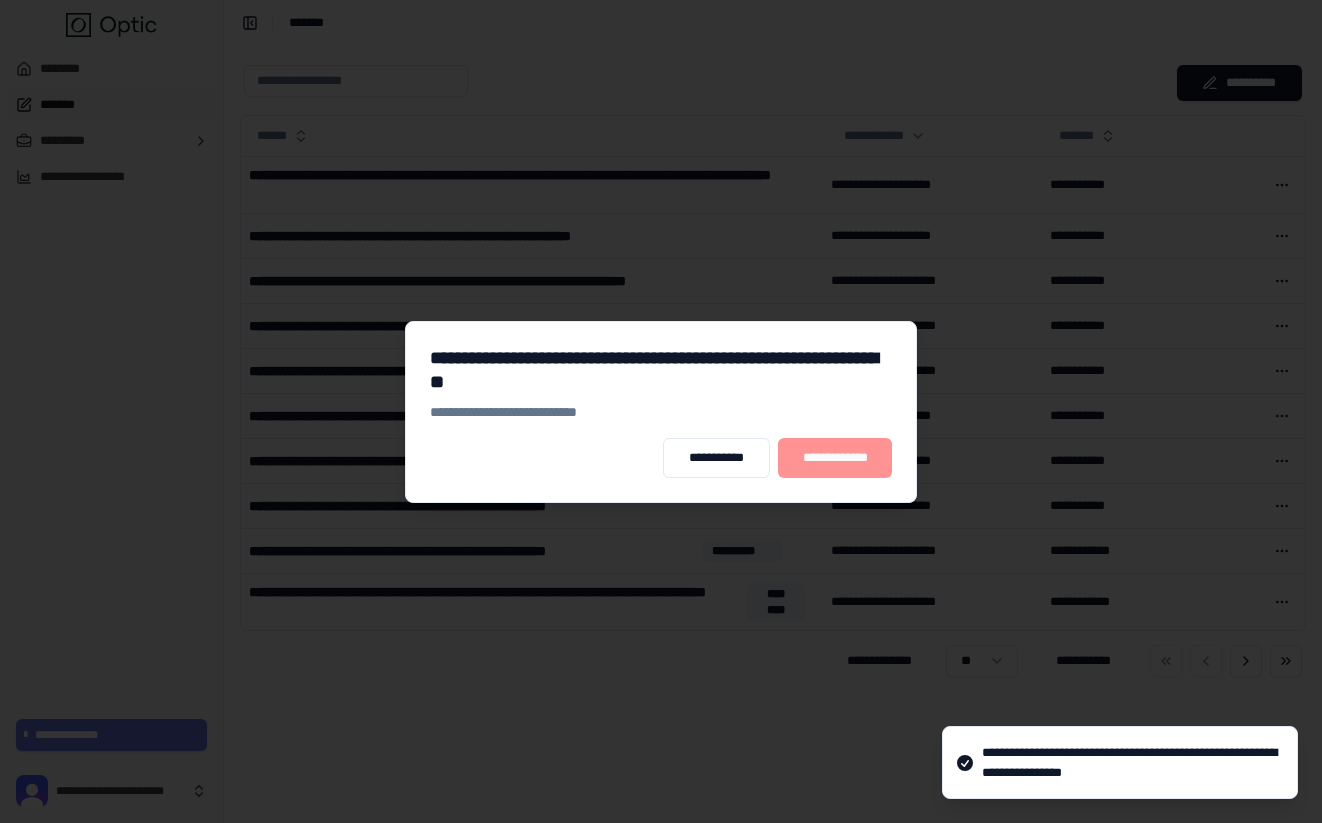 click on "**********" at bounding box center (835, 458) 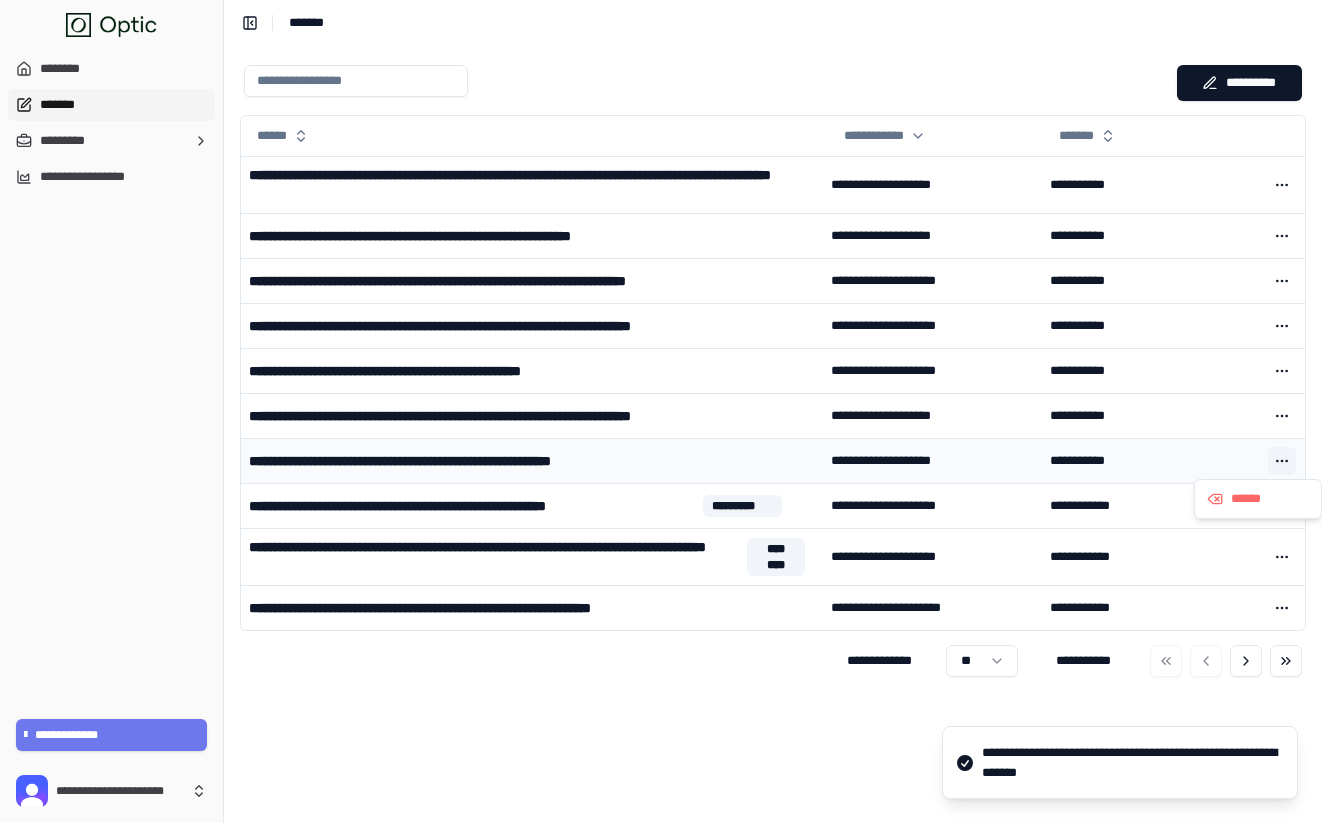 click at bounding box center (1282, 461) 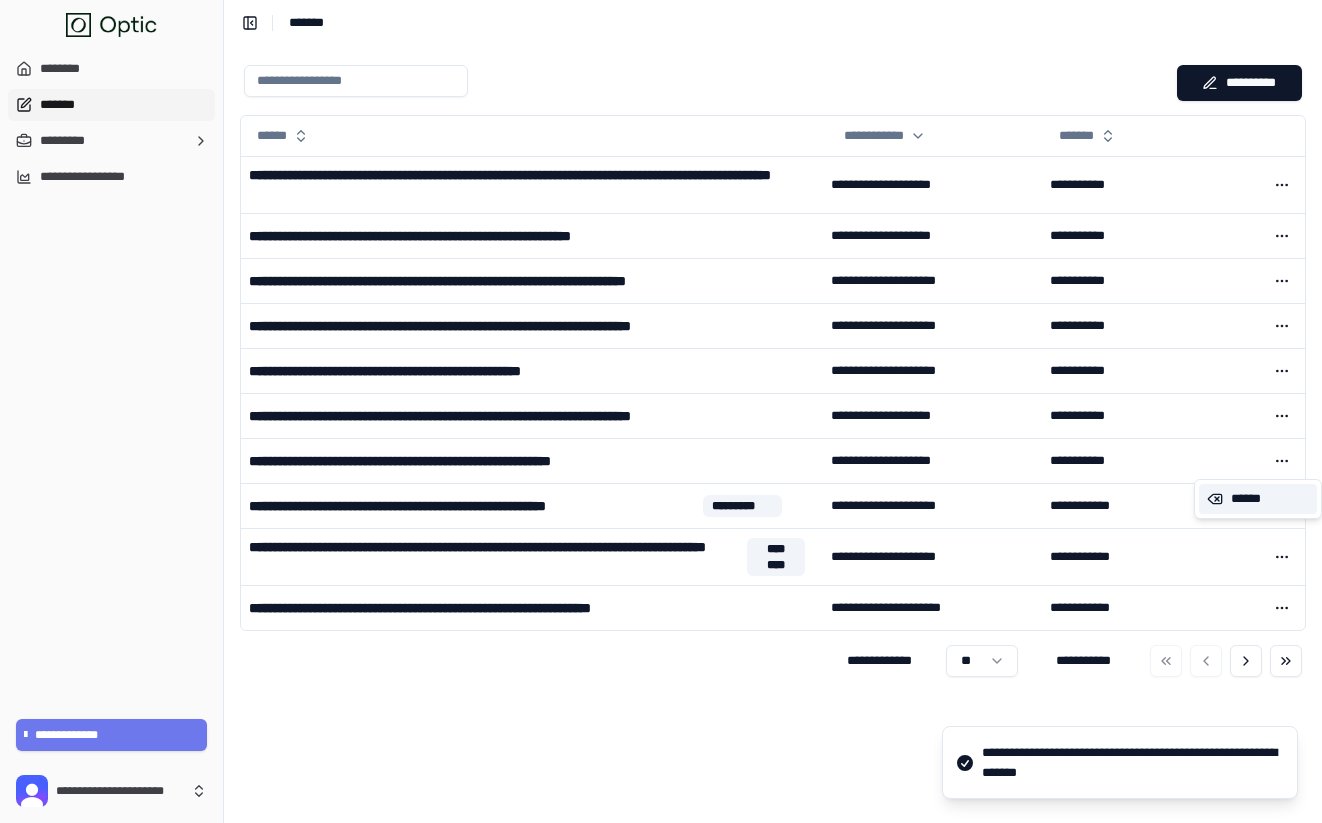 click on "******" at bounding box center [1258, 499] 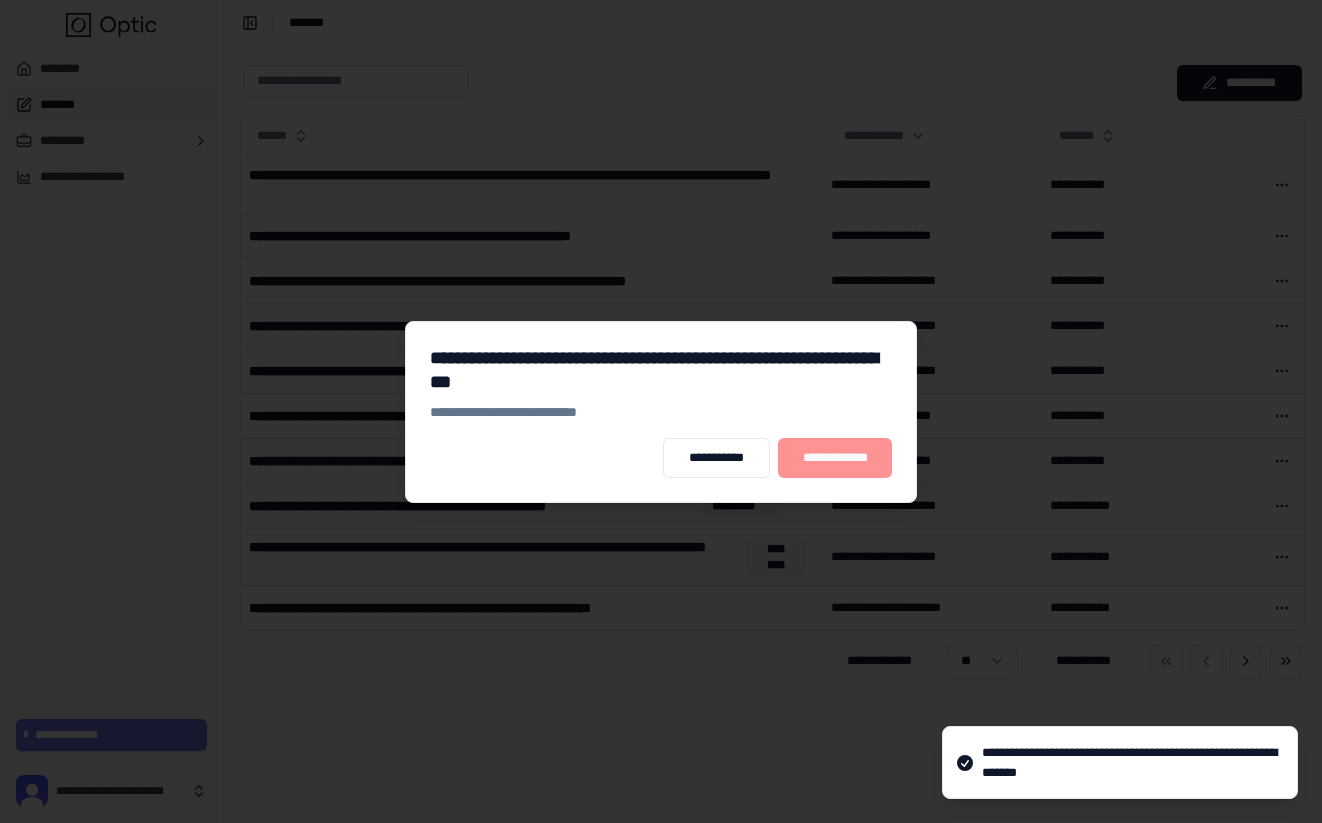 click on "**********" at bounding box center [835, 458] 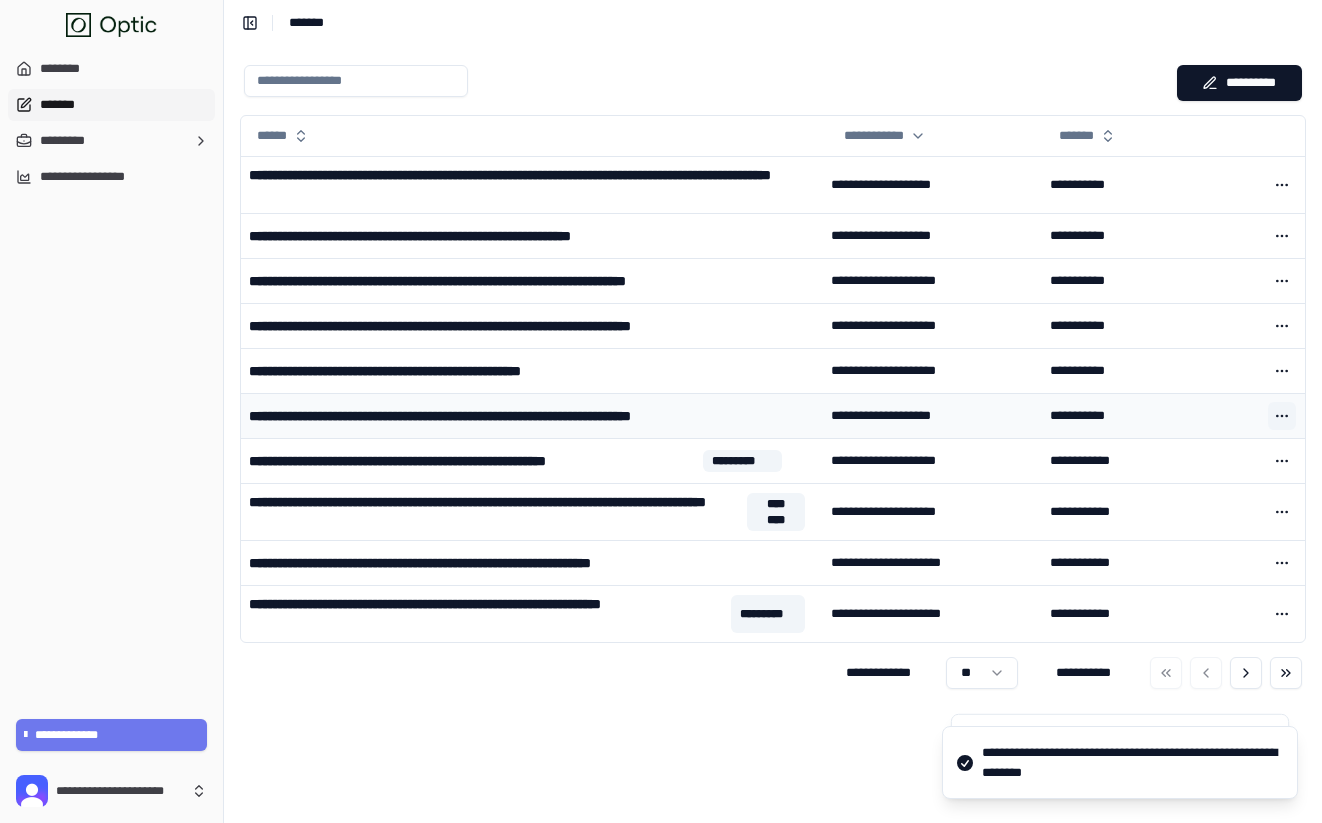 click at bounding box center (1282, 416) 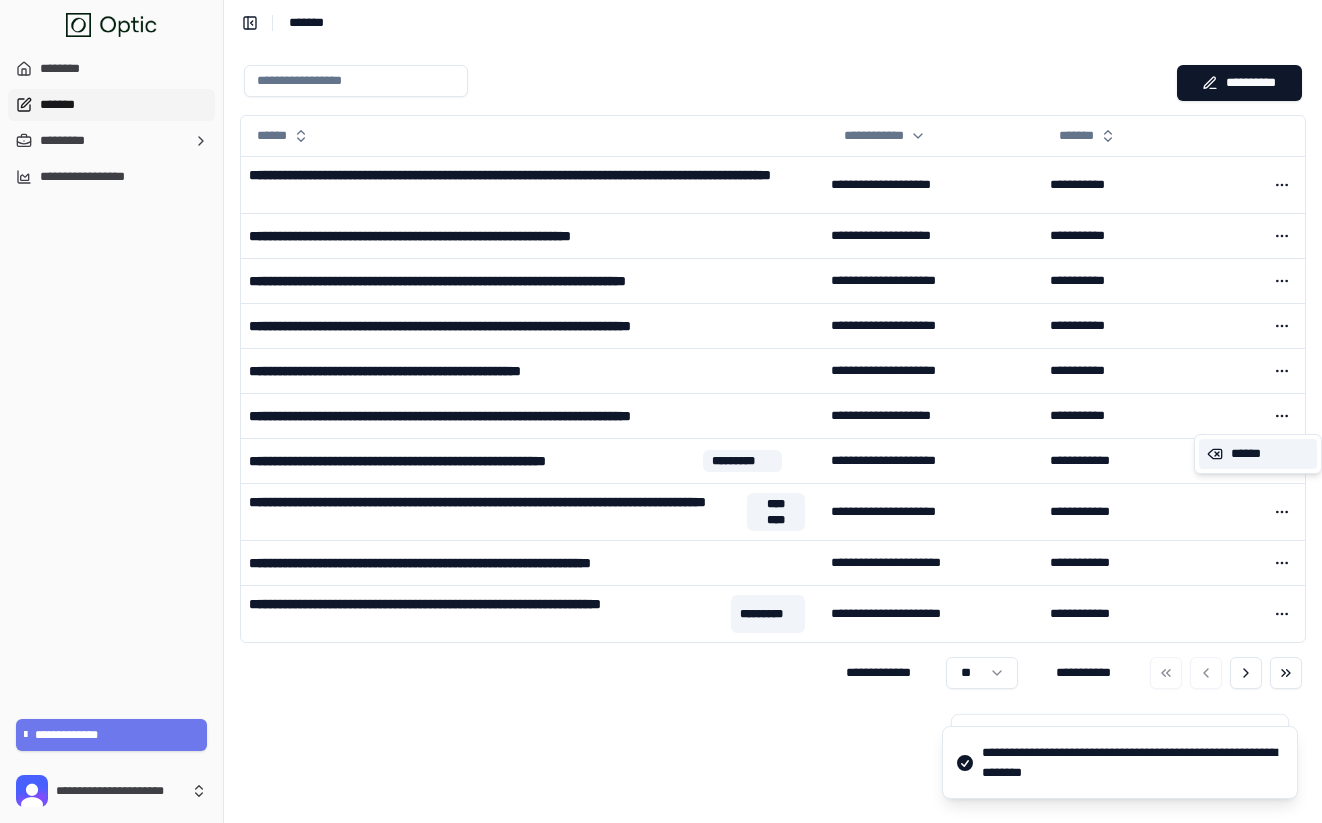 click on "******" at bounding box center (1258, 454) 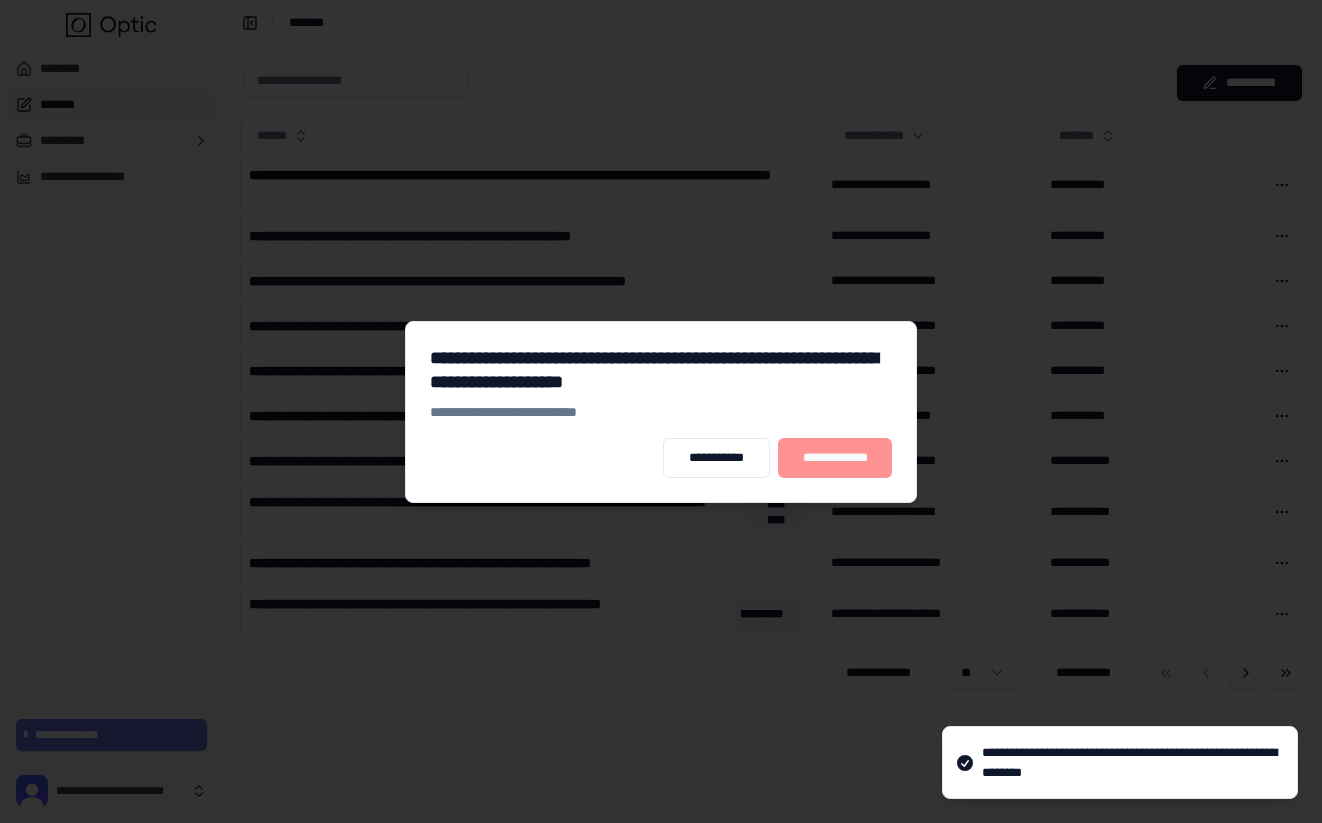 click on "**********" at bounding box center [835, 458] 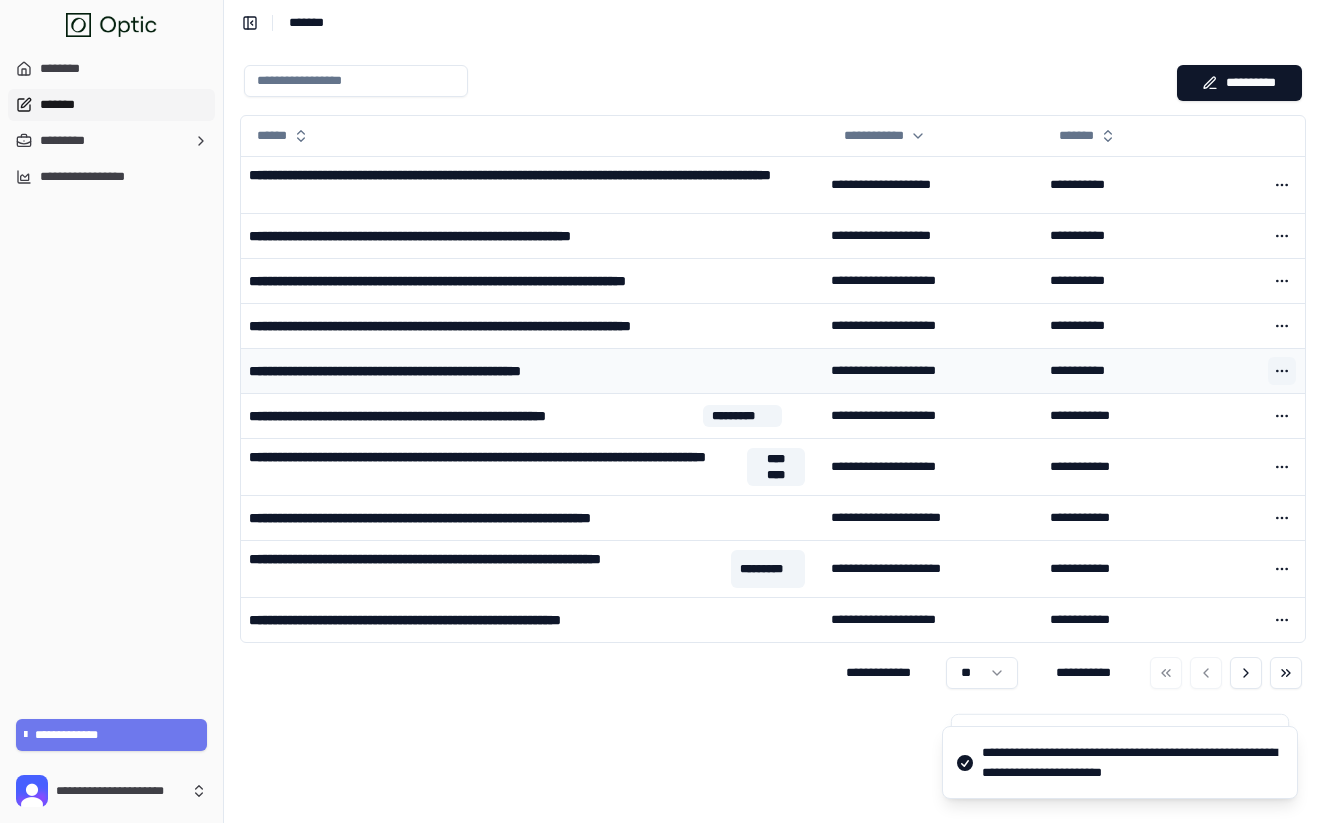 click at bounding box center [1282, 371] 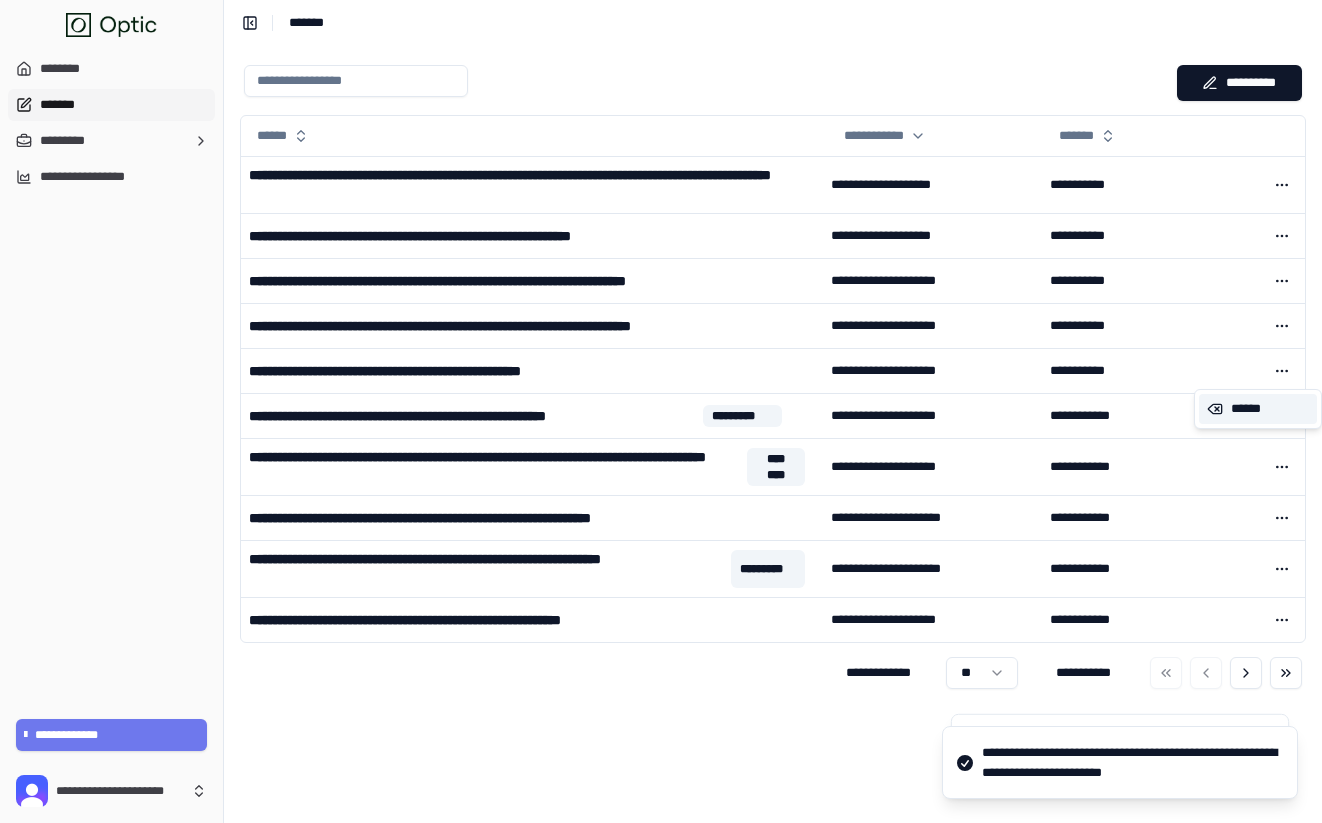 click 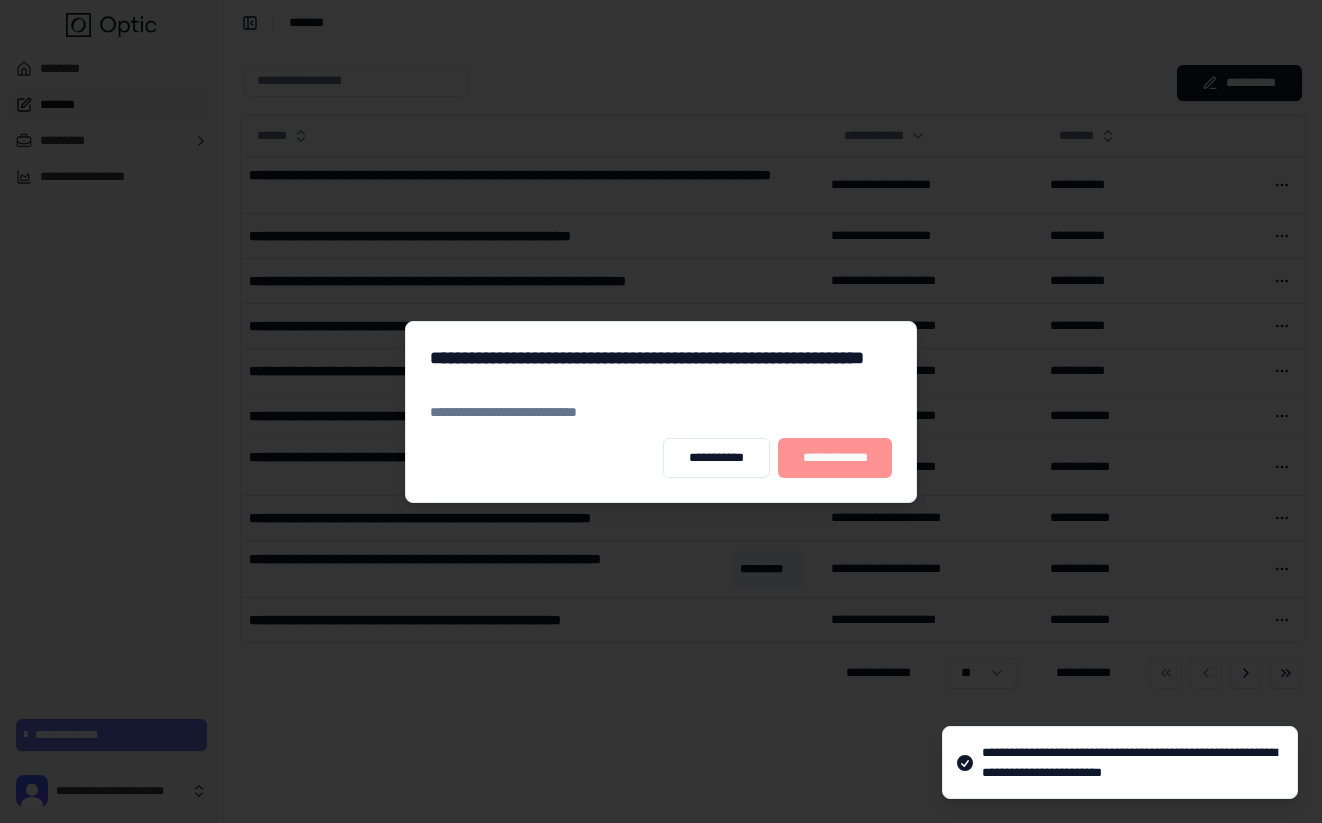 click on "**********" at bounding box center (835, 458) 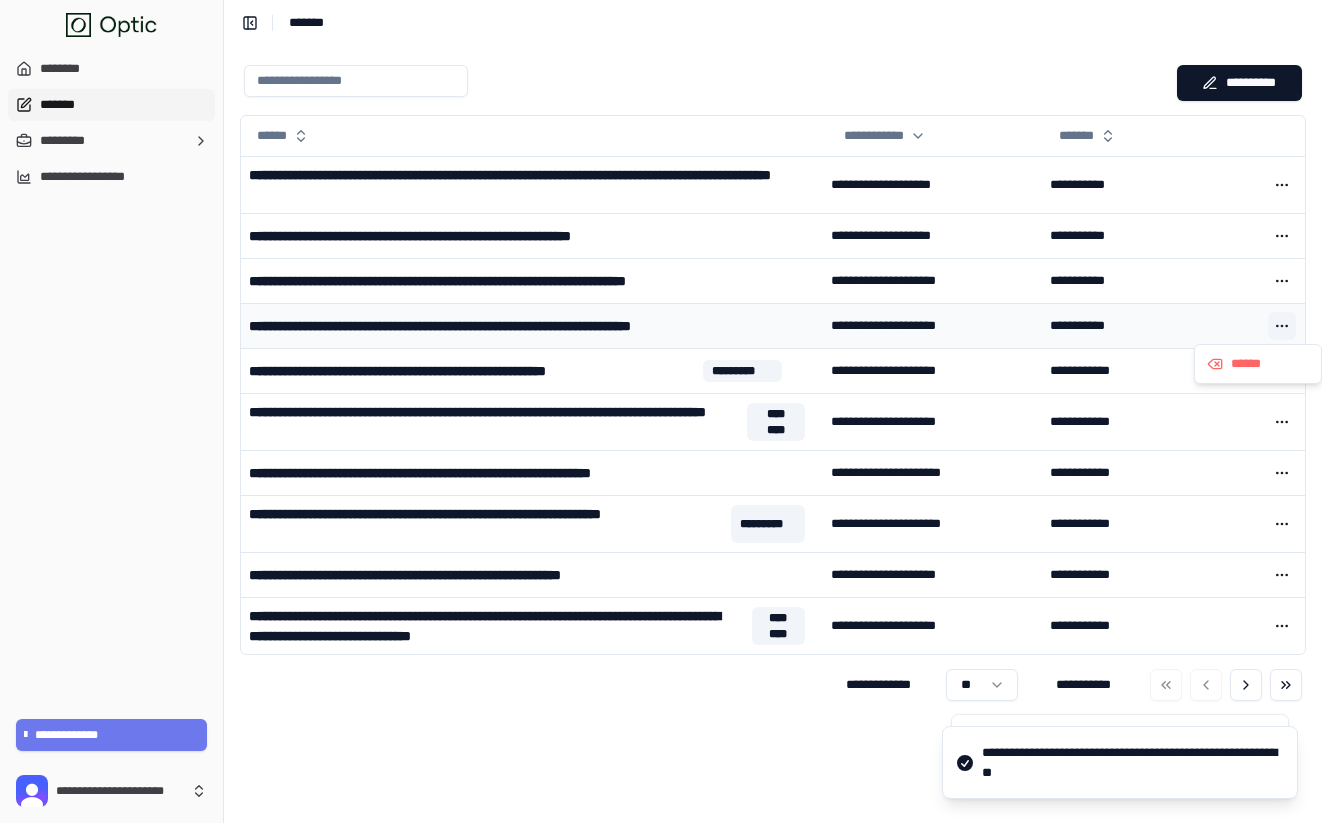 click at bounding box center (1282, 326) 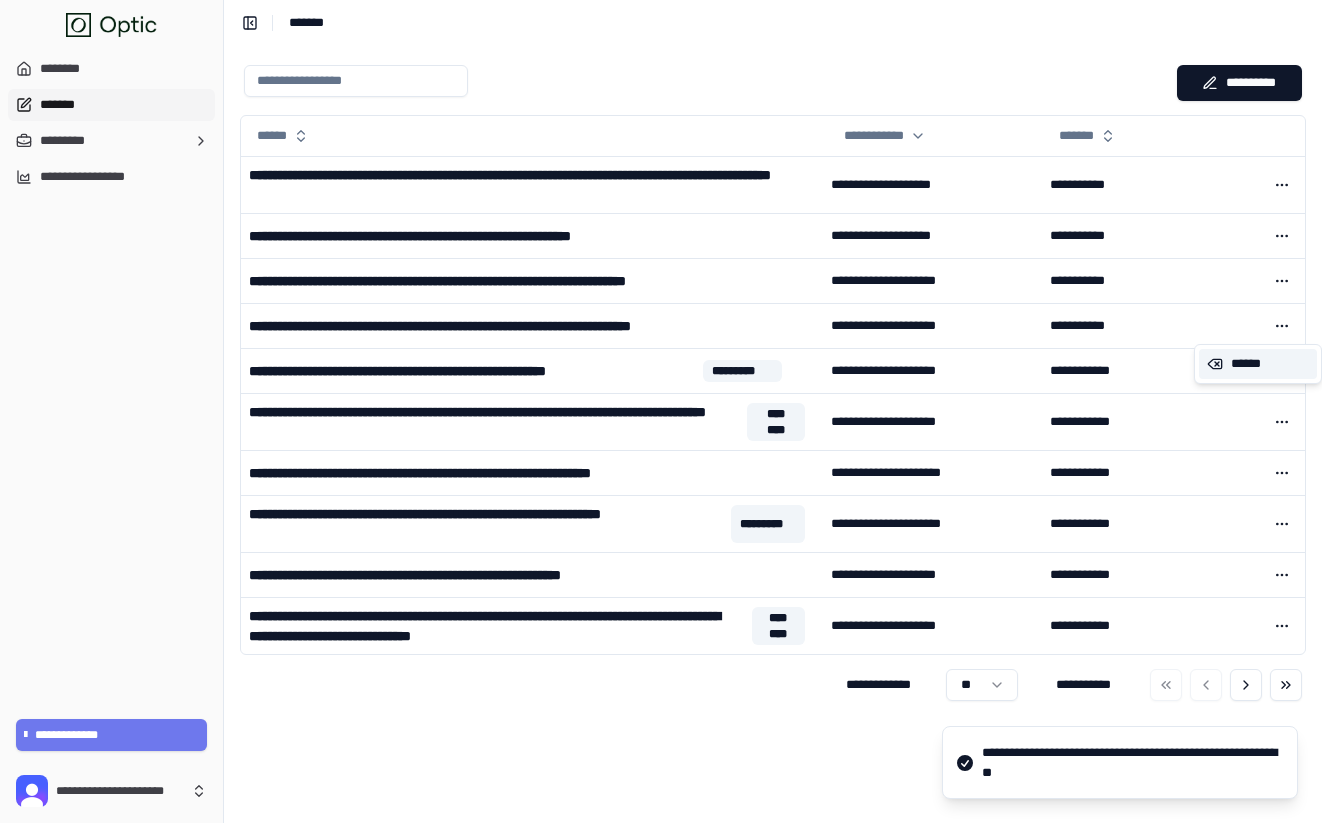 click on "******" at bounding box center [1258, 364] 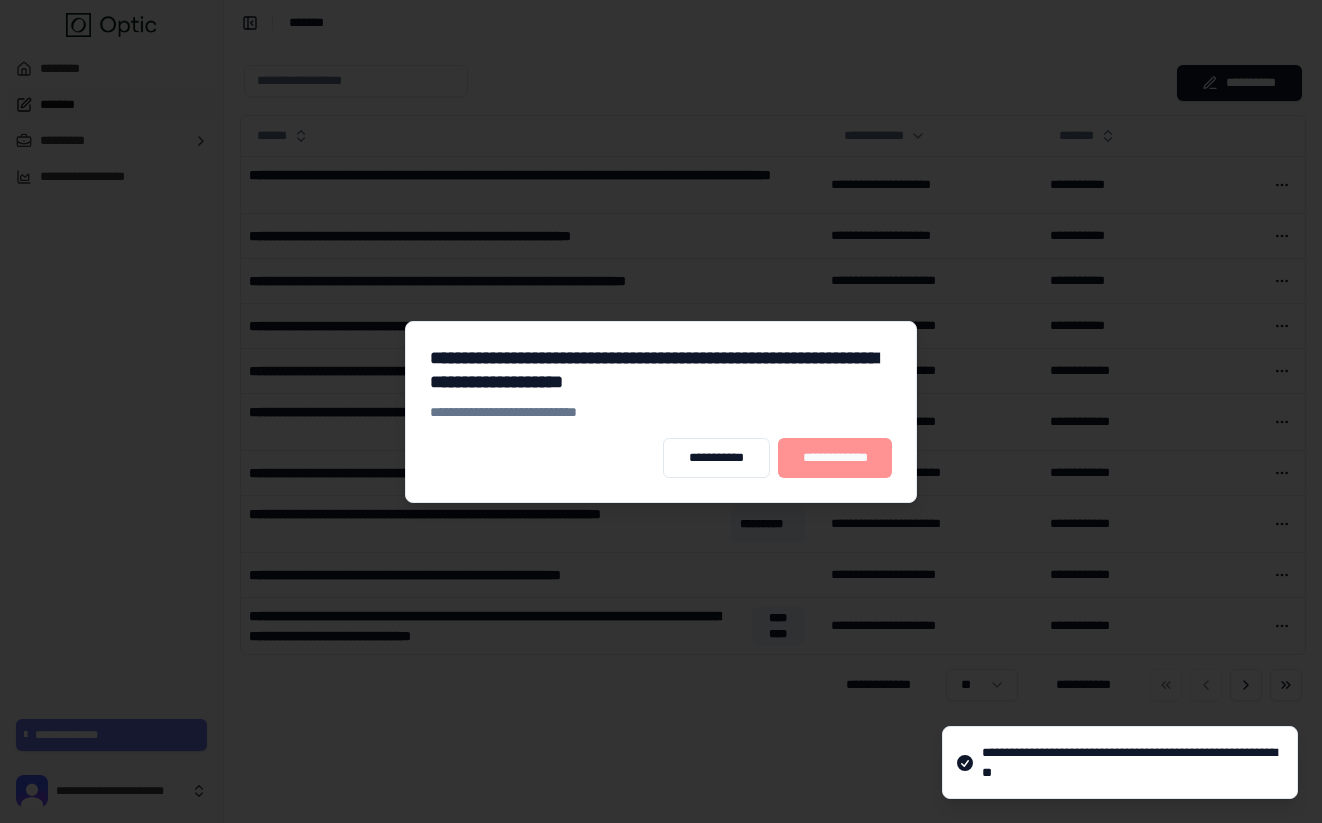 click on "**********" at bounding box center (835, 458) 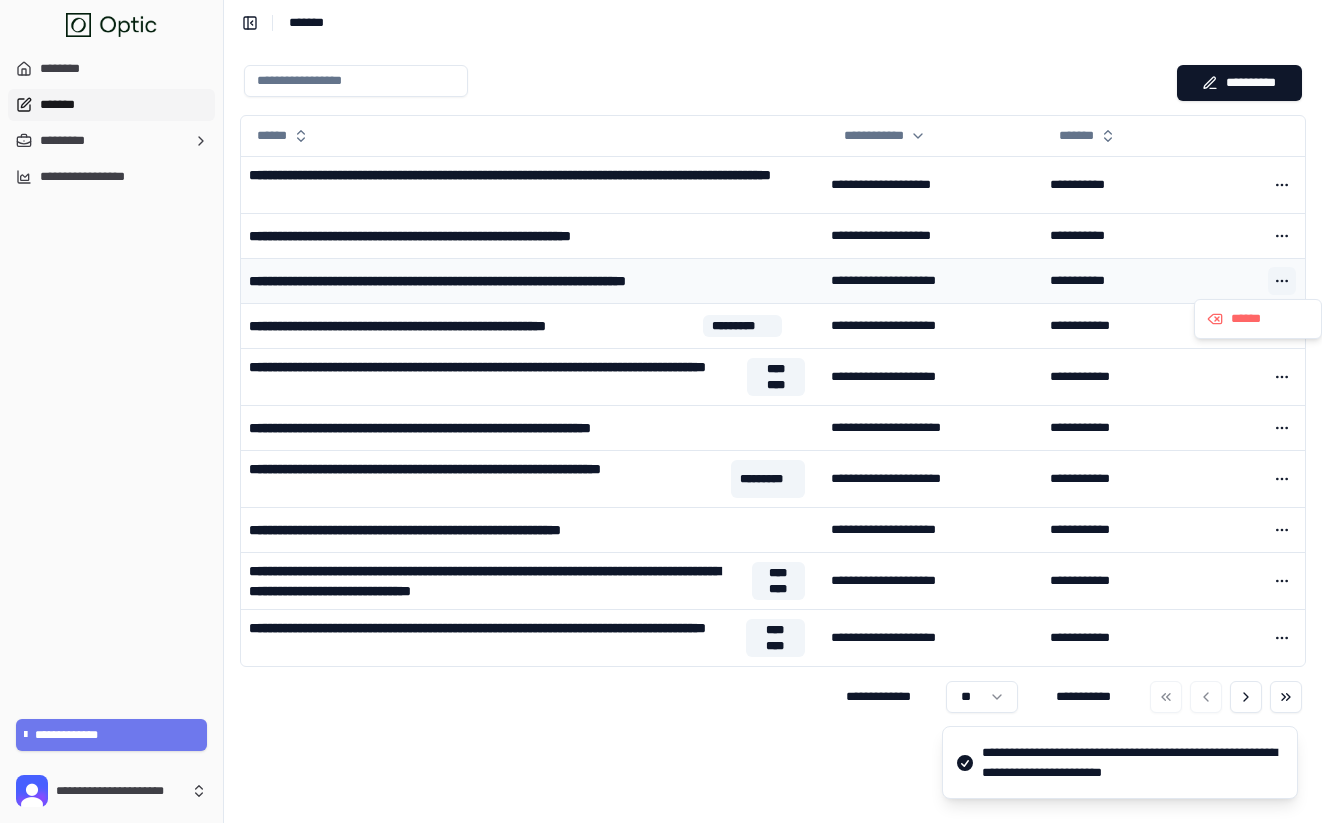 click at bounding box center [1282, 281] 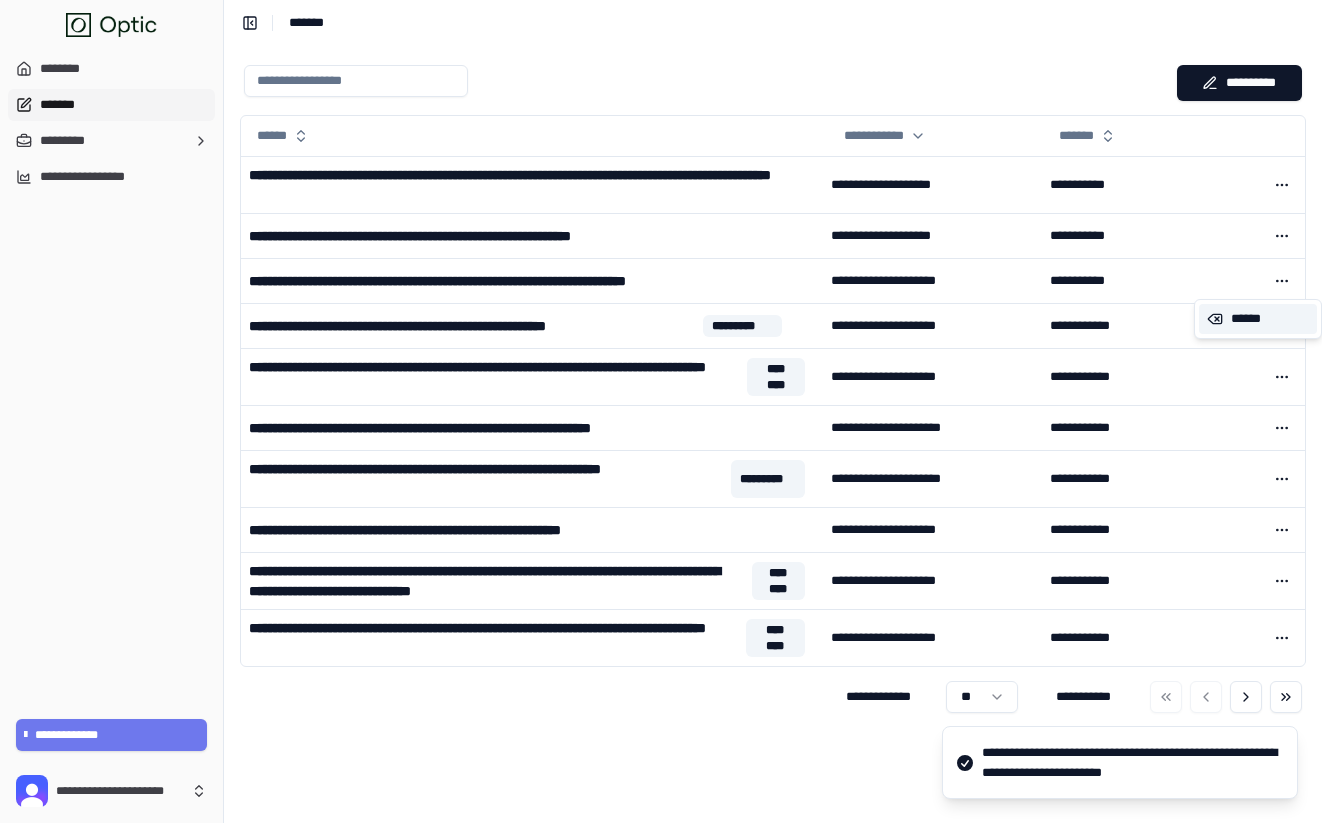 click on "******" at bounding box center [1258, 319] 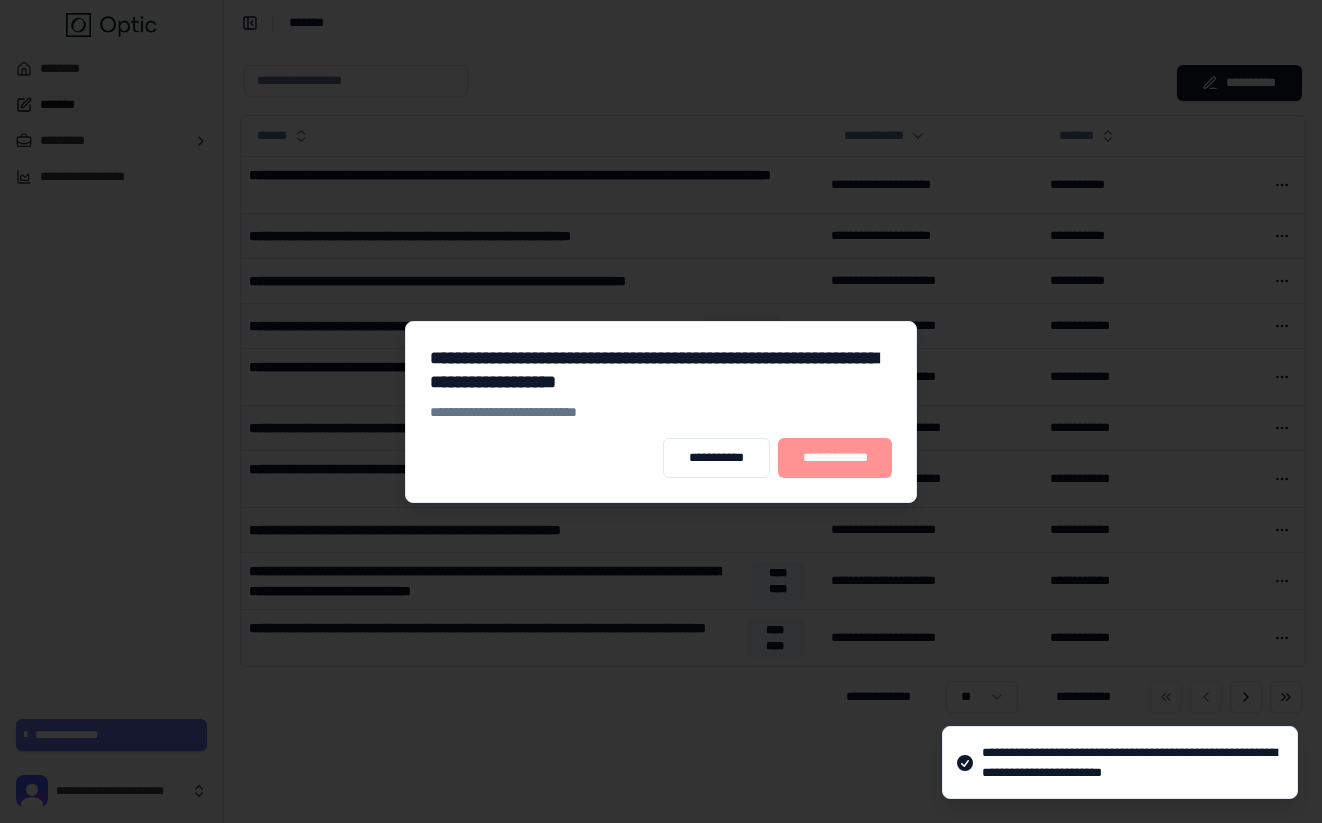 click on "**********" at bounding box center [835, 458] 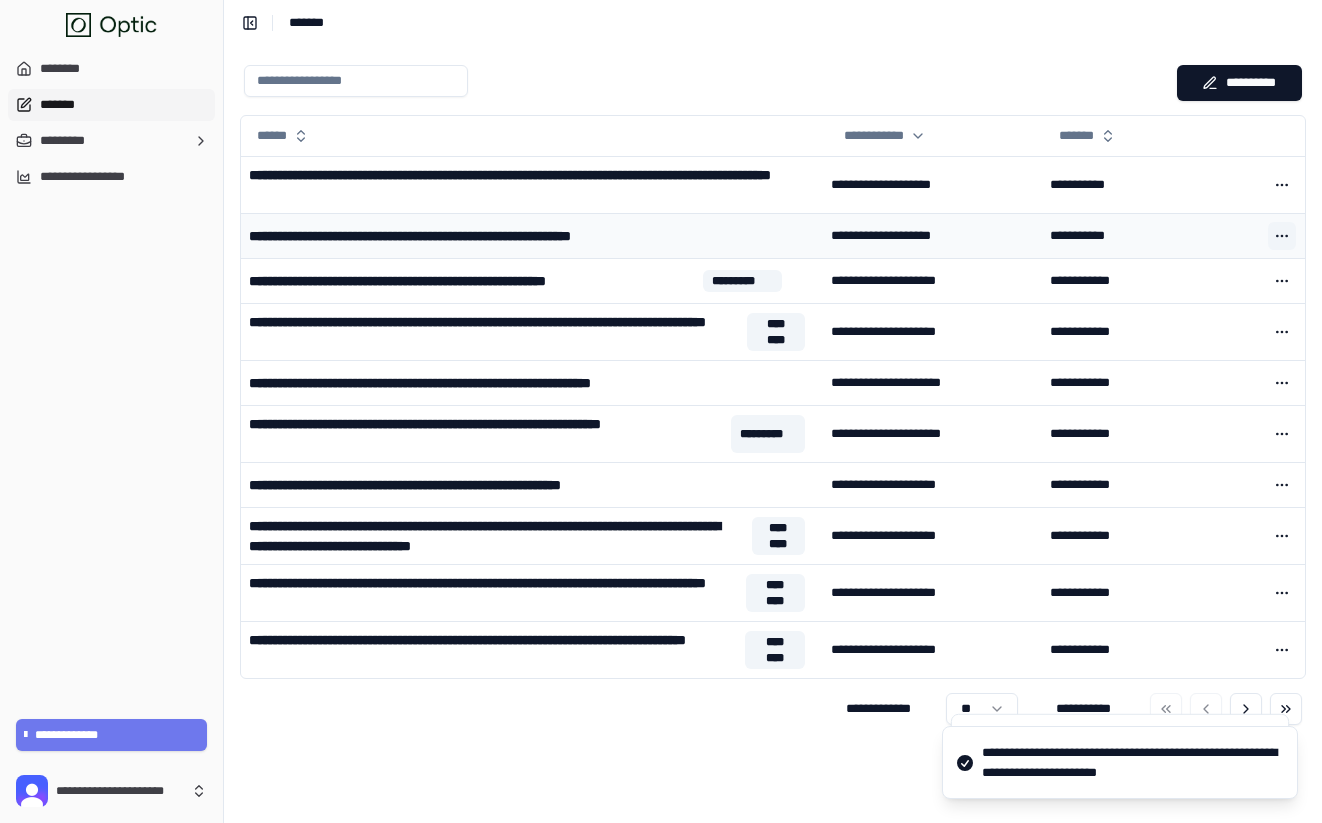 click at bounding box center [1282, 236] 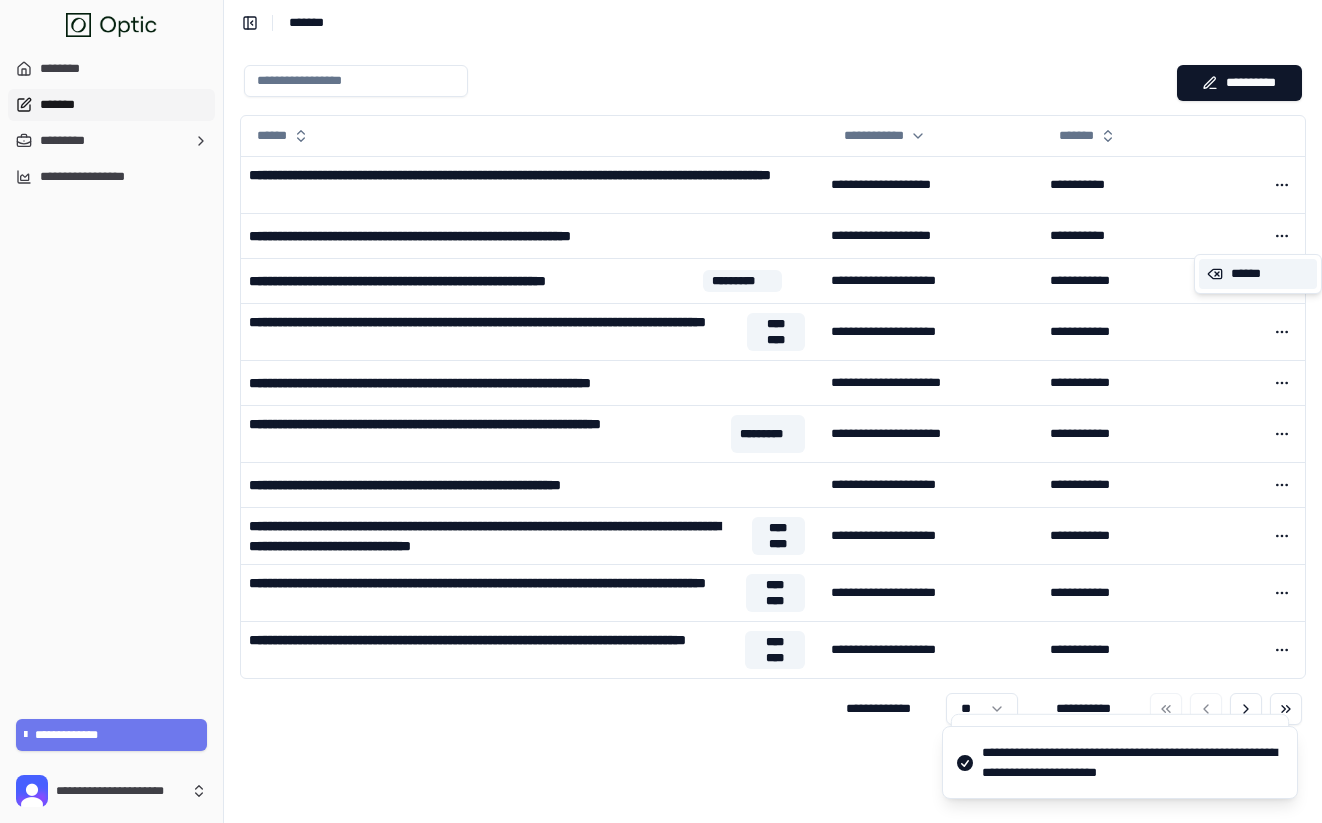 click on "******" at bounding box center [1258, 274] 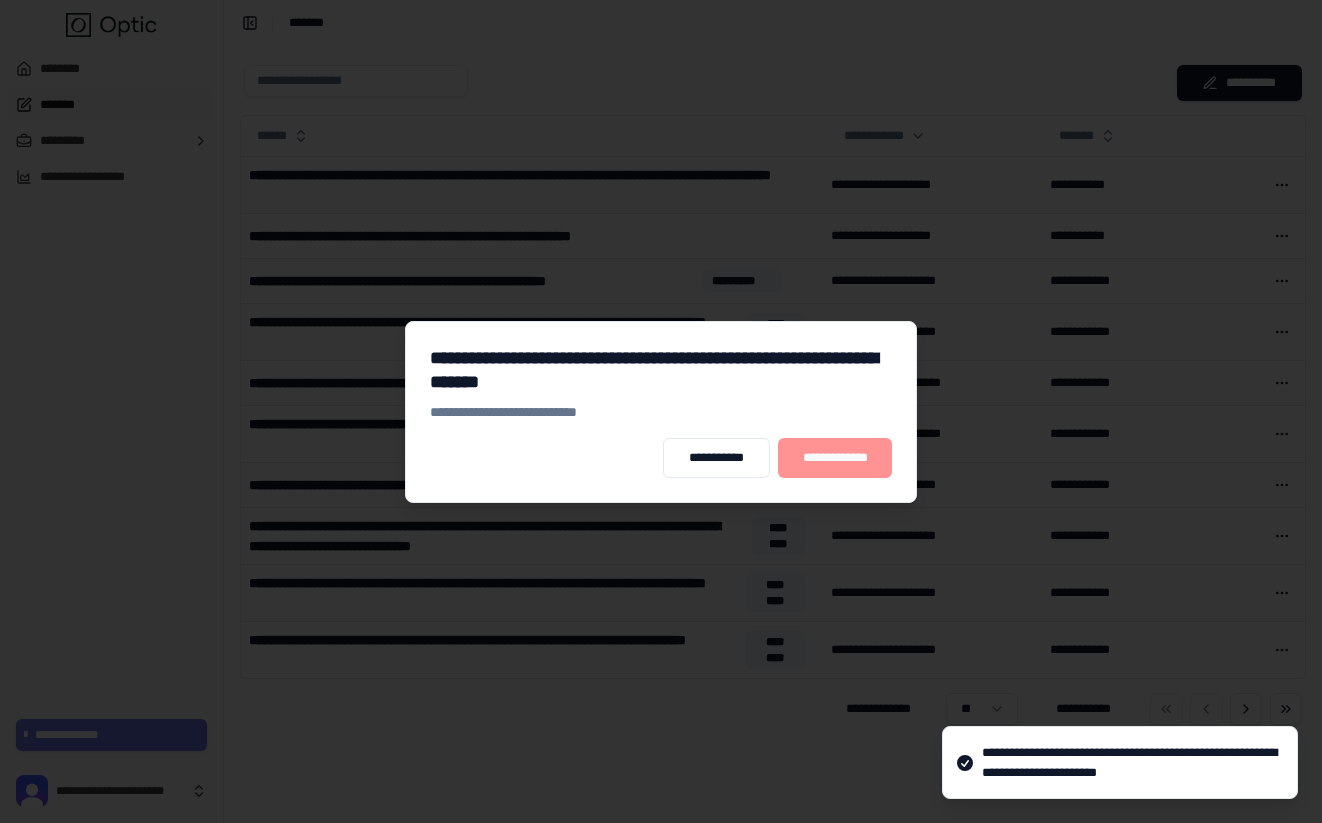 click on "**********" at bounding box center [835, 458] 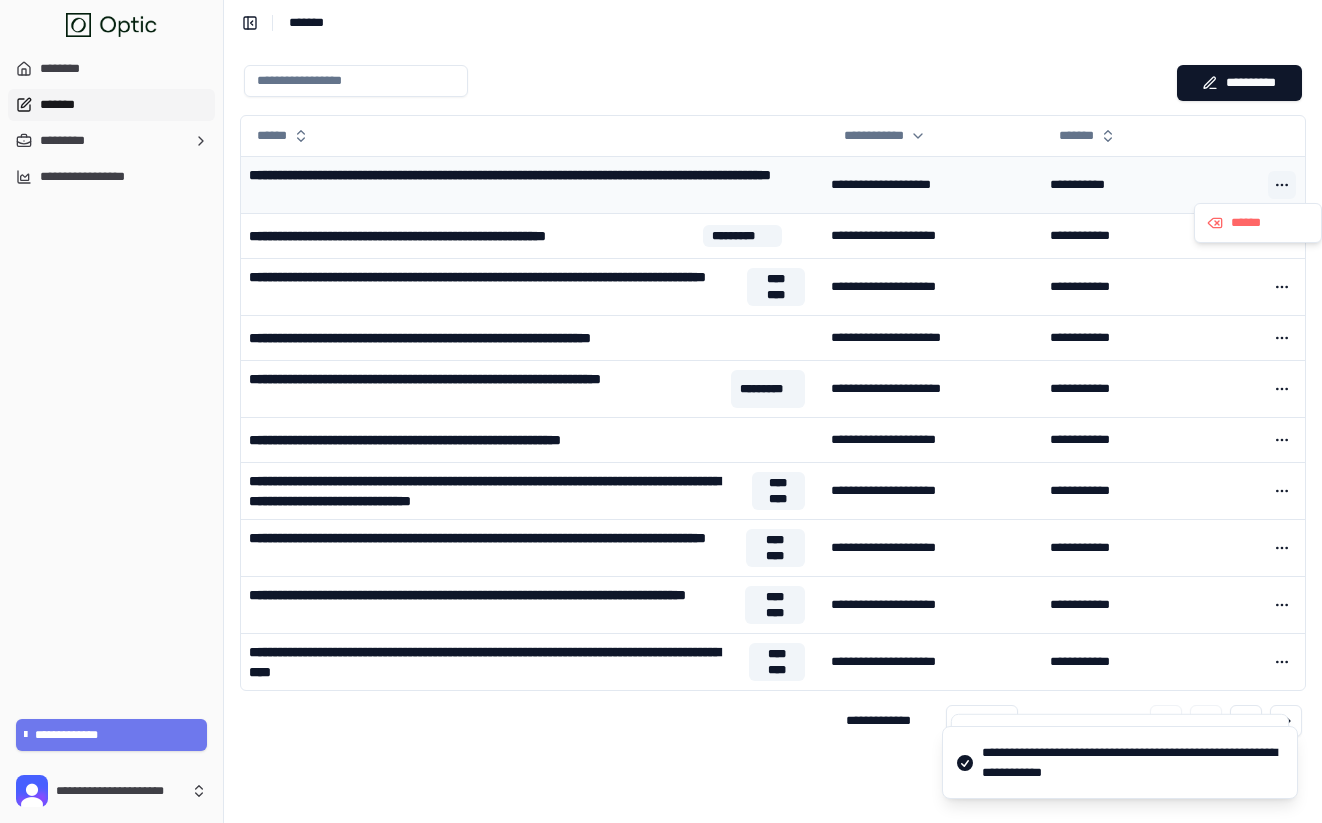 click at bounding box center [1282, 185] 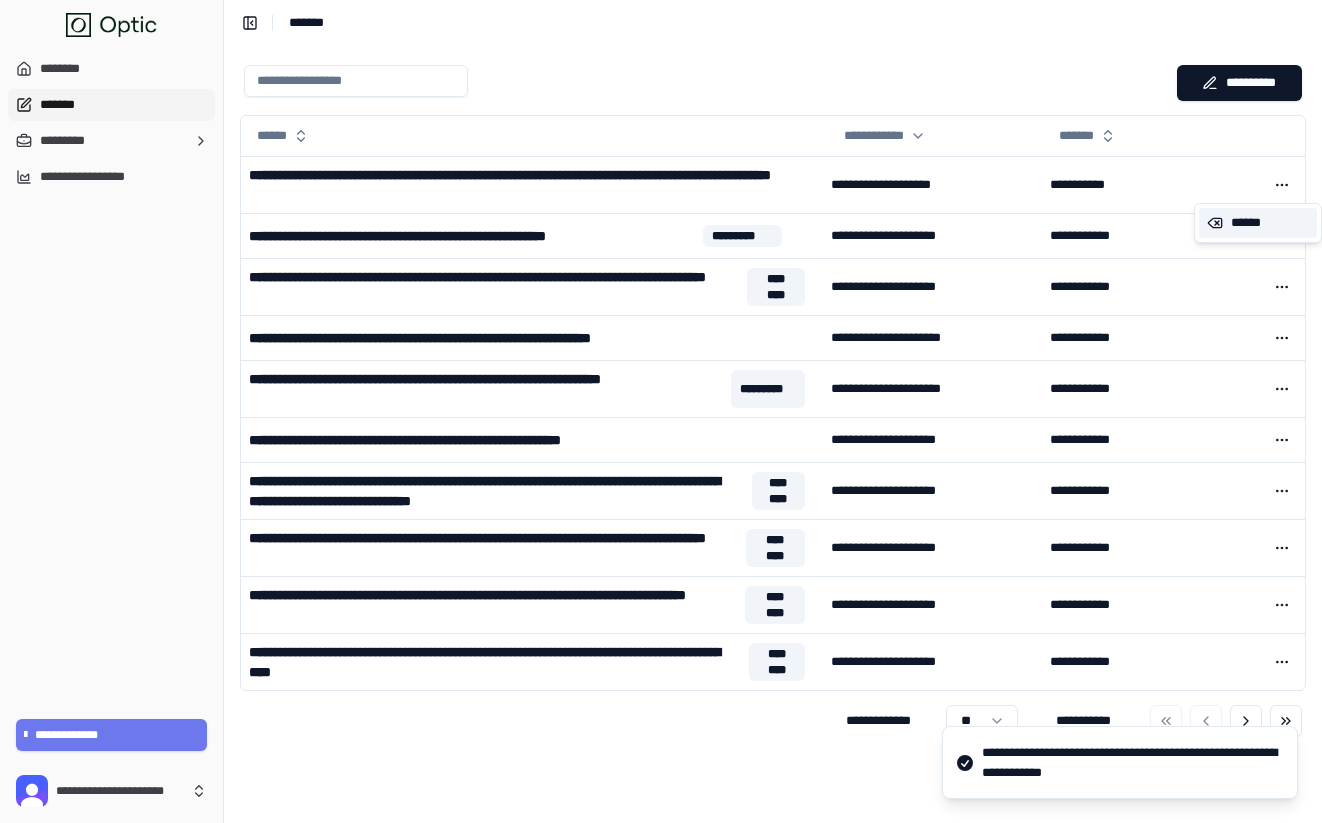 click on "******" at bounding box center (1258, 223) 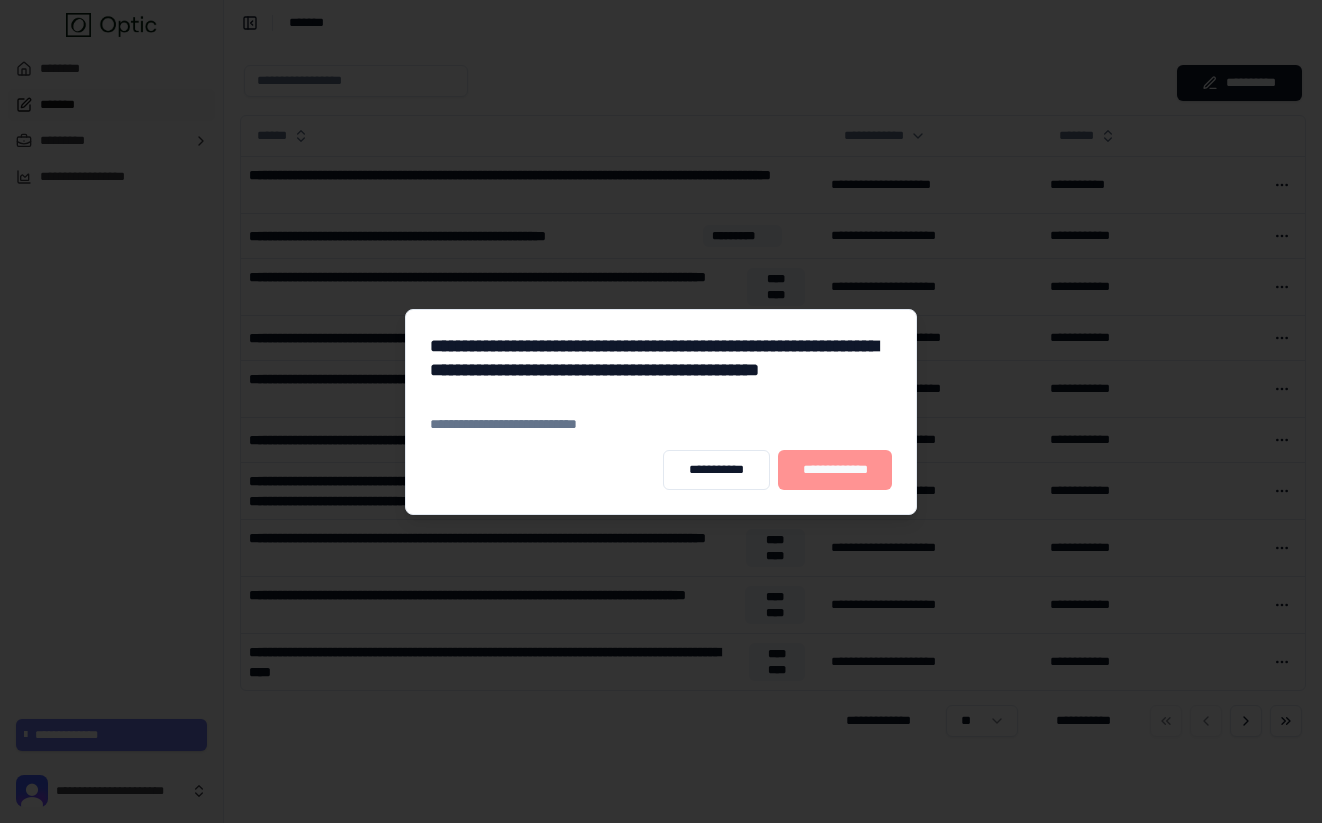 click on "**********" at bounding box center [835, 470] 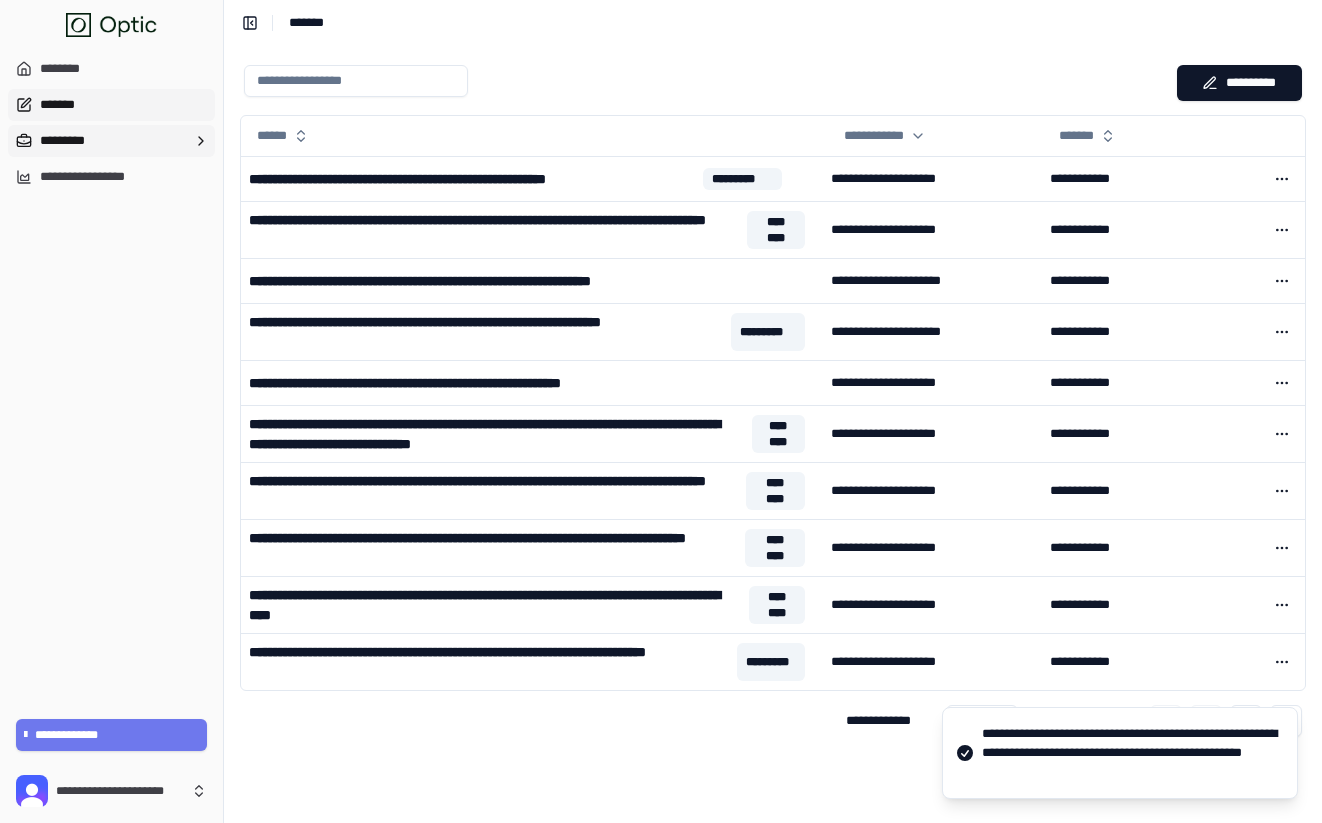 click on "*********" at bounding box center (111, 141) 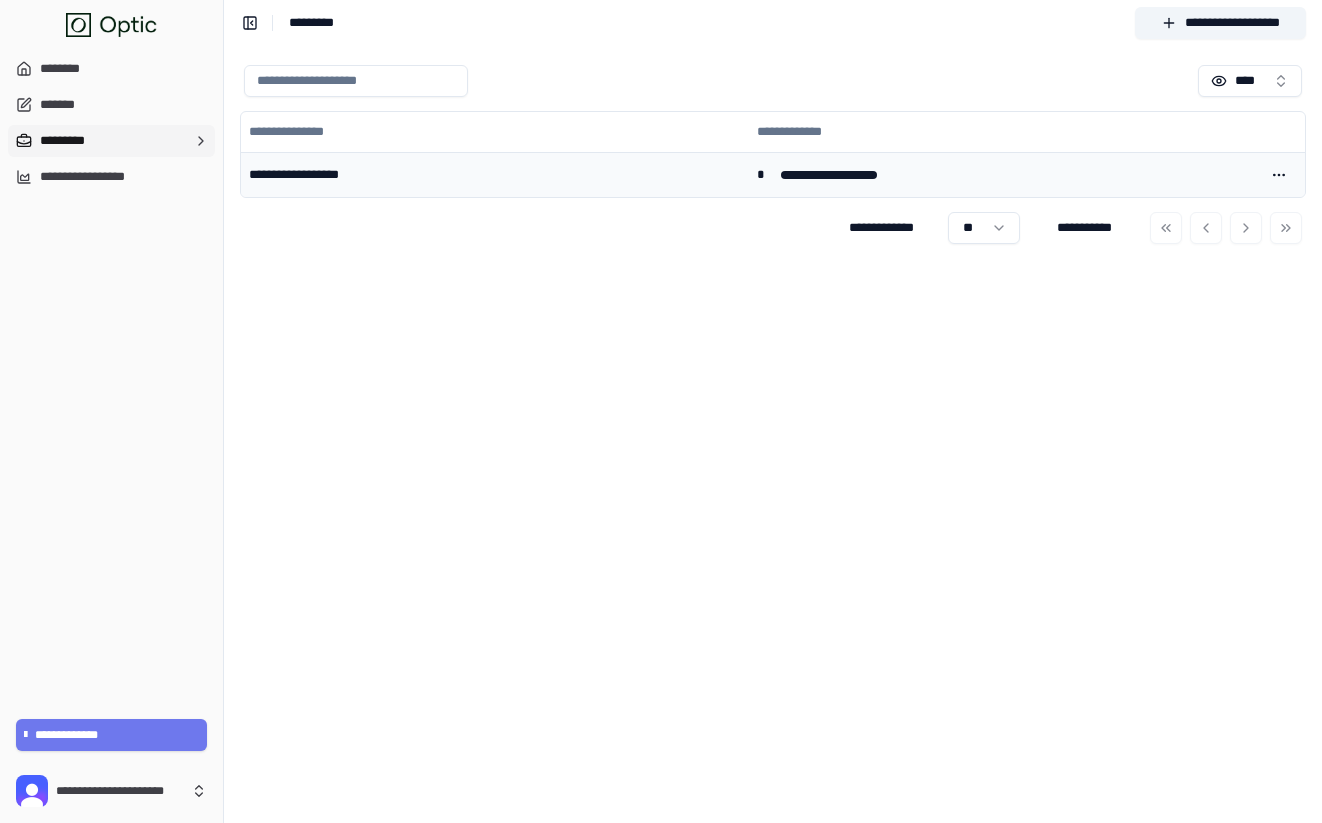 click on "**********" at bounding box center [495, 174] 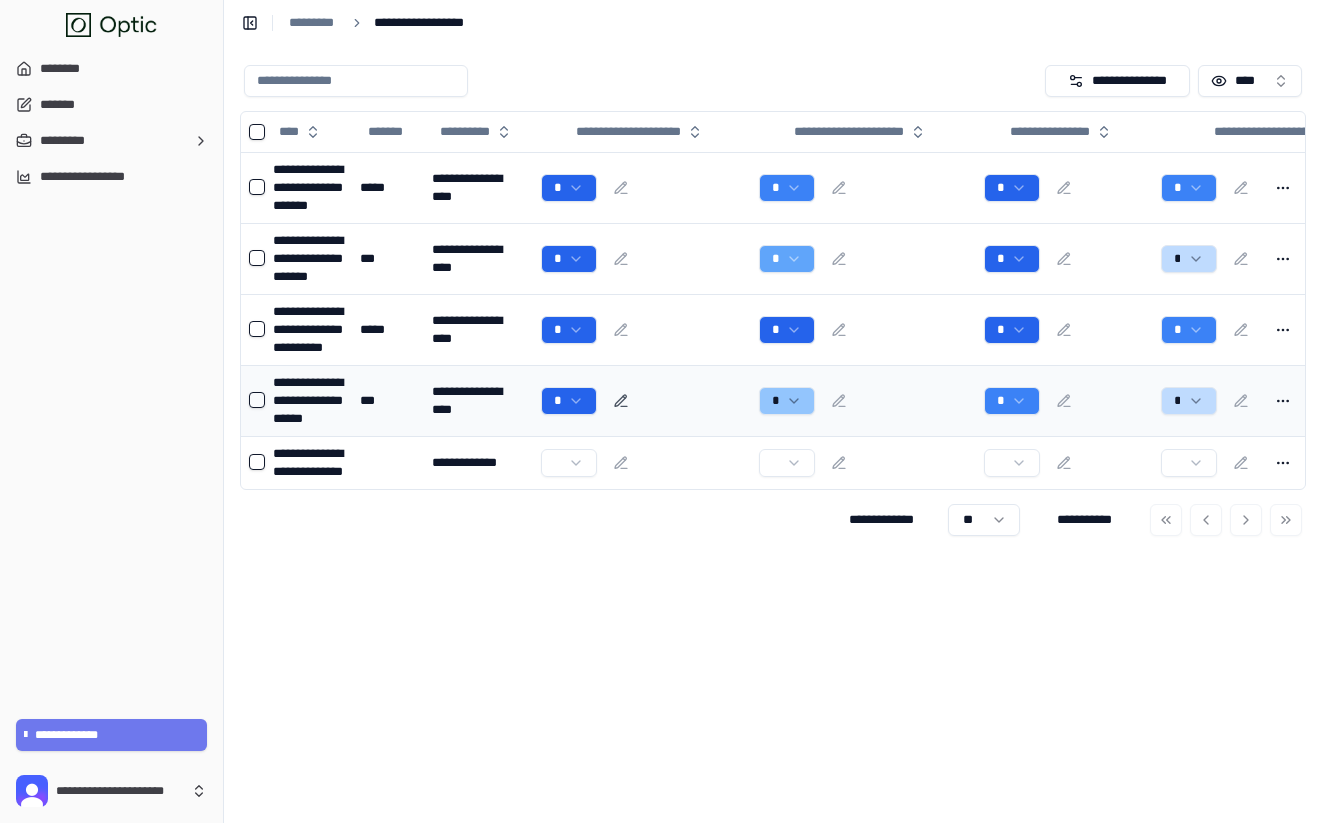 click 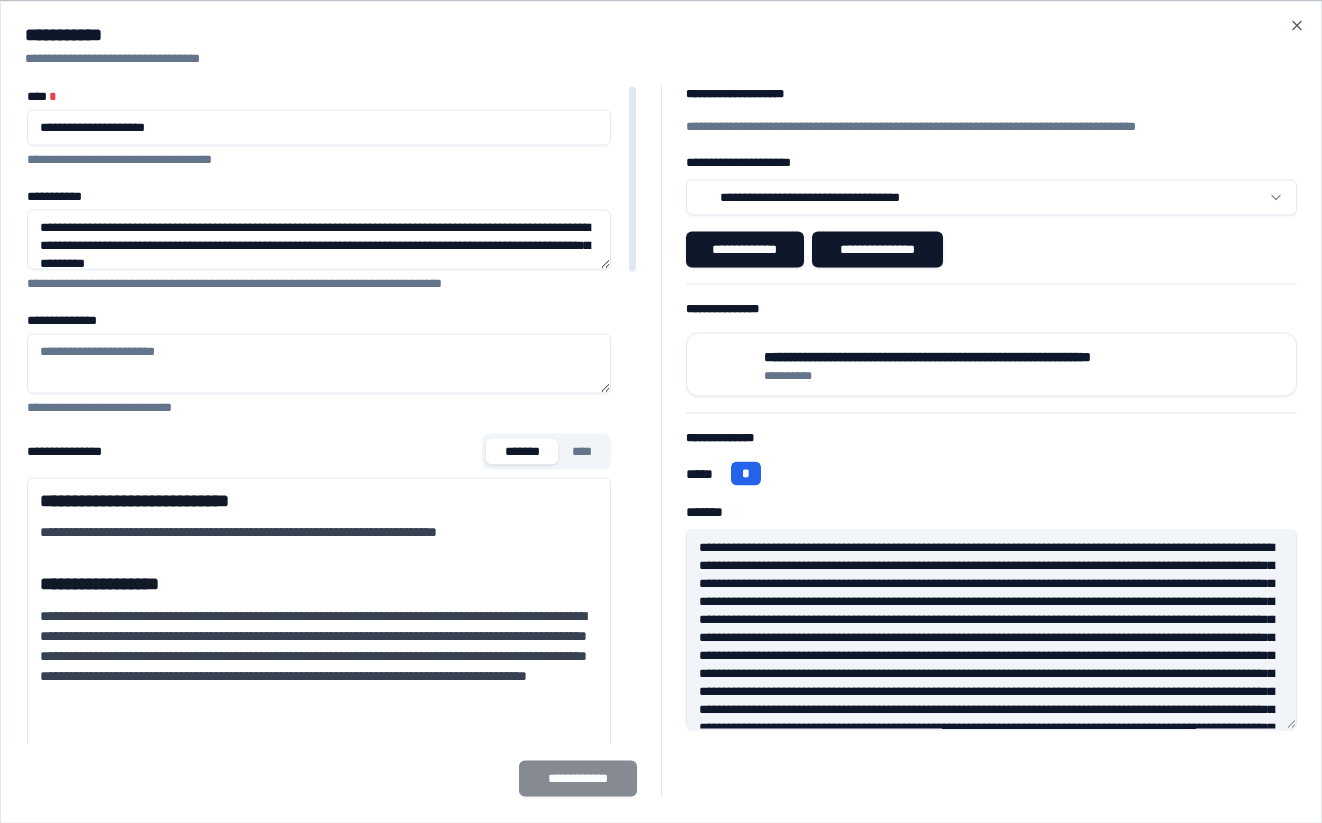 scroll, scrollTop: 160, scrollLeft: 0, axis: vertical 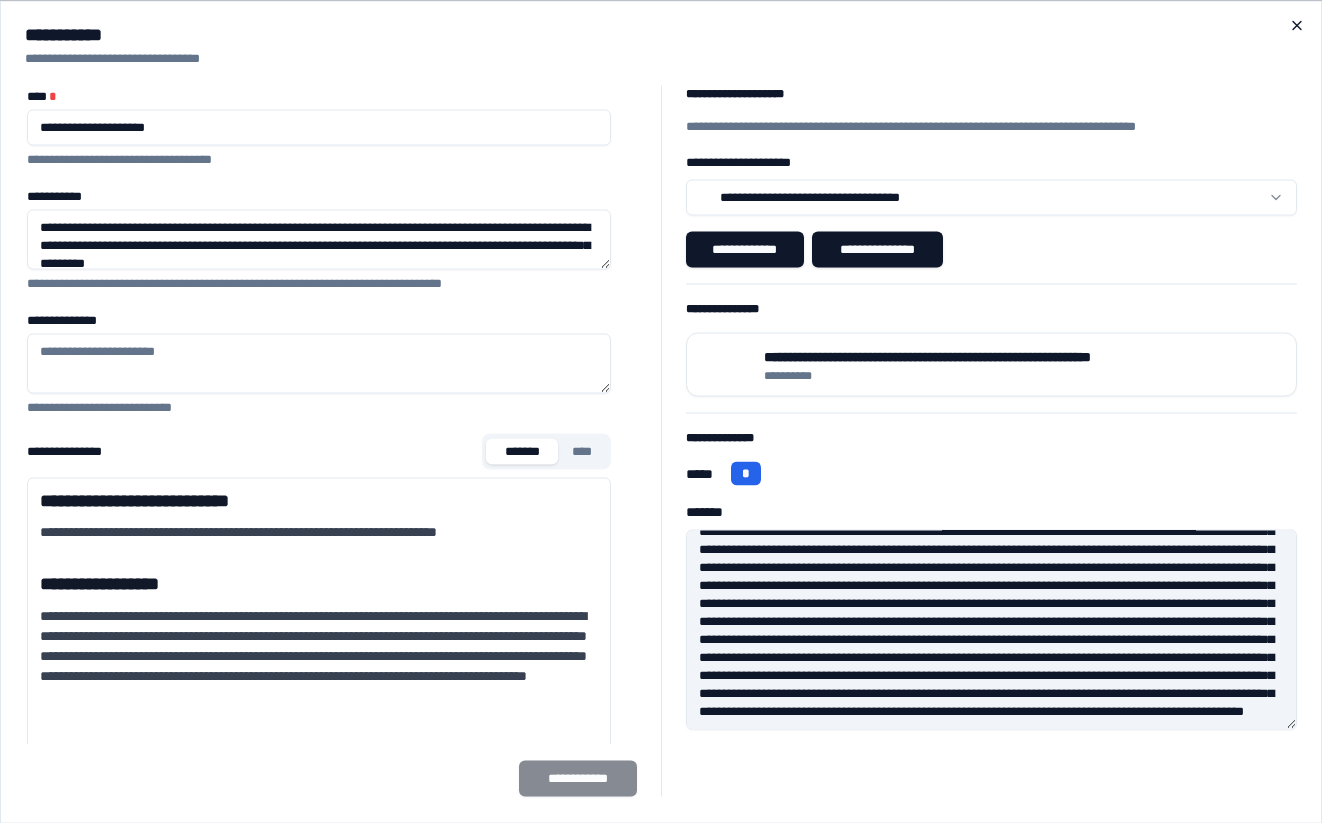 click 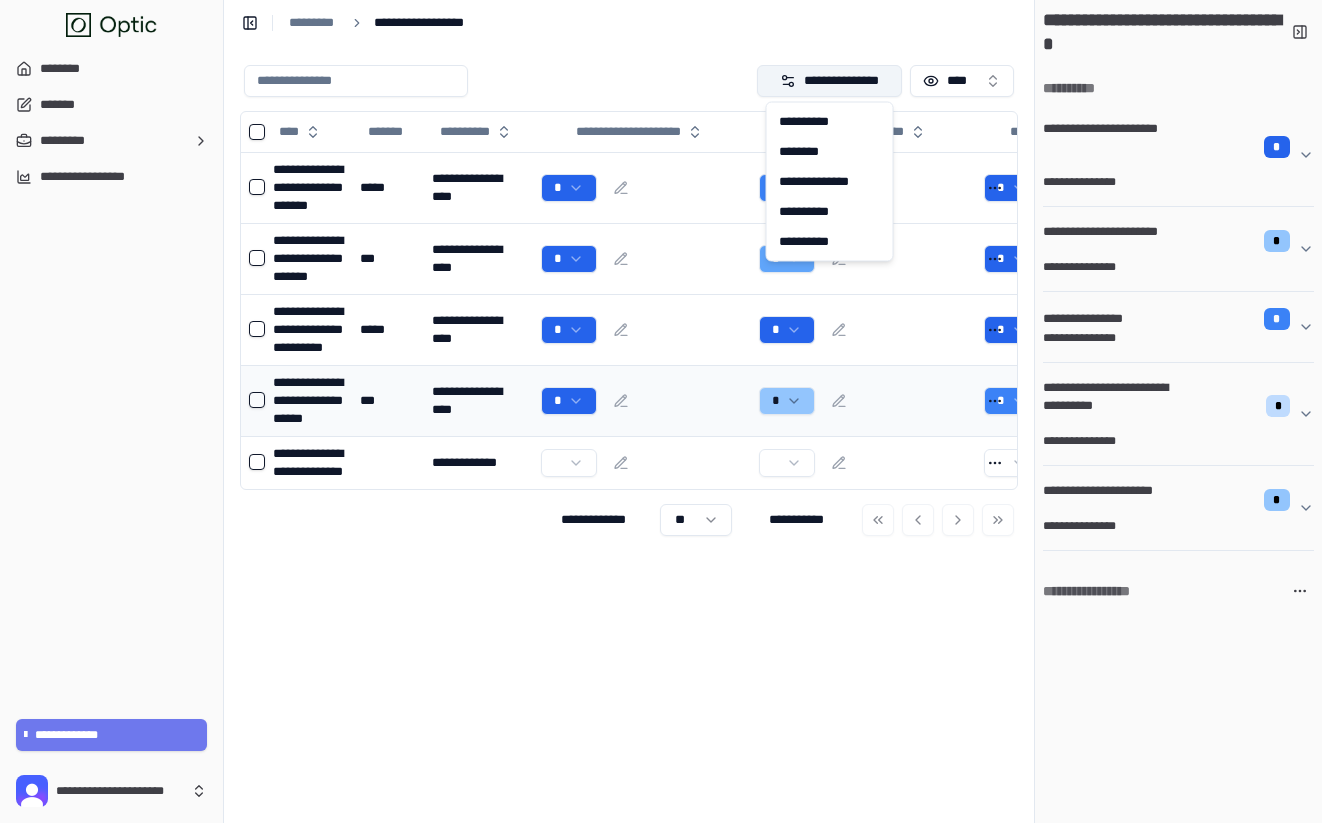 click on "**********" at bounding box center [830, 81] 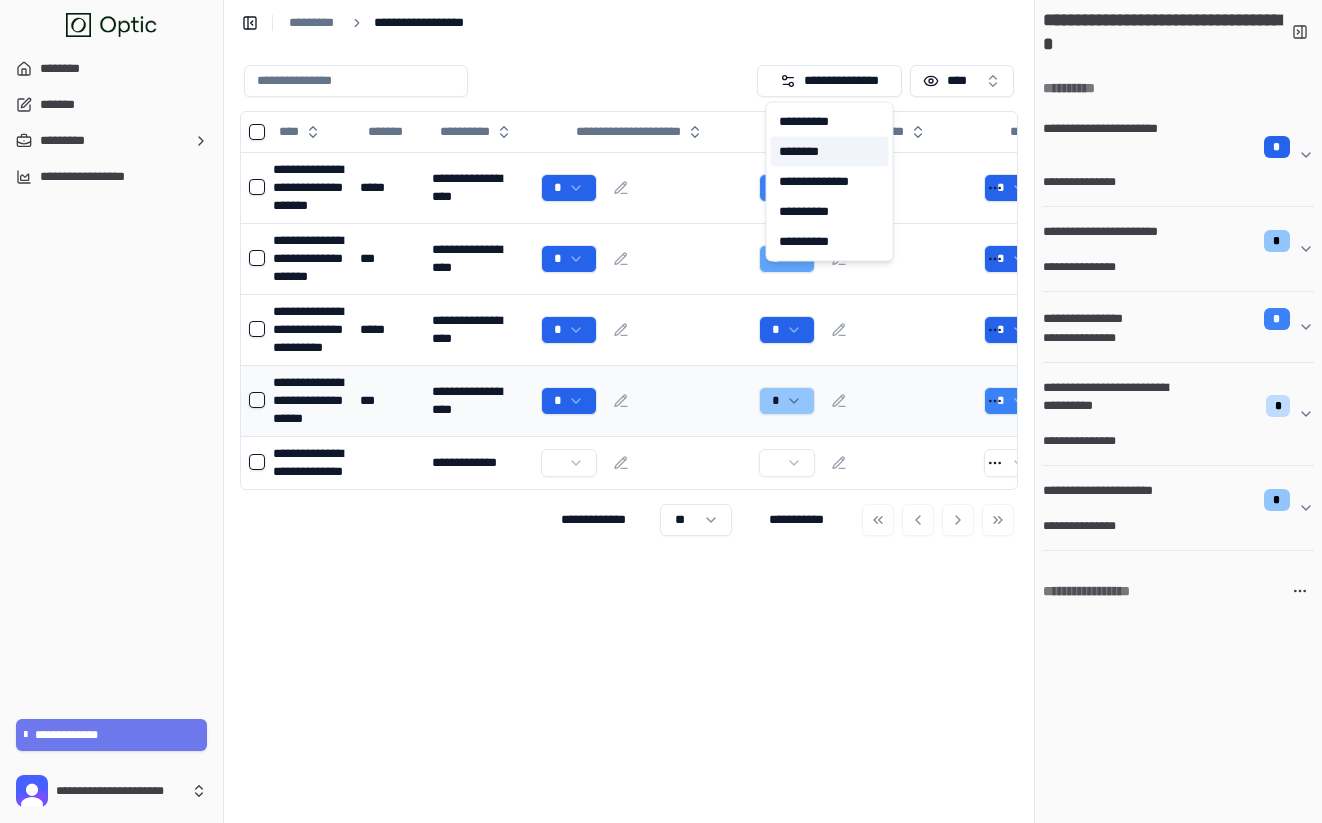 click on "********" at bounding box center [830, 152] 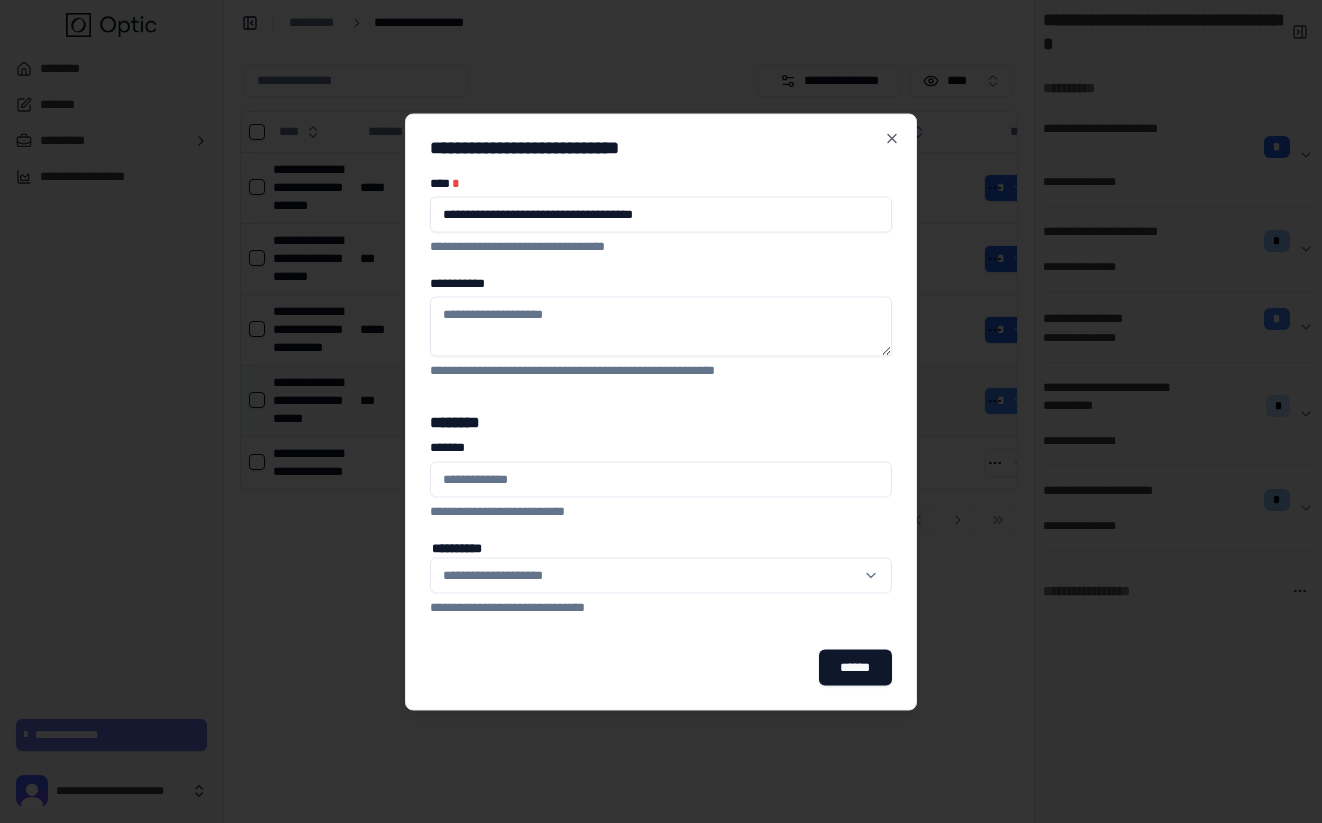 type on "**********" 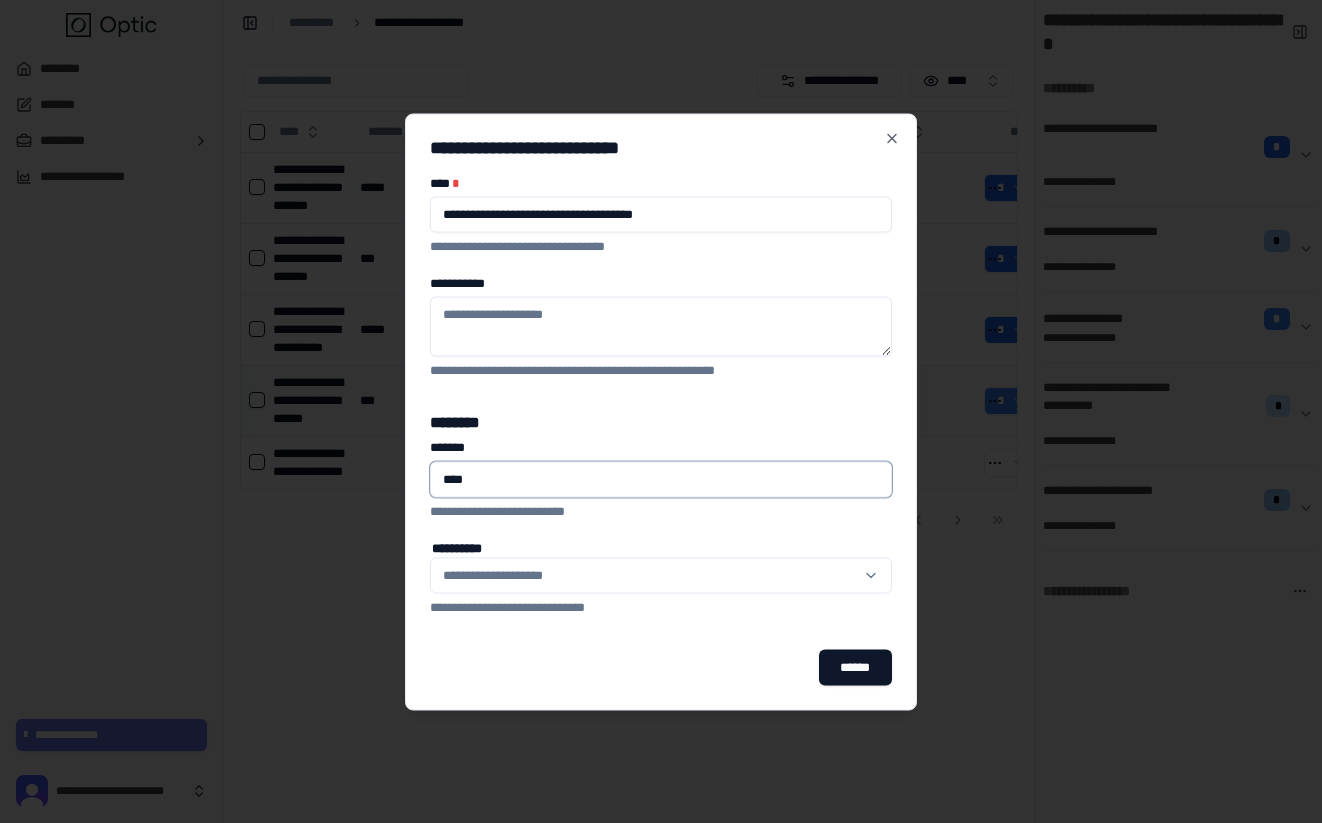 type on "*****" 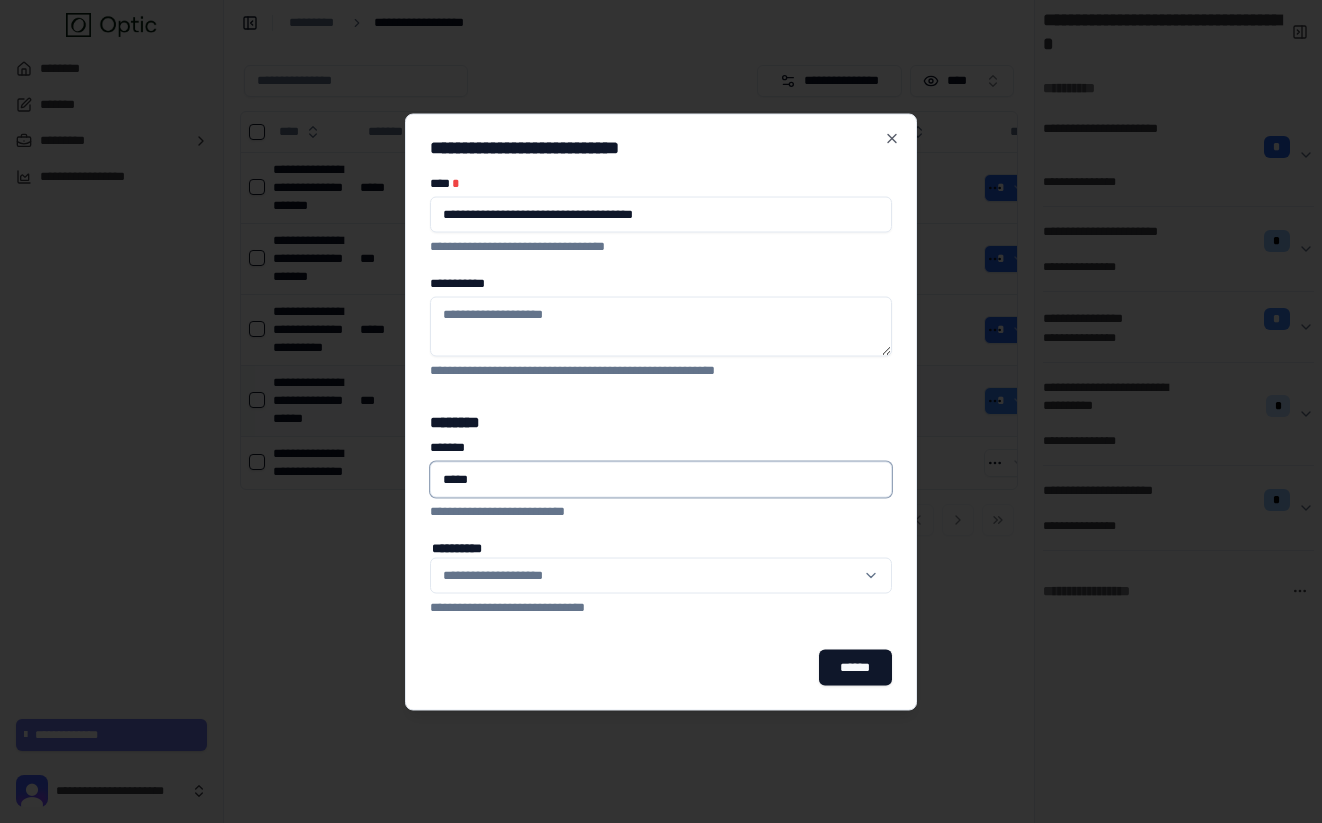 type 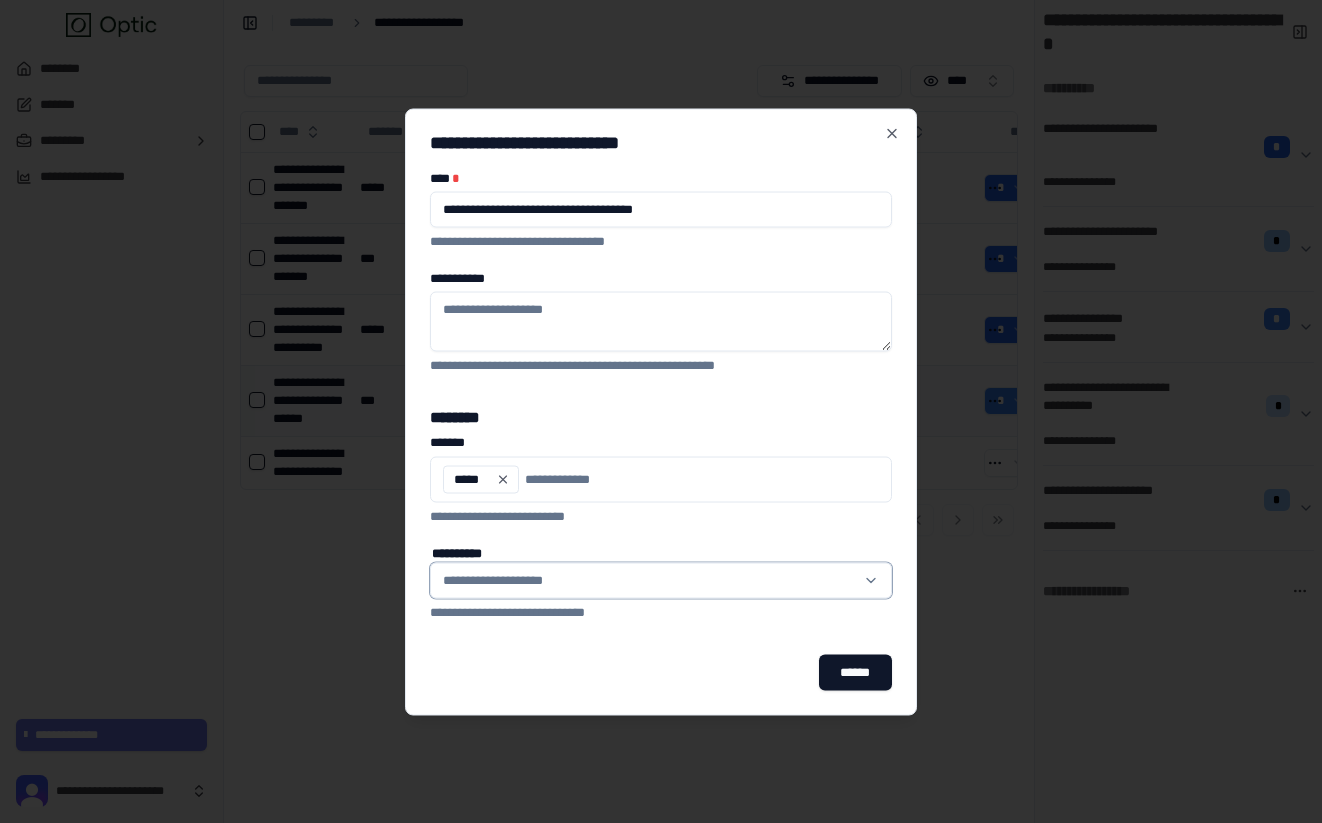 click on "**********" at bounding box center (649, 580) 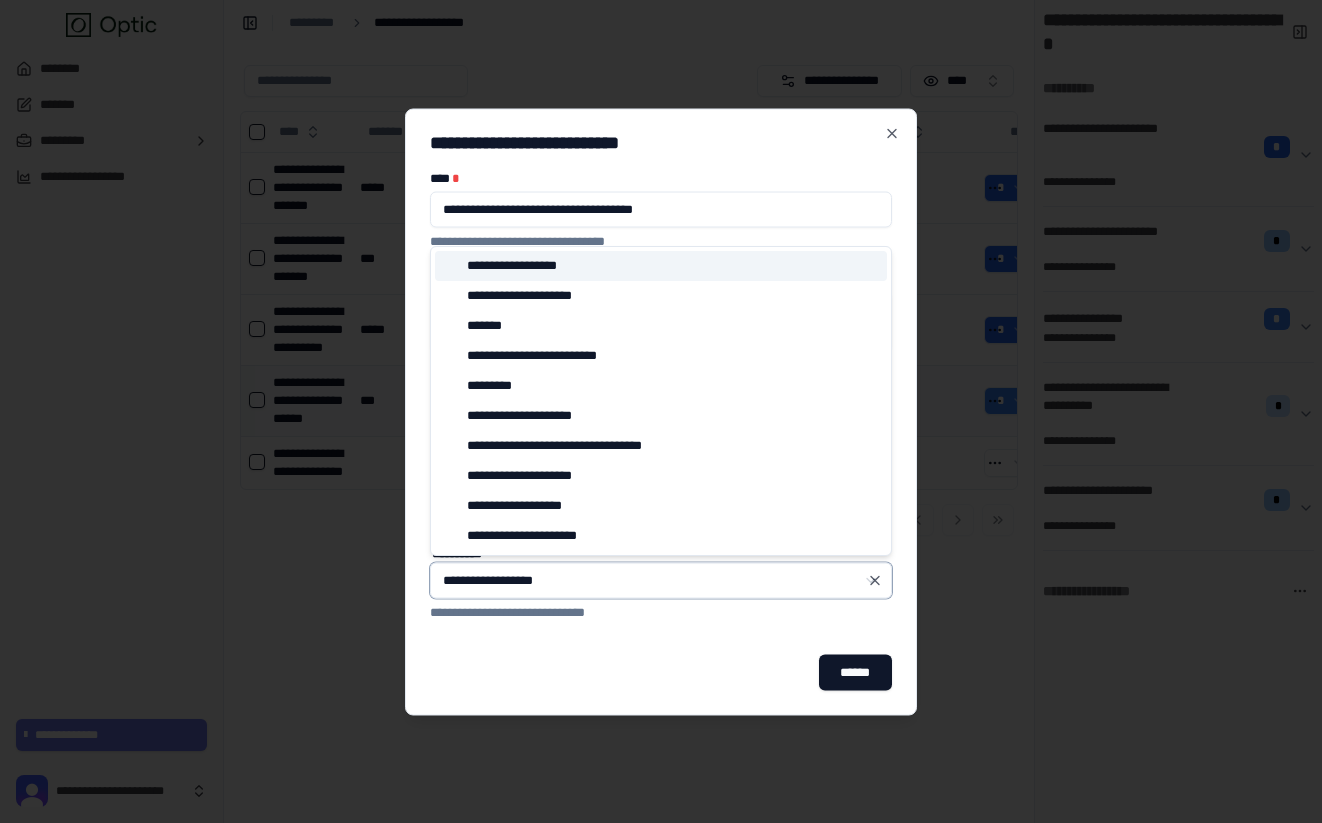 click on "**********" at bounding box center [517, 266] 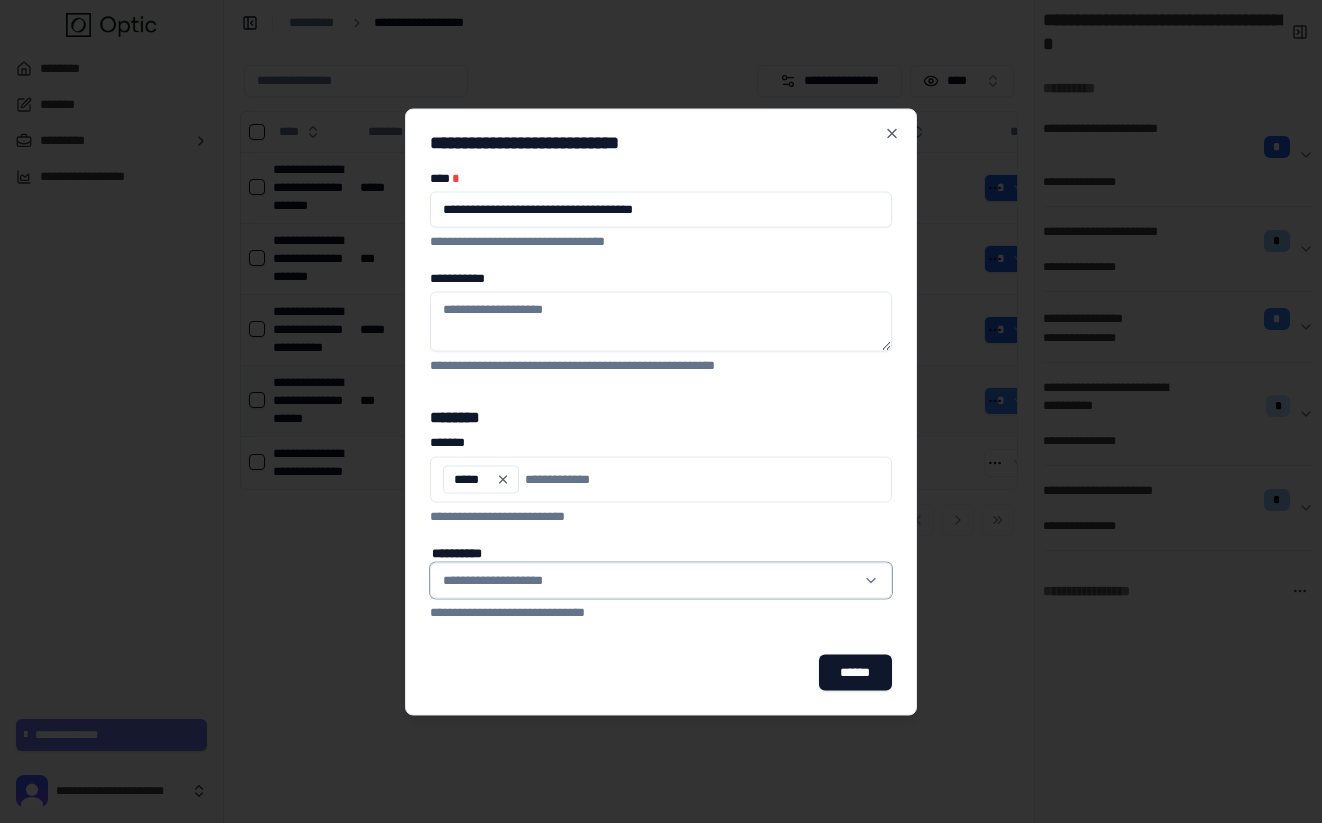 type on "**********" 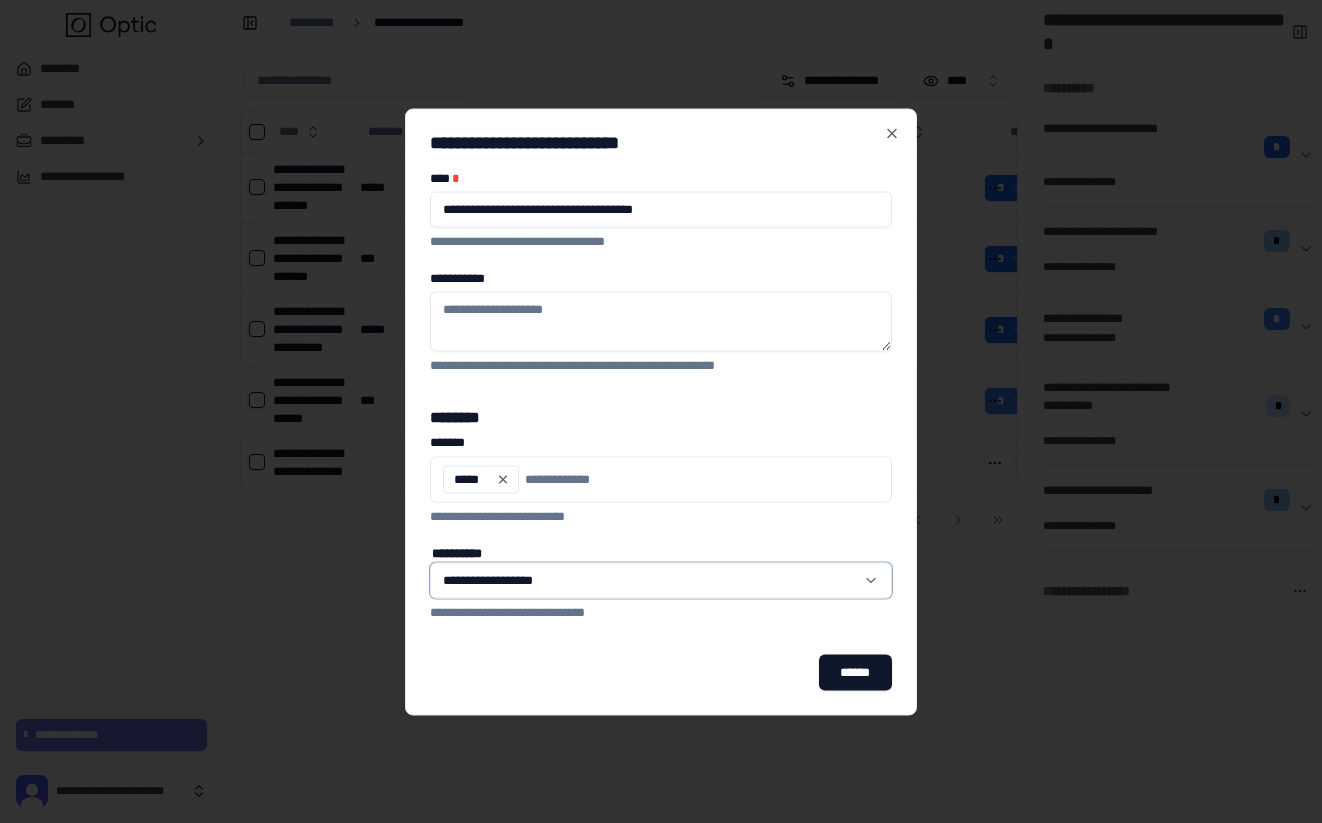 click on "**********" at bounding box center [661, 411] 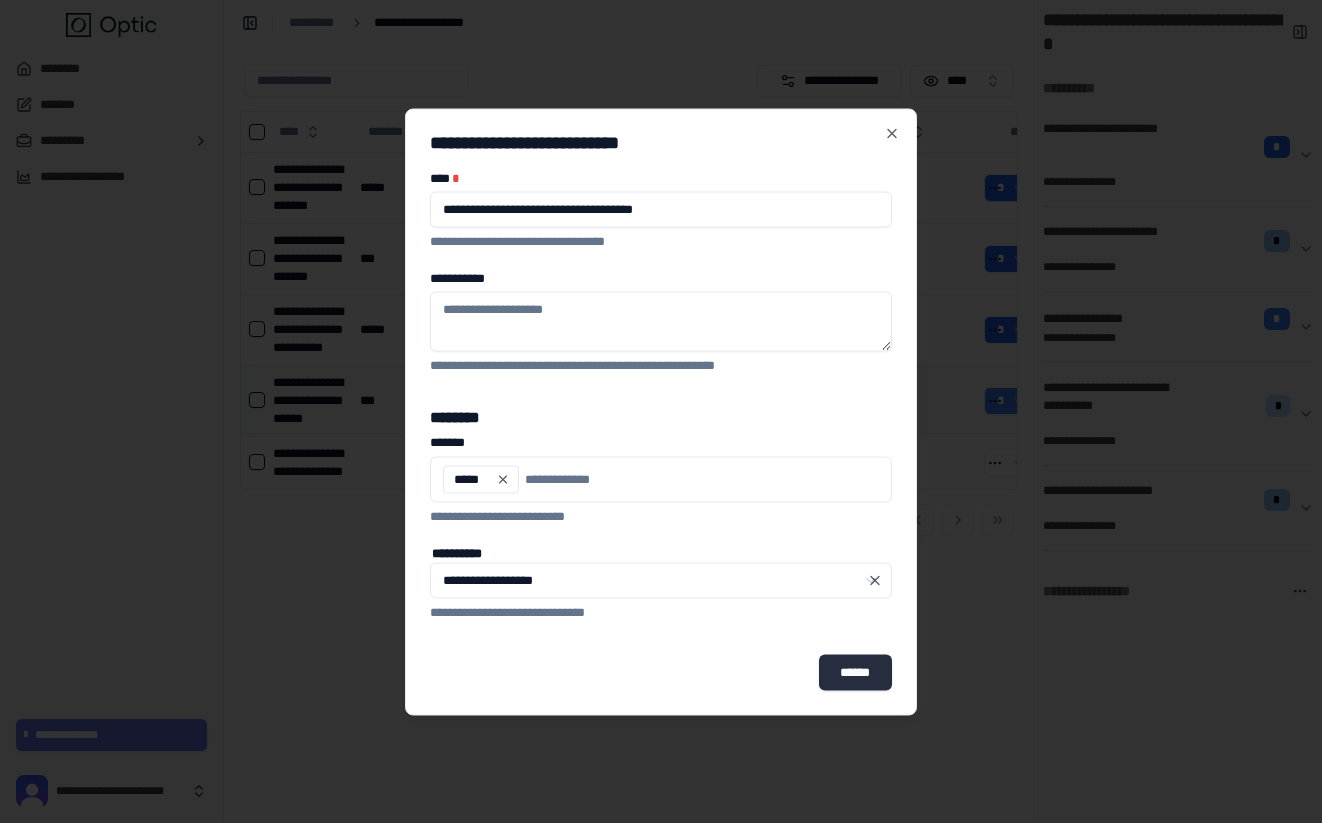 click on "******" at bounding box center [855, 672] 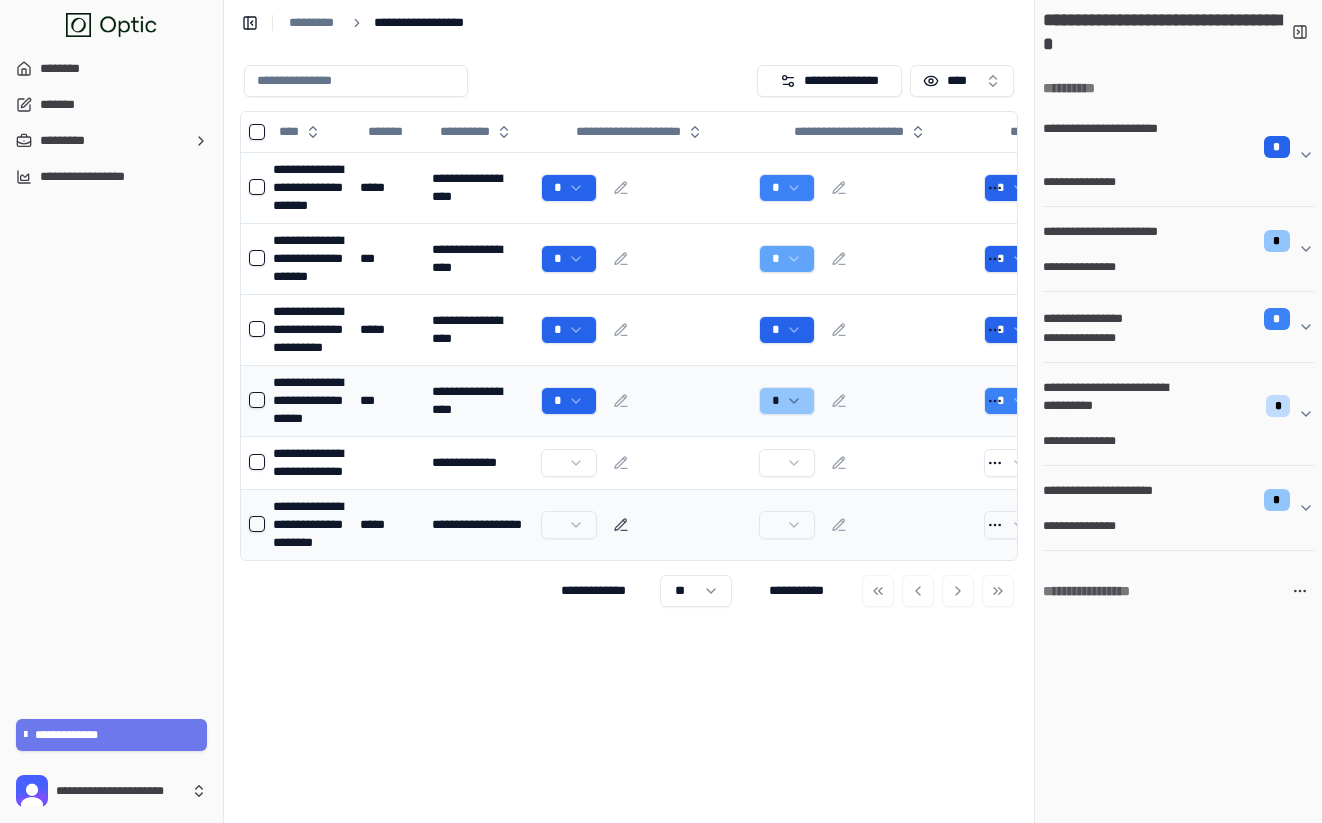 click 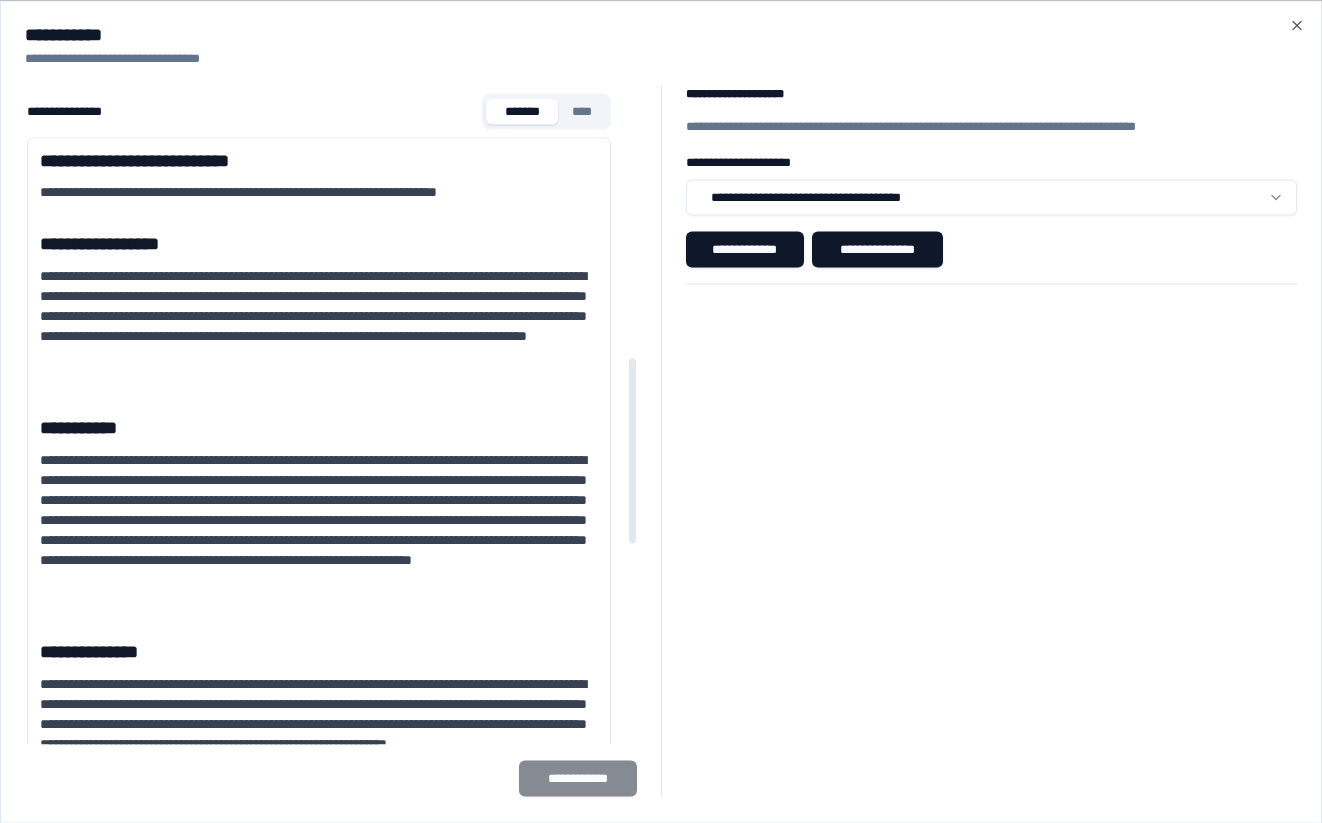 scroll, scrollTop: 0, scrollLeft: 0, axis: both 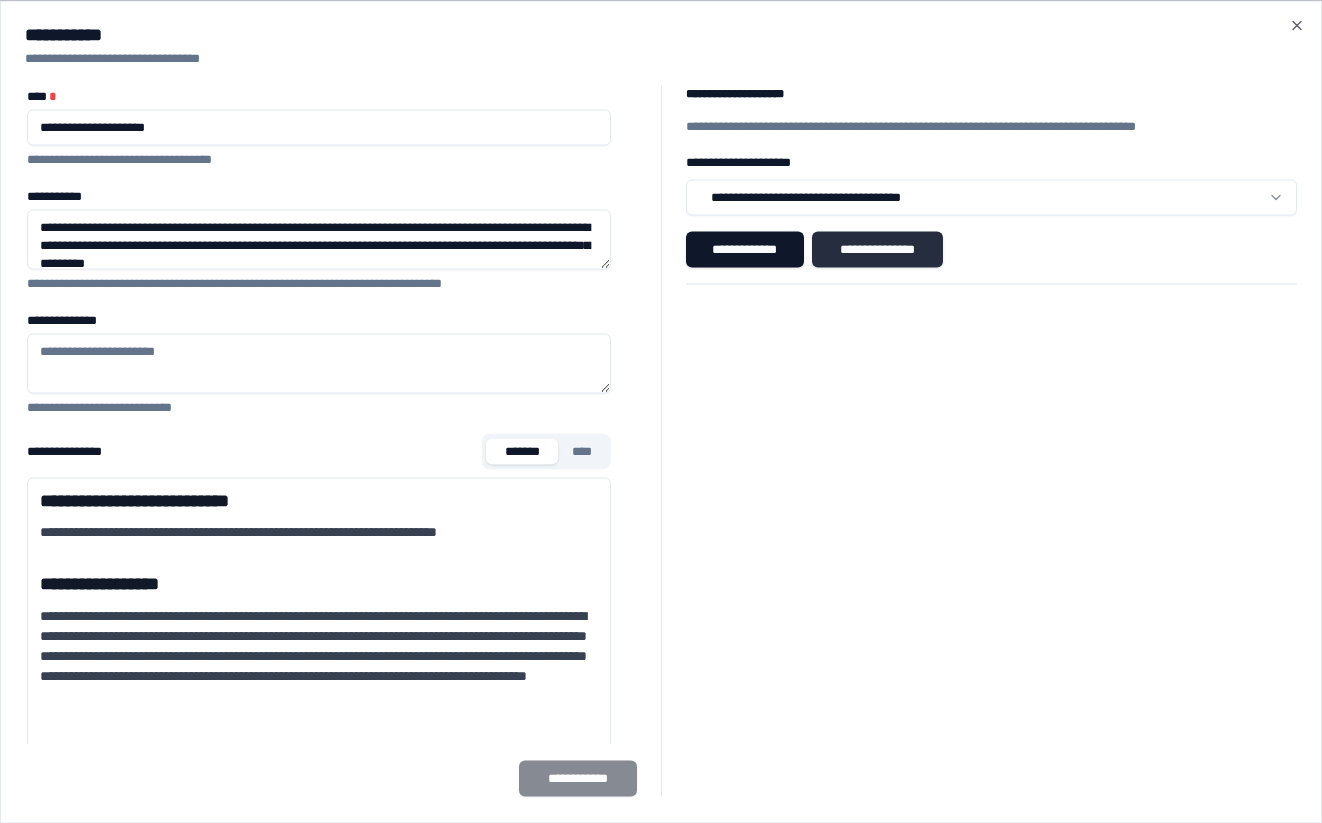 click on "**********" at bounding box center [877, 249] 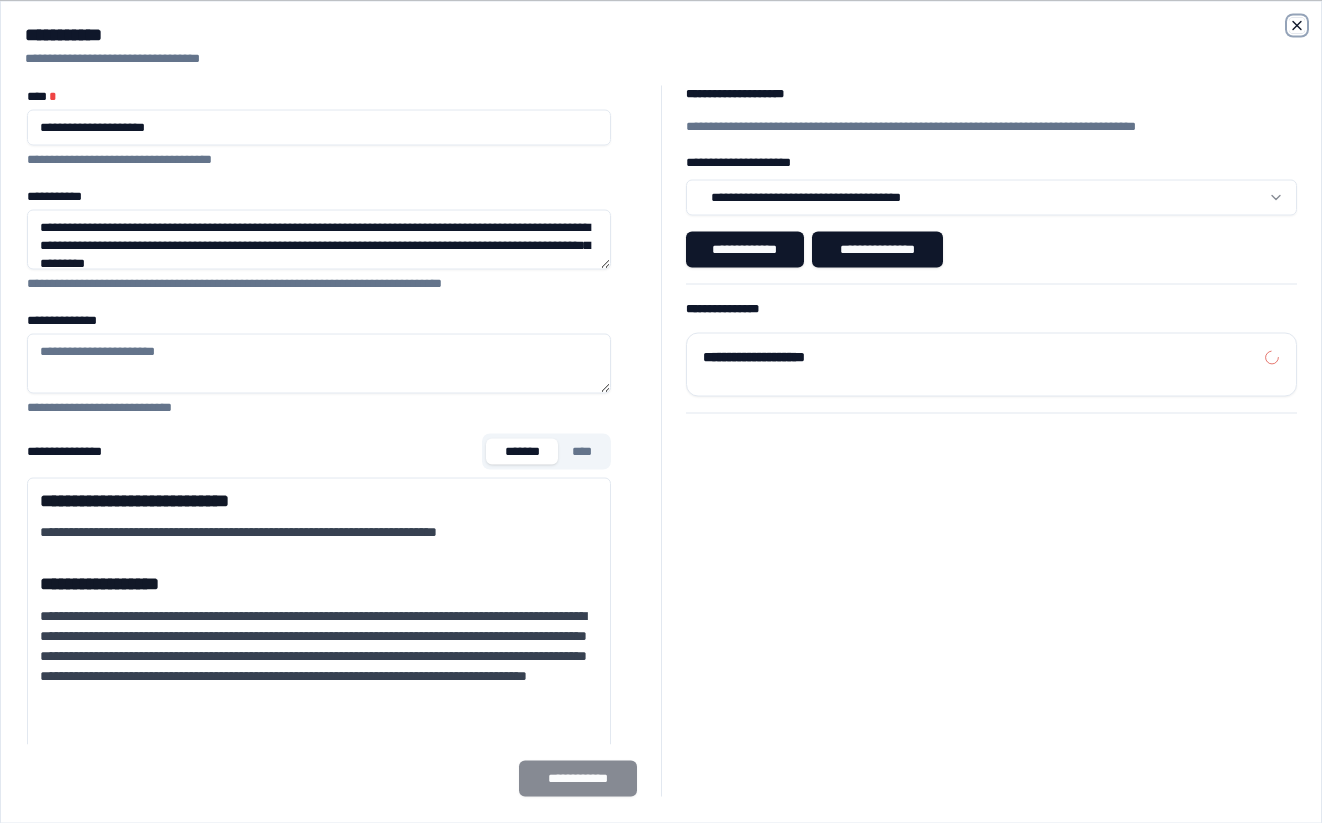 click 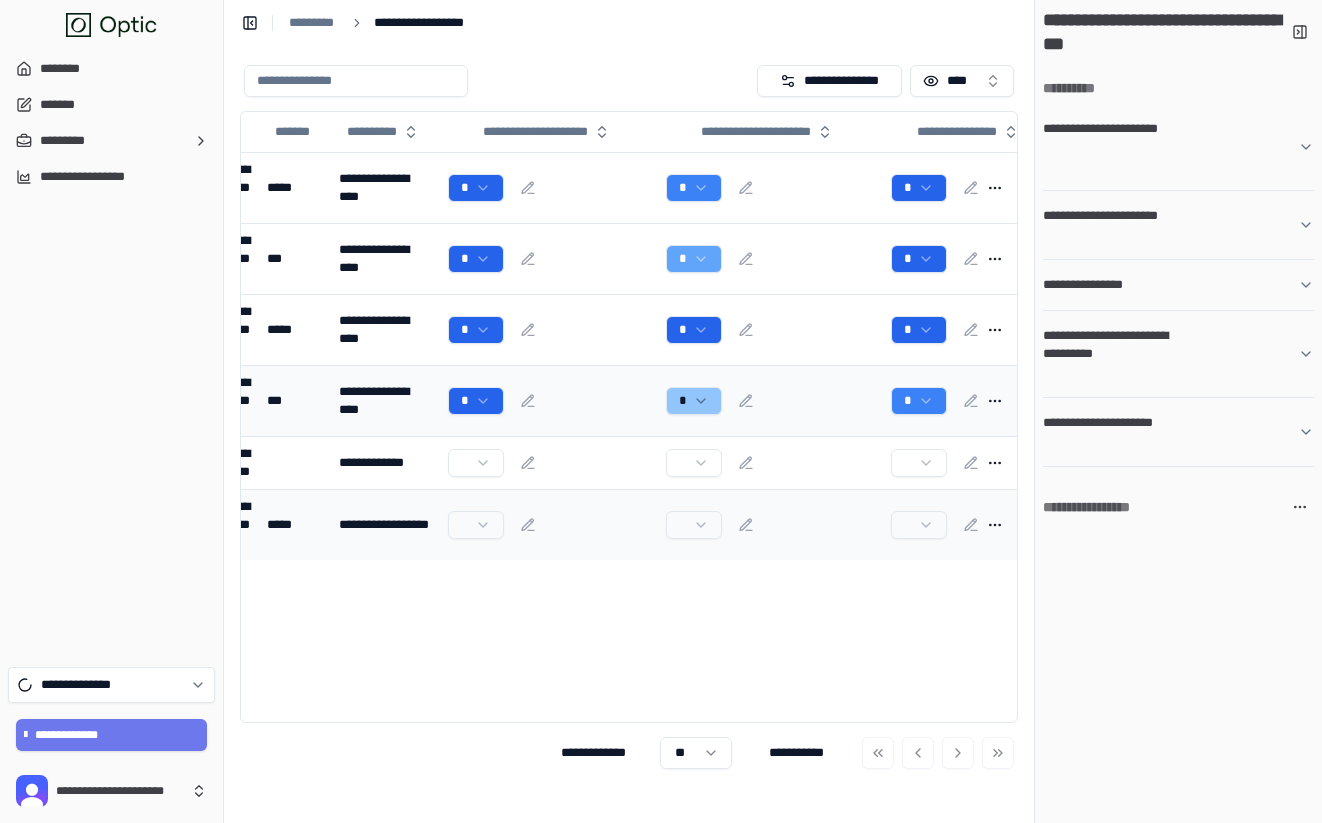 scroll, scrollTop: 0, scrollLeft: 121, axis: horizontal 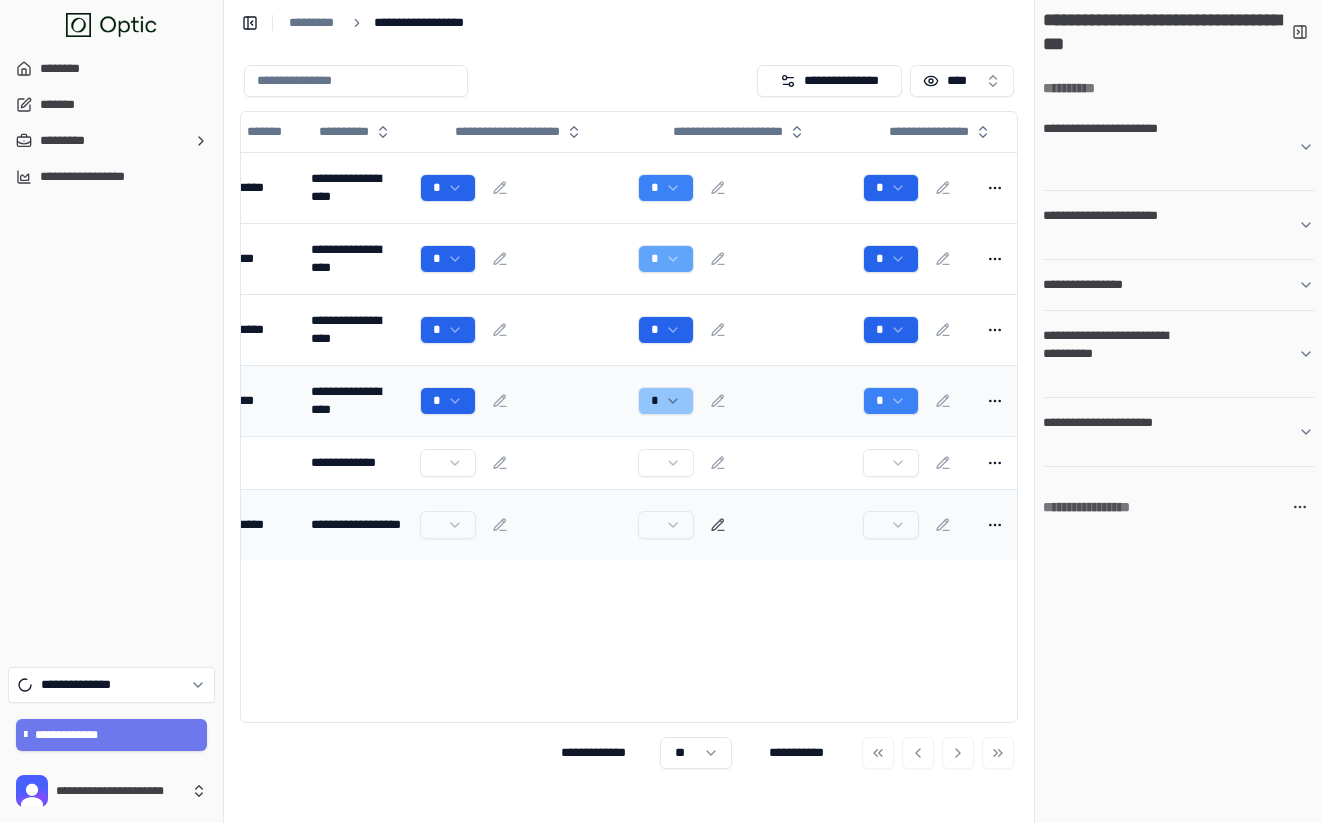 click 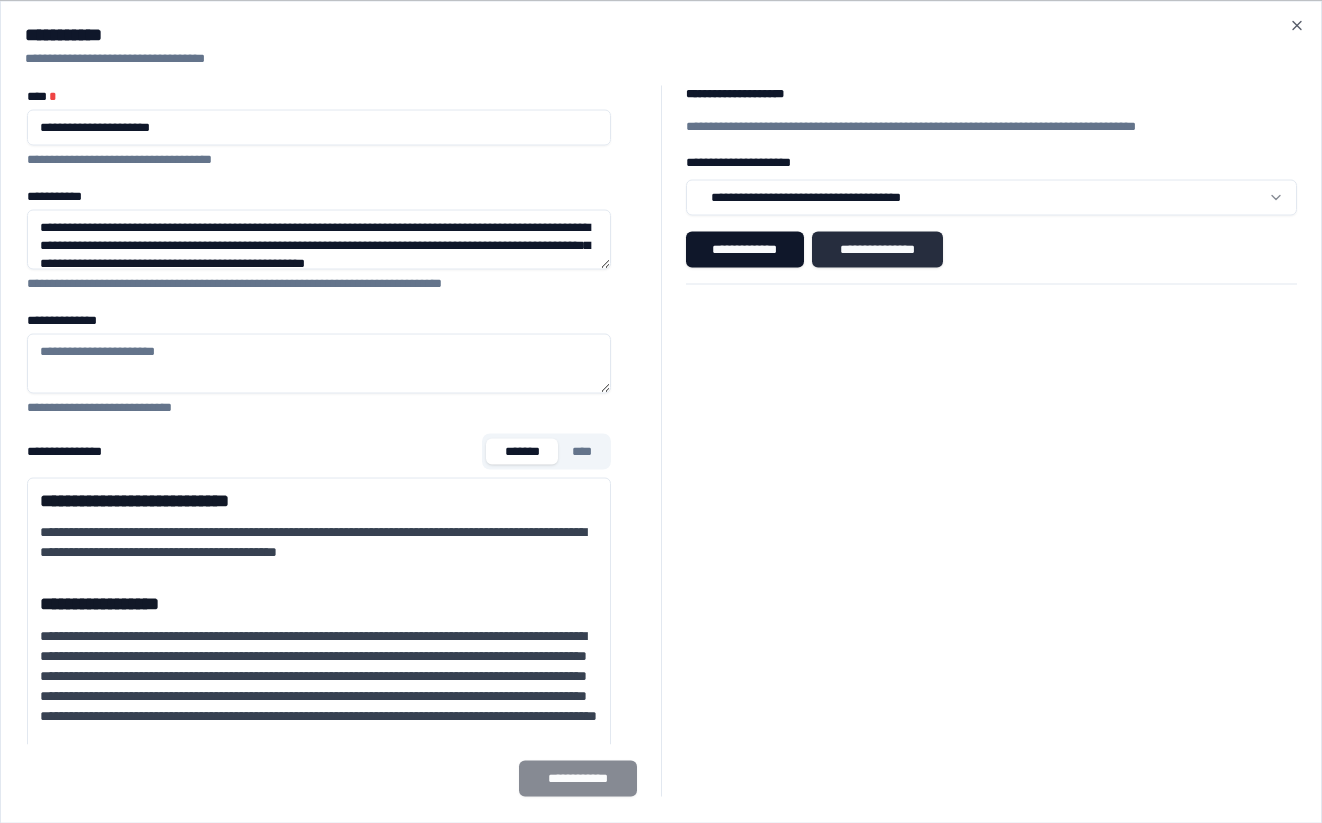 click on "**********" at bounding box center [877, 249] 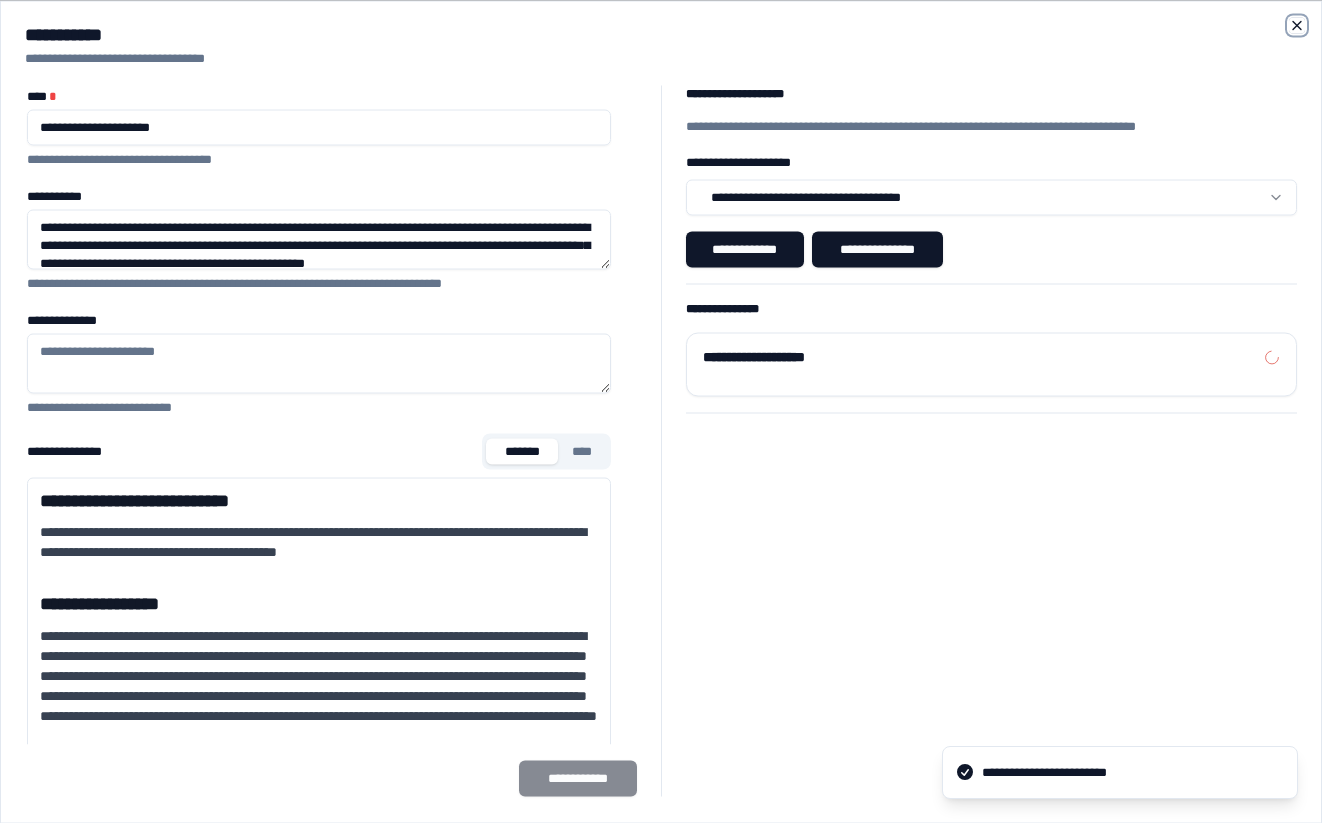 click 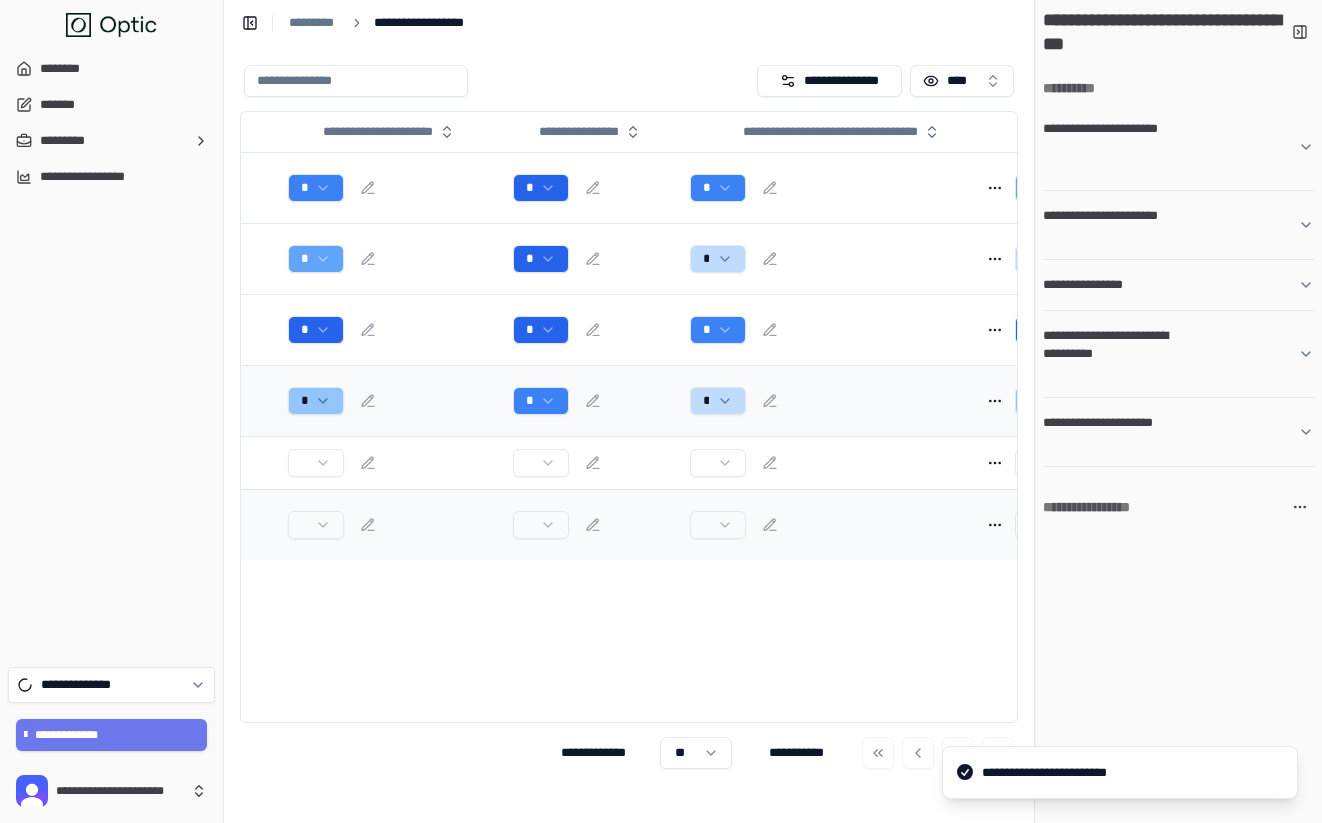 scroll, scrollTop: 0, scrollLeft: 478, axis: horizontal 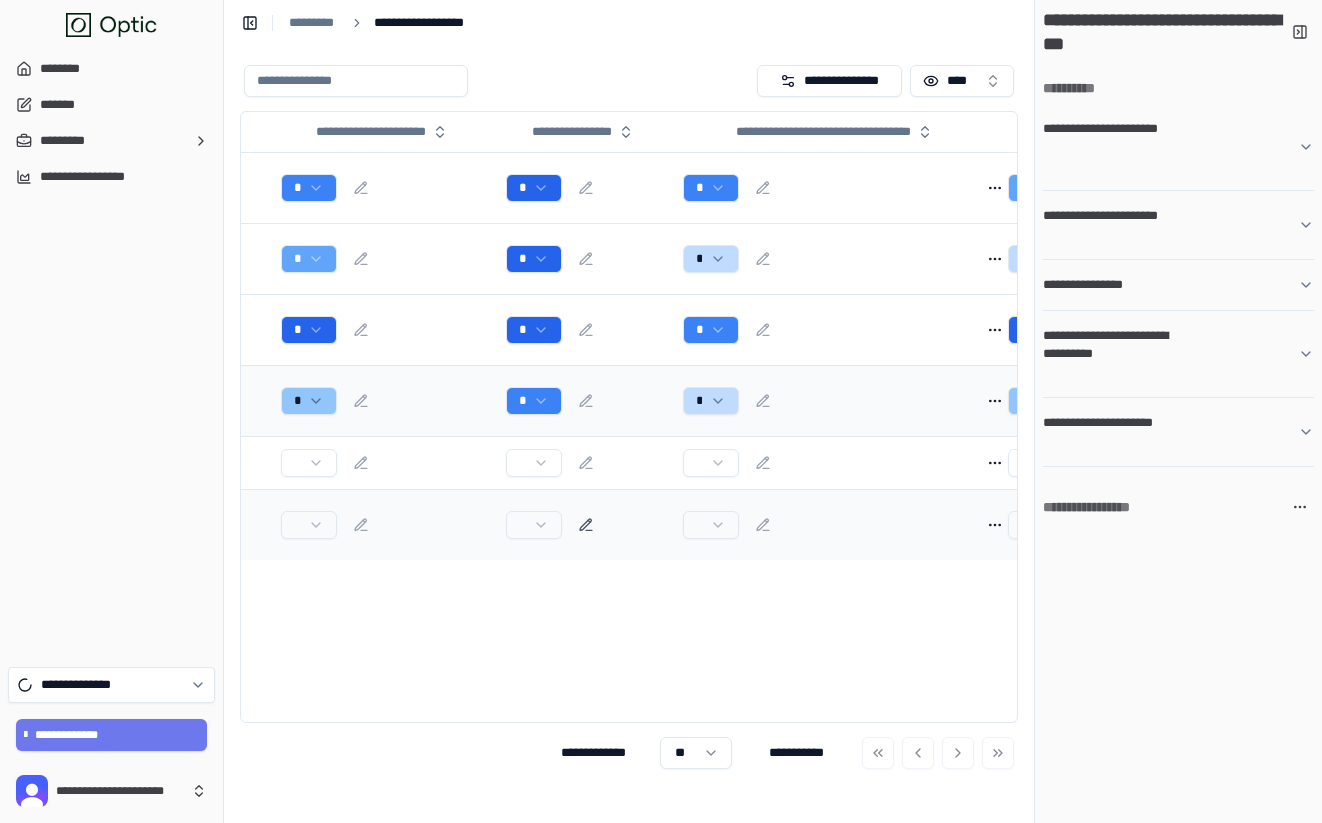 click 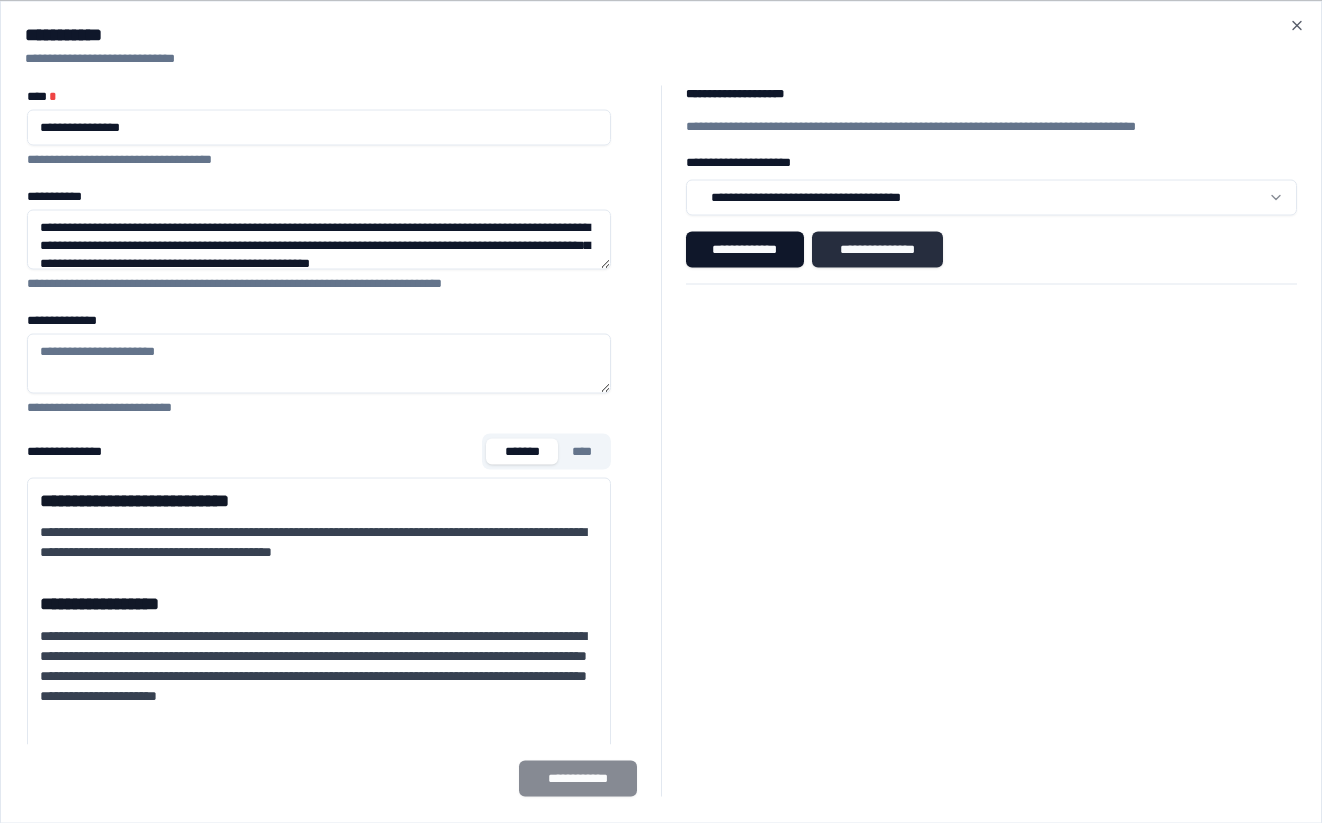 click on "**********" at bounding box center [877, 249] 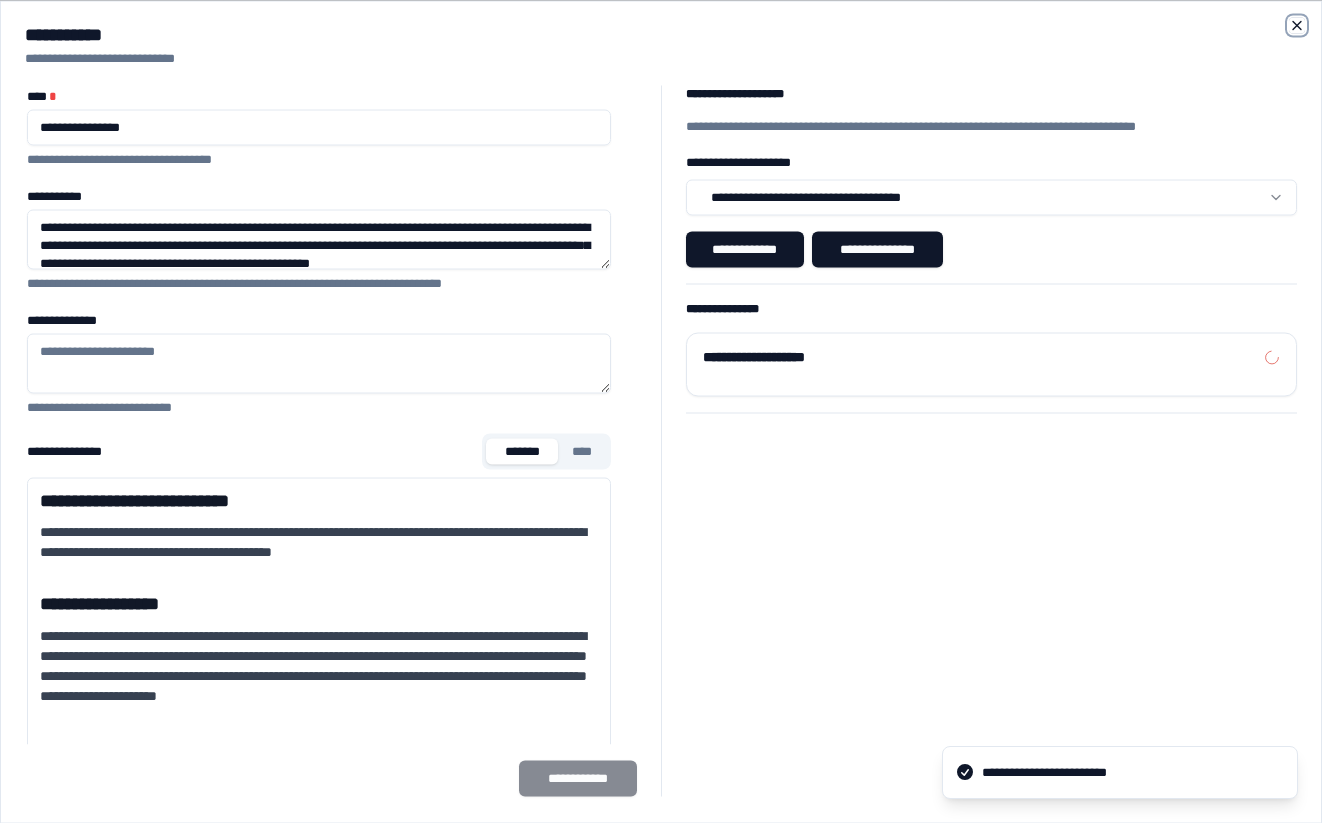 click 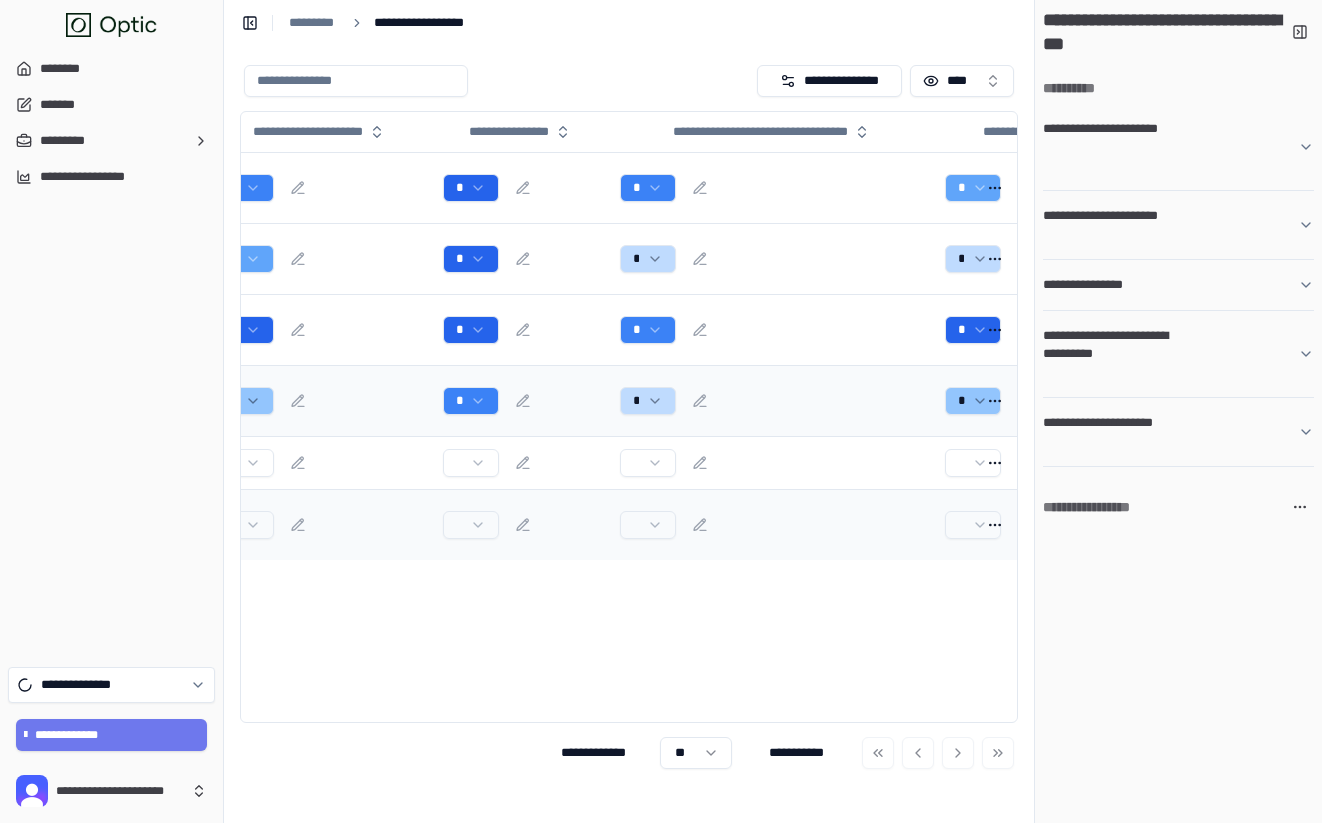 scroll, scrollTop: 0, scrollLeft: 656, axis: horizontal 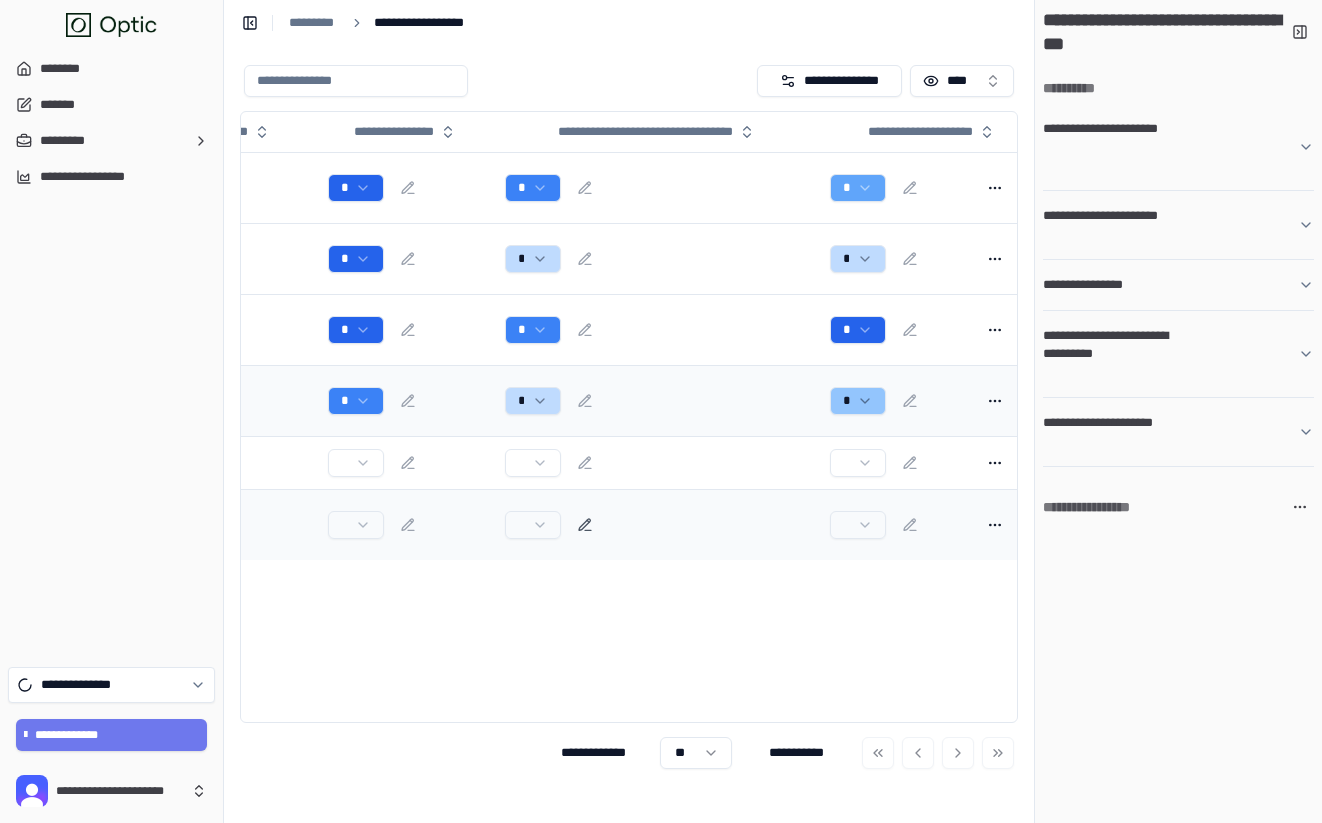 click 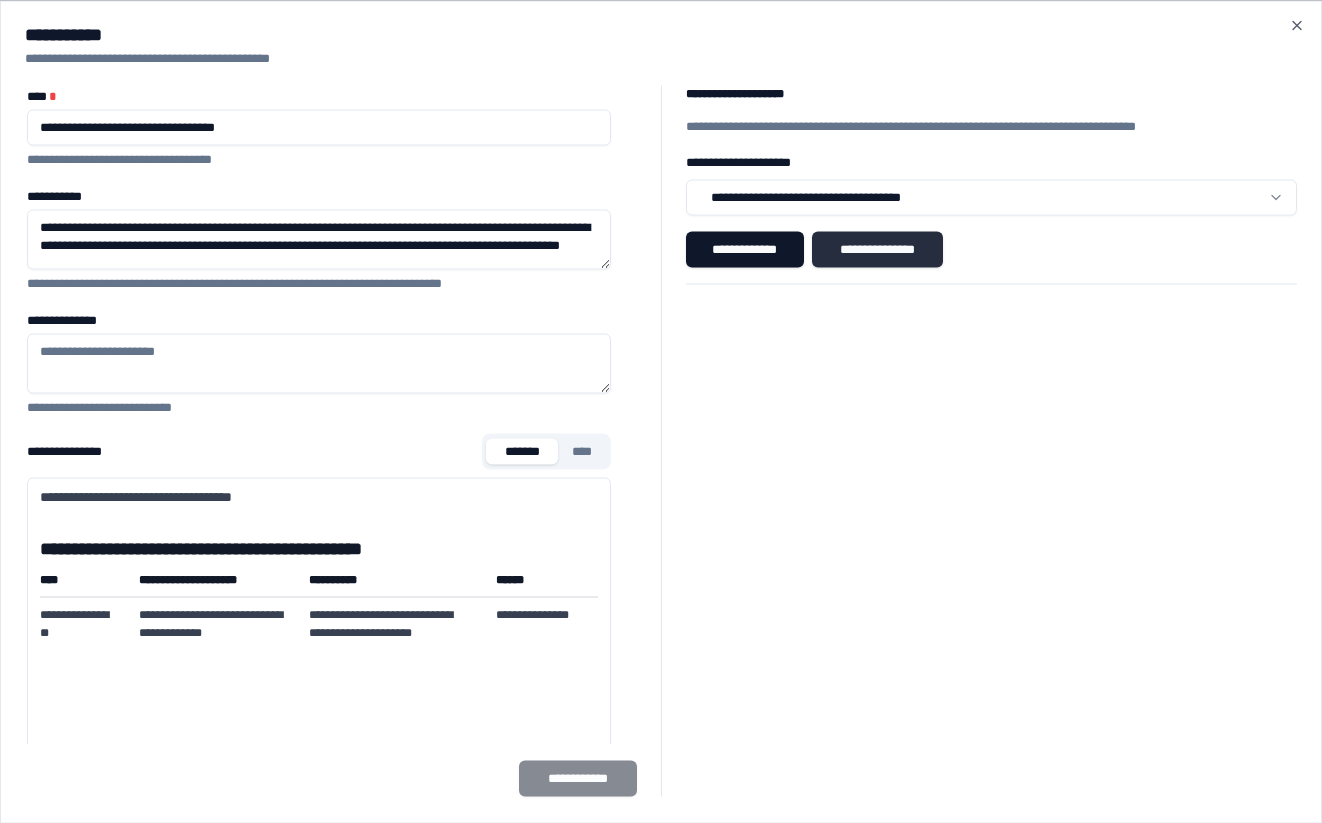 click on "**********" at bounding box center (877, 249) 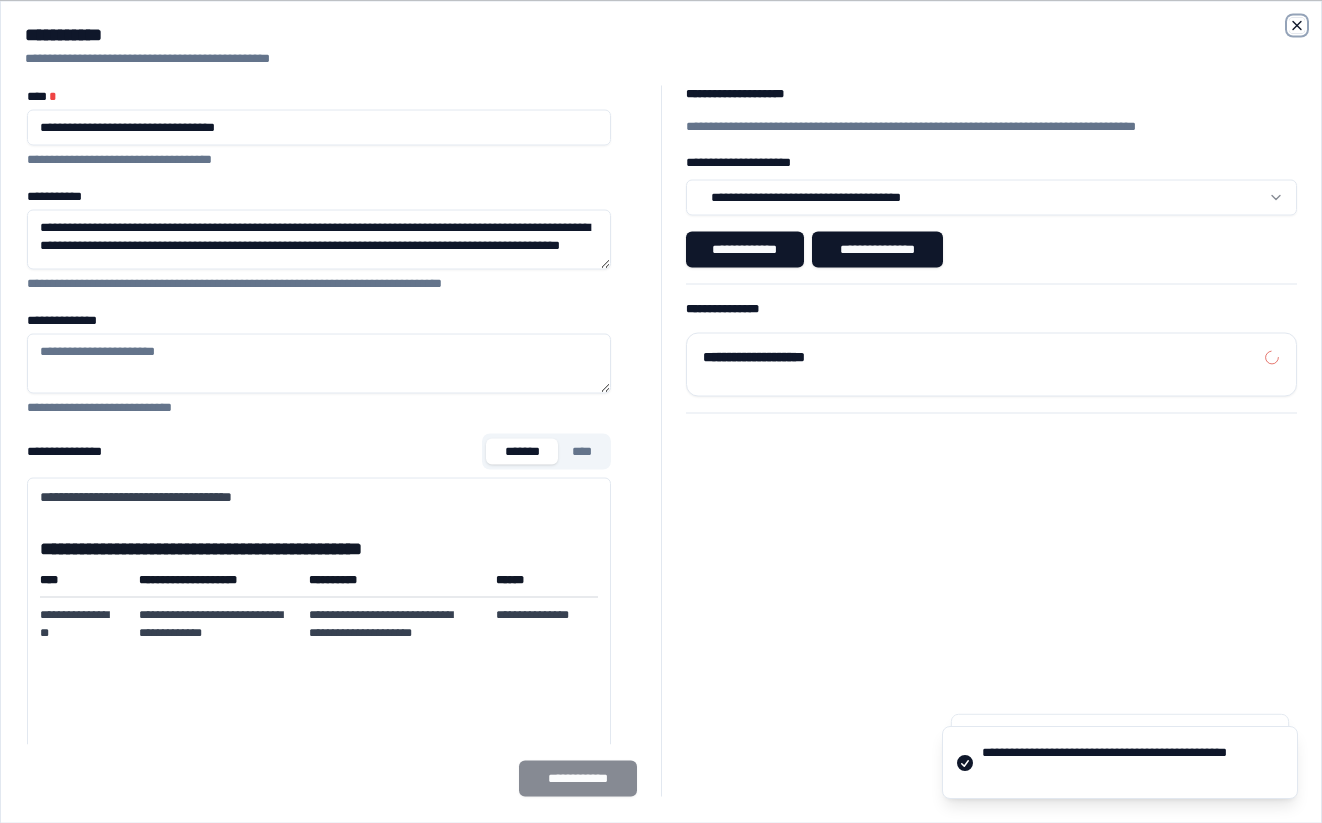click 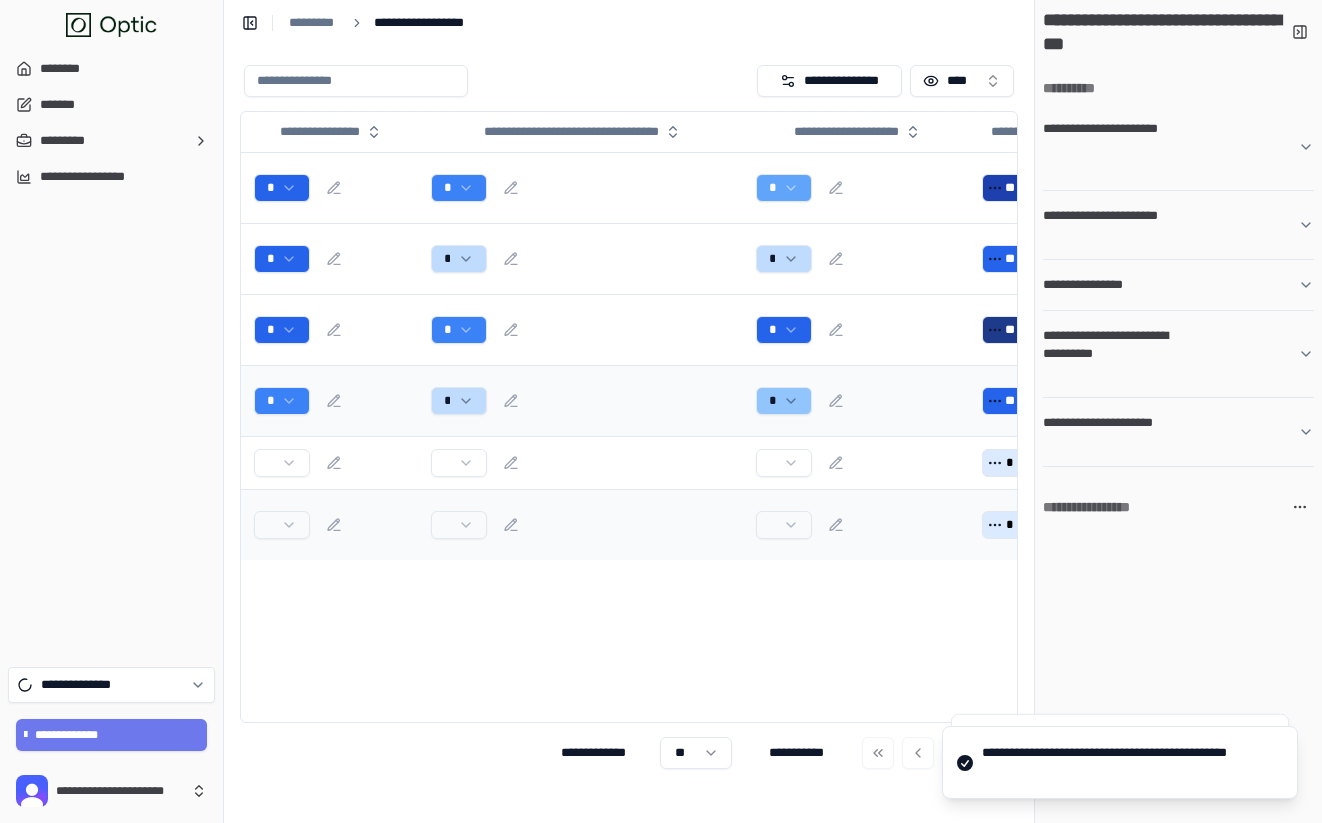 scroll, scrollTop: 0, scrollLeft: 848, axis: horizontal 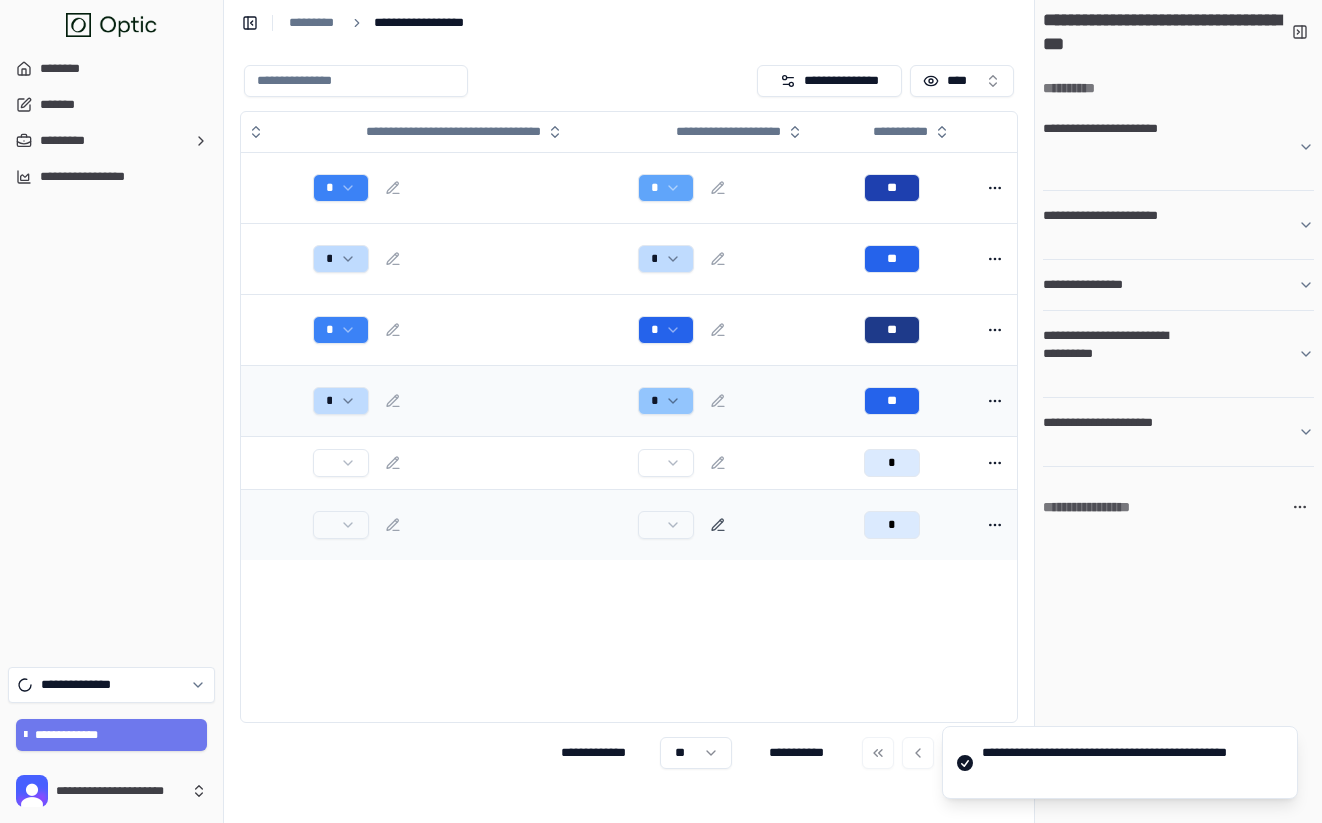 click 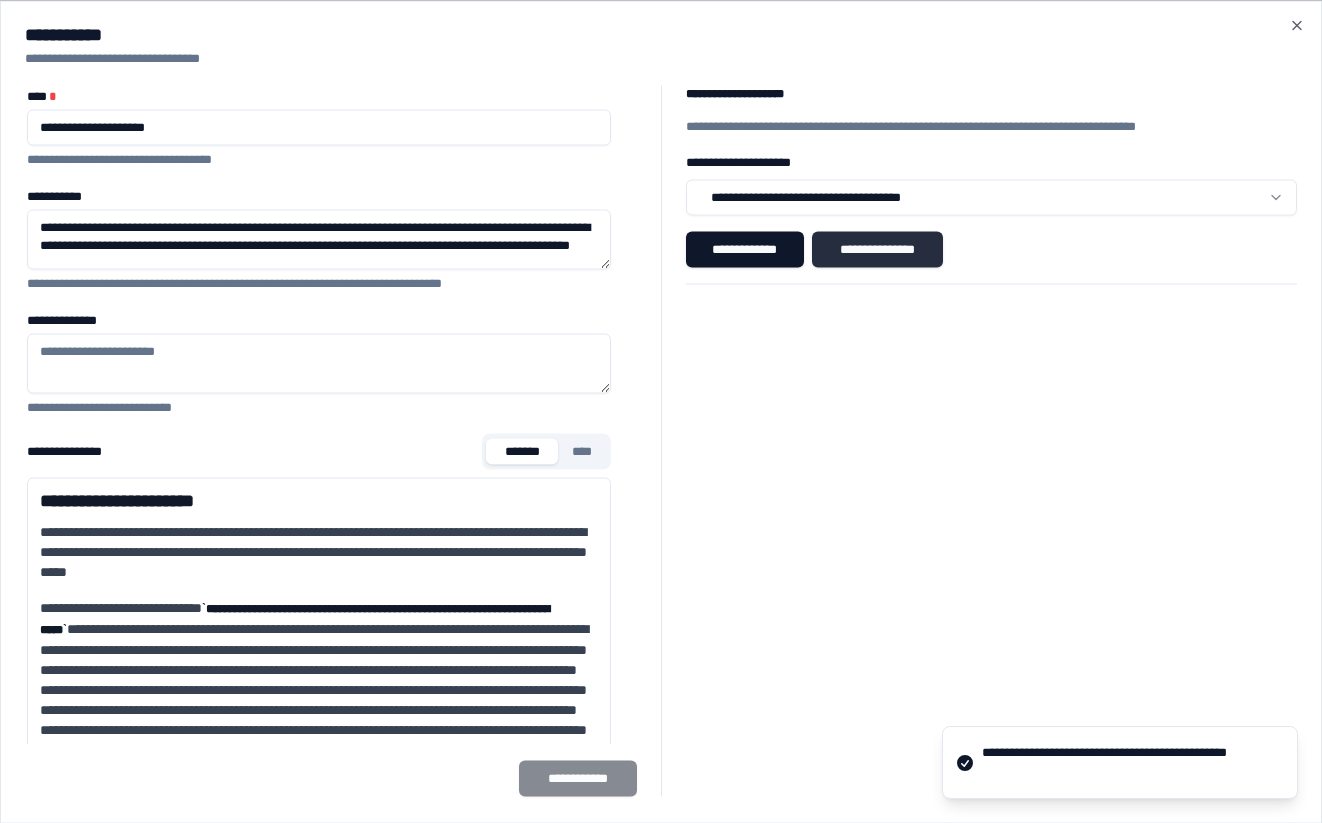 click on "**********" at bounding box center [877, 249] 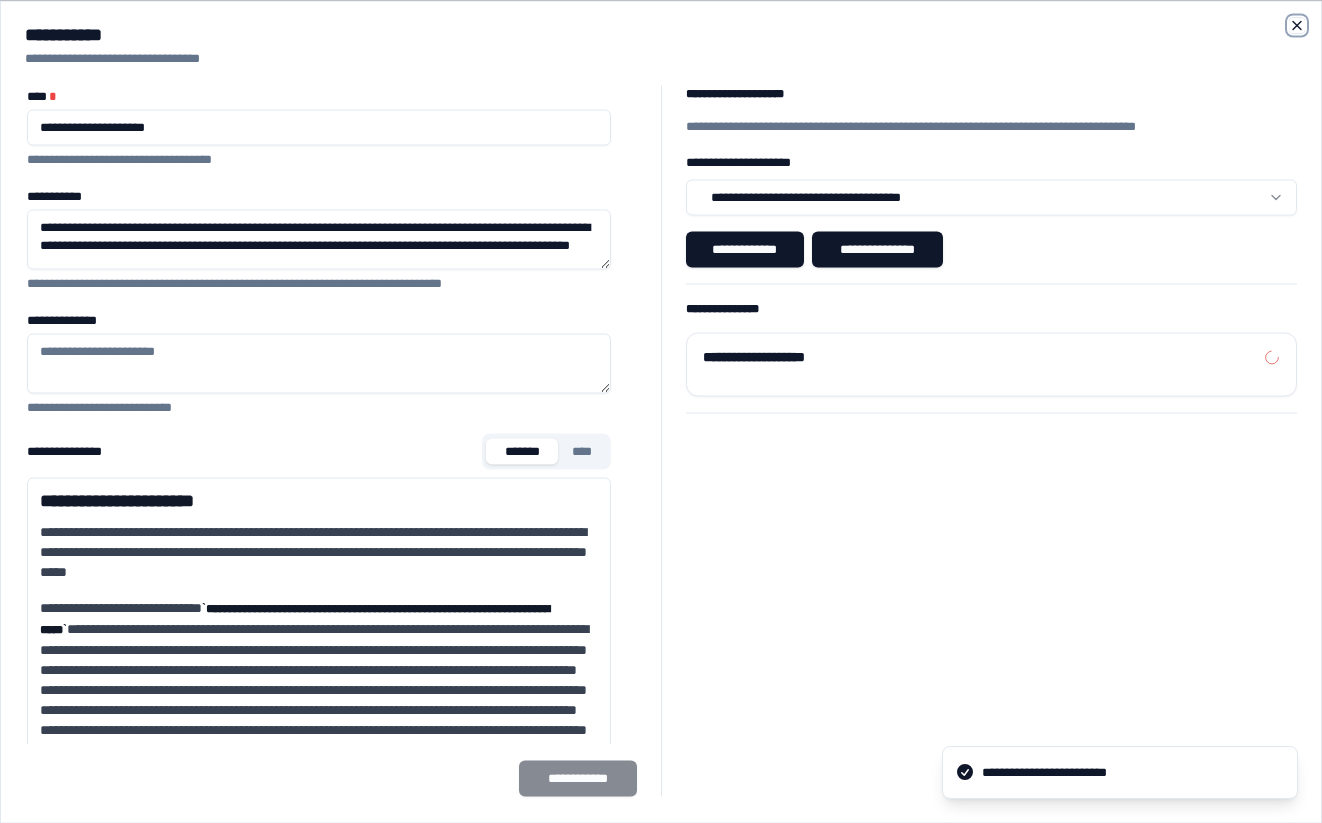 click 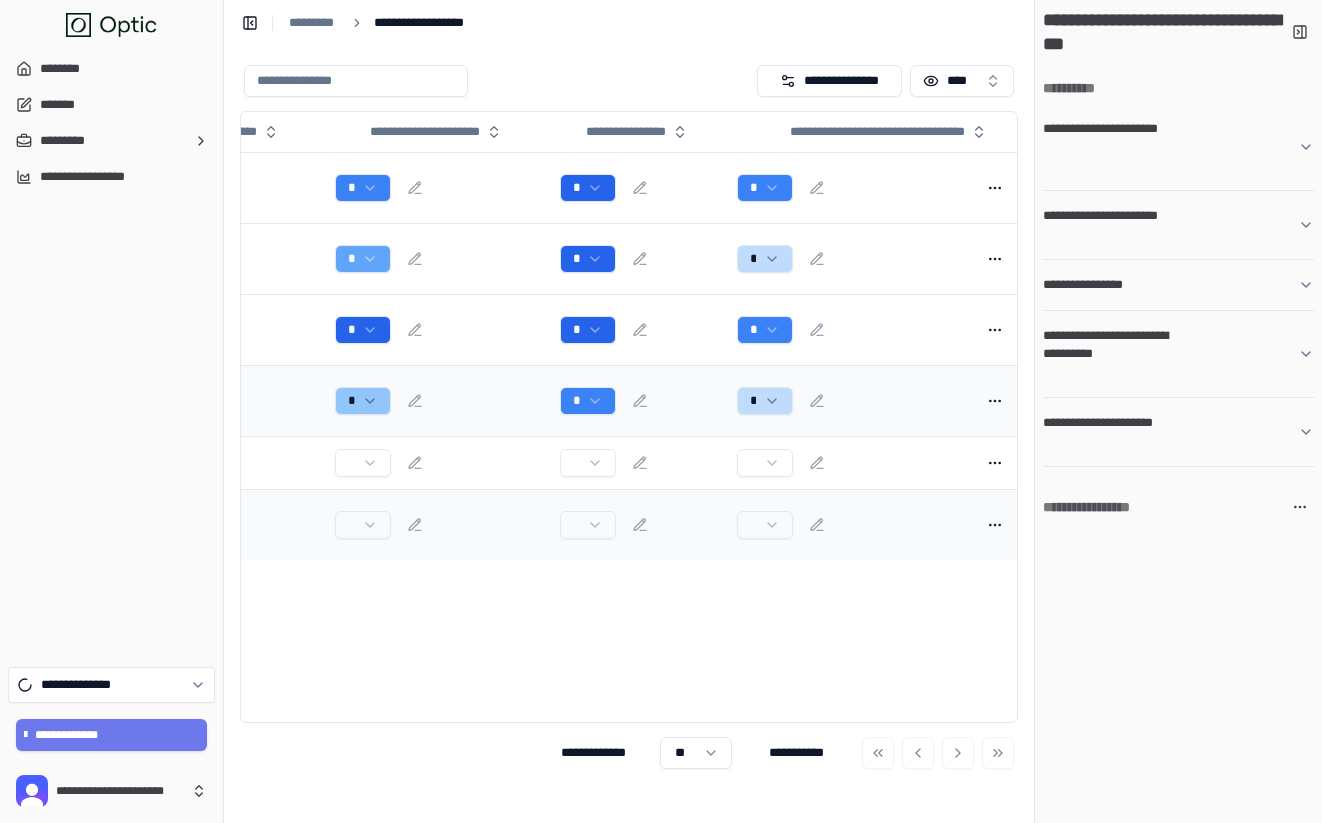 scroll, scrollTop: 0, scrollLeft: 0, axis: both 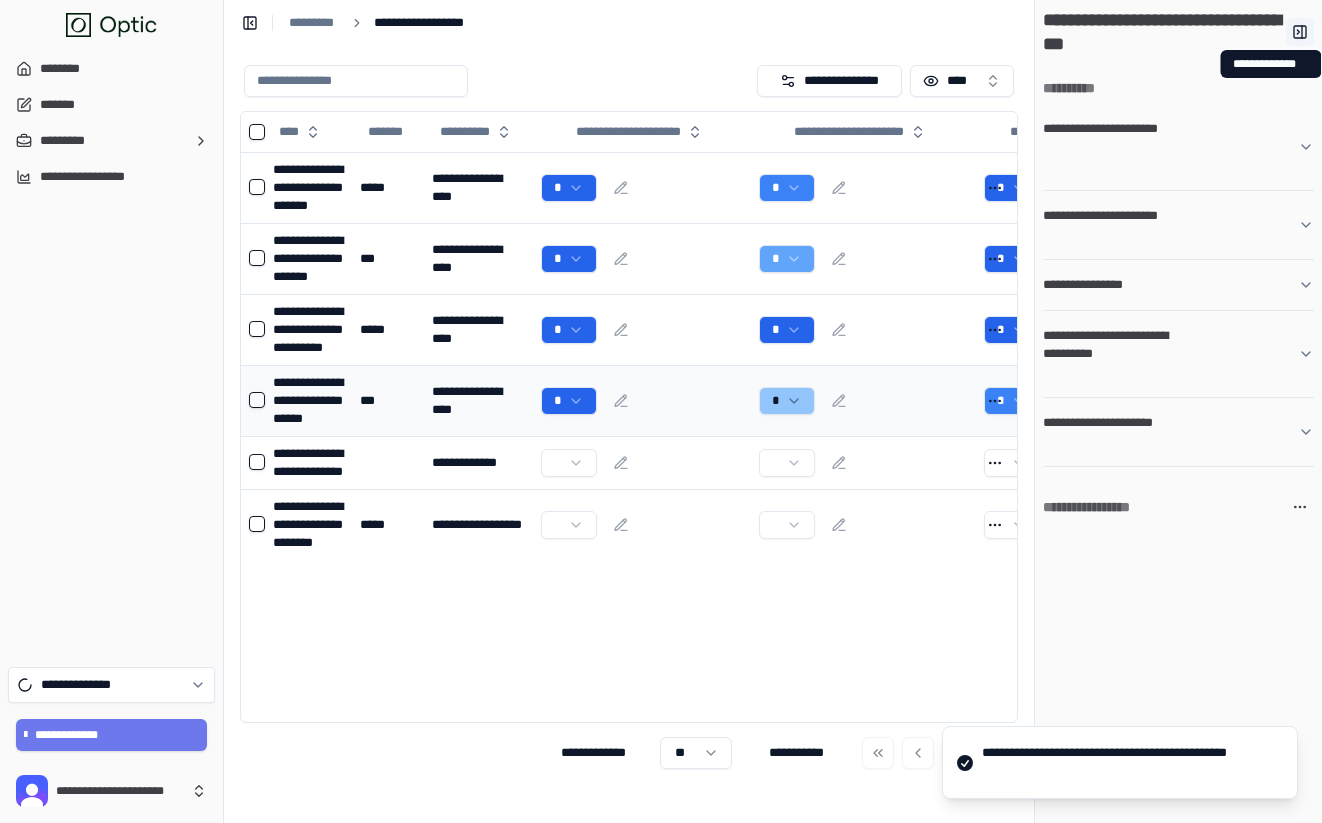 click at bounding box center [1300, 32] 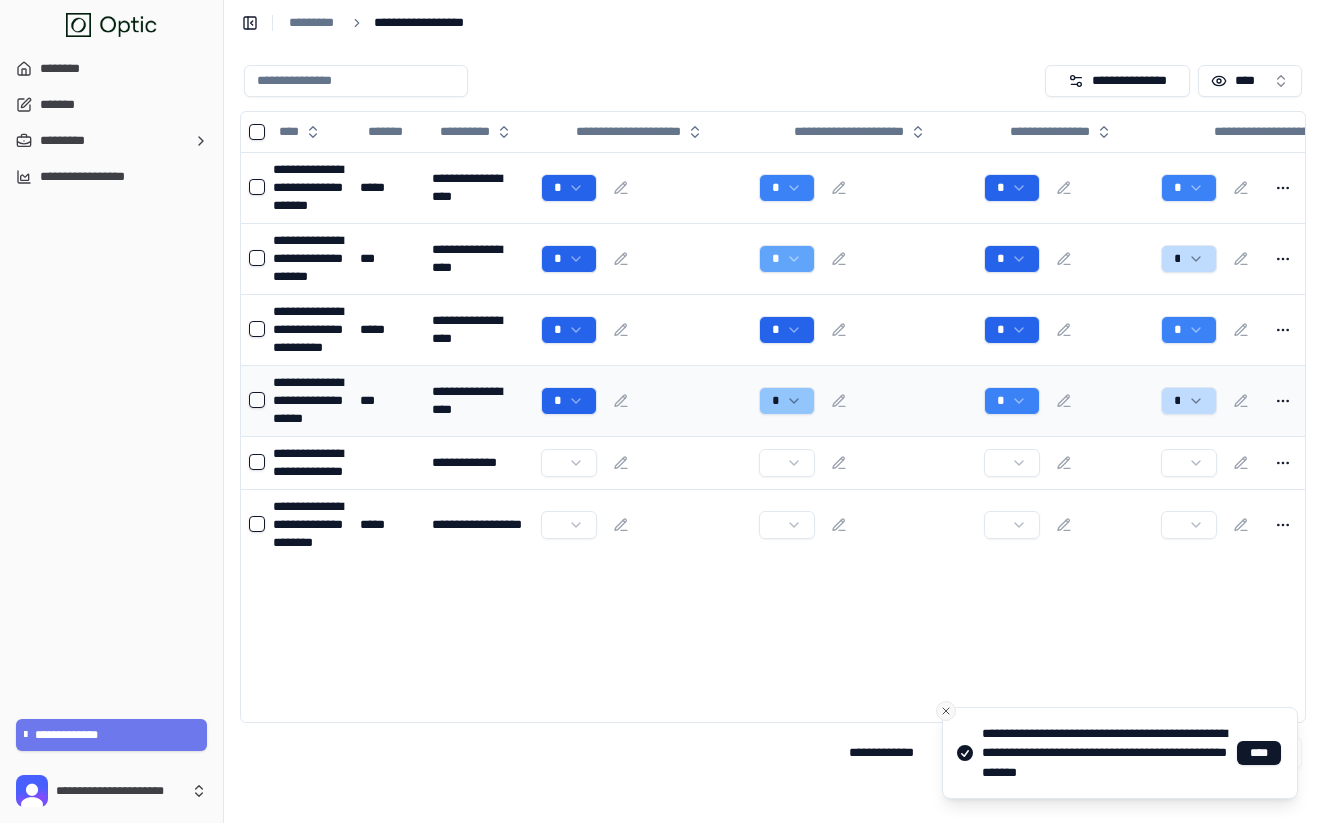 click 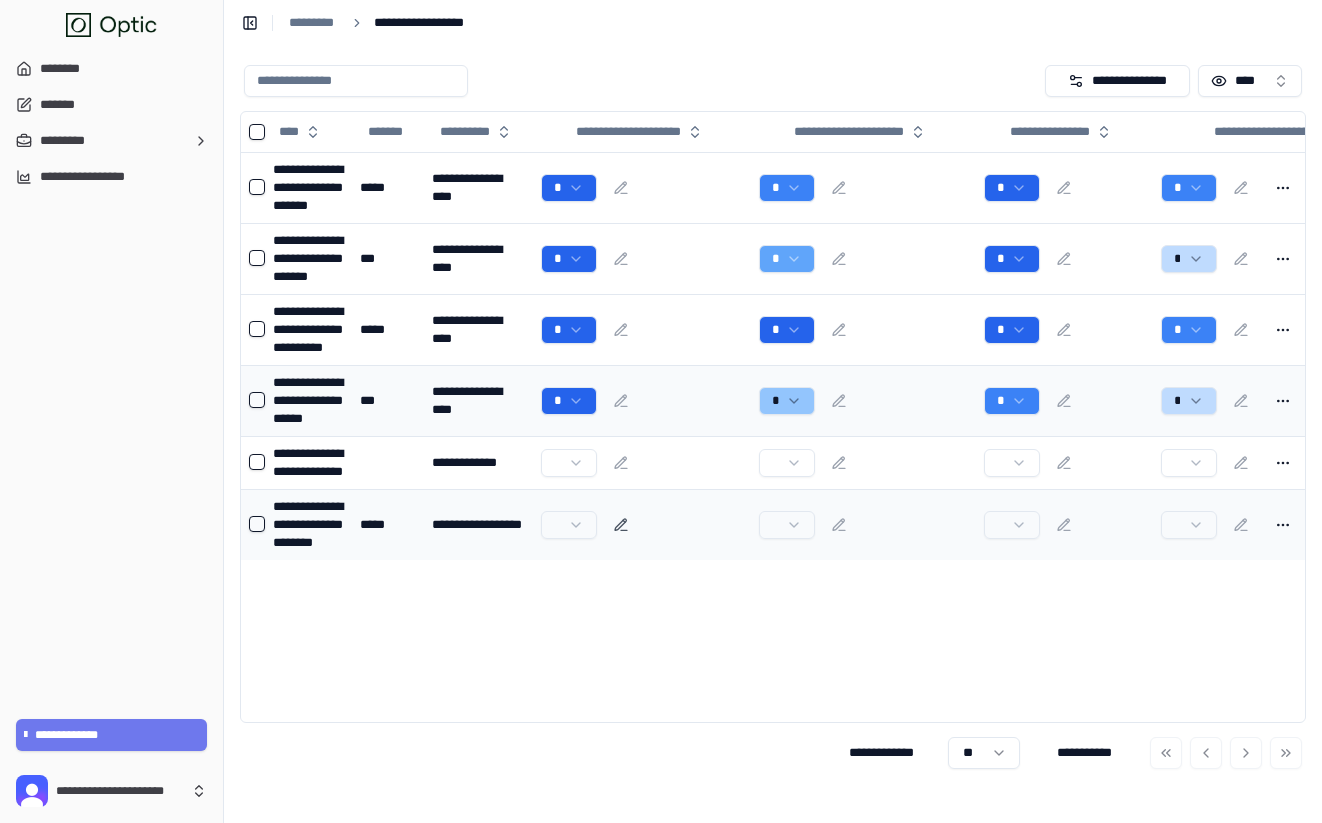 click 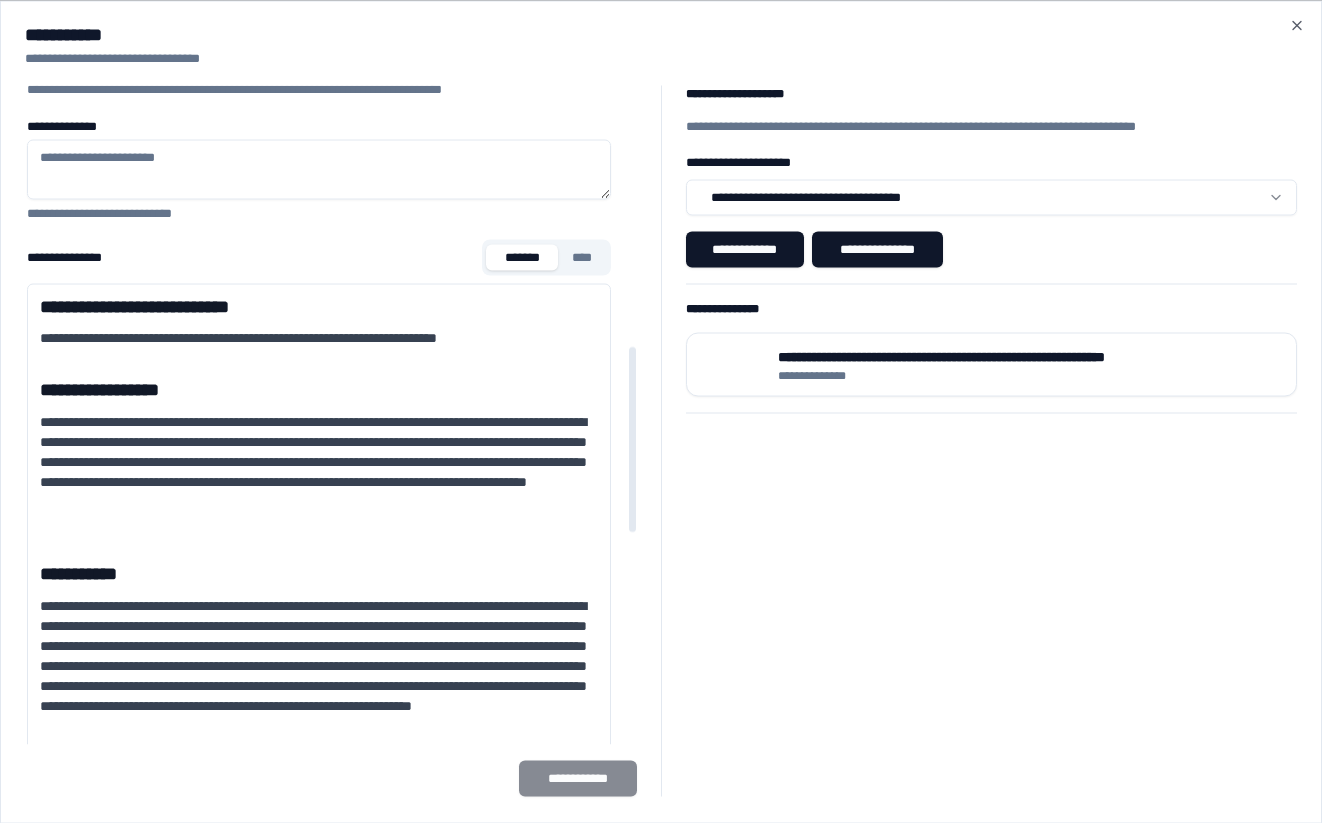 scroll, scrollTop: 0, scrollLeft: 0, axis: both 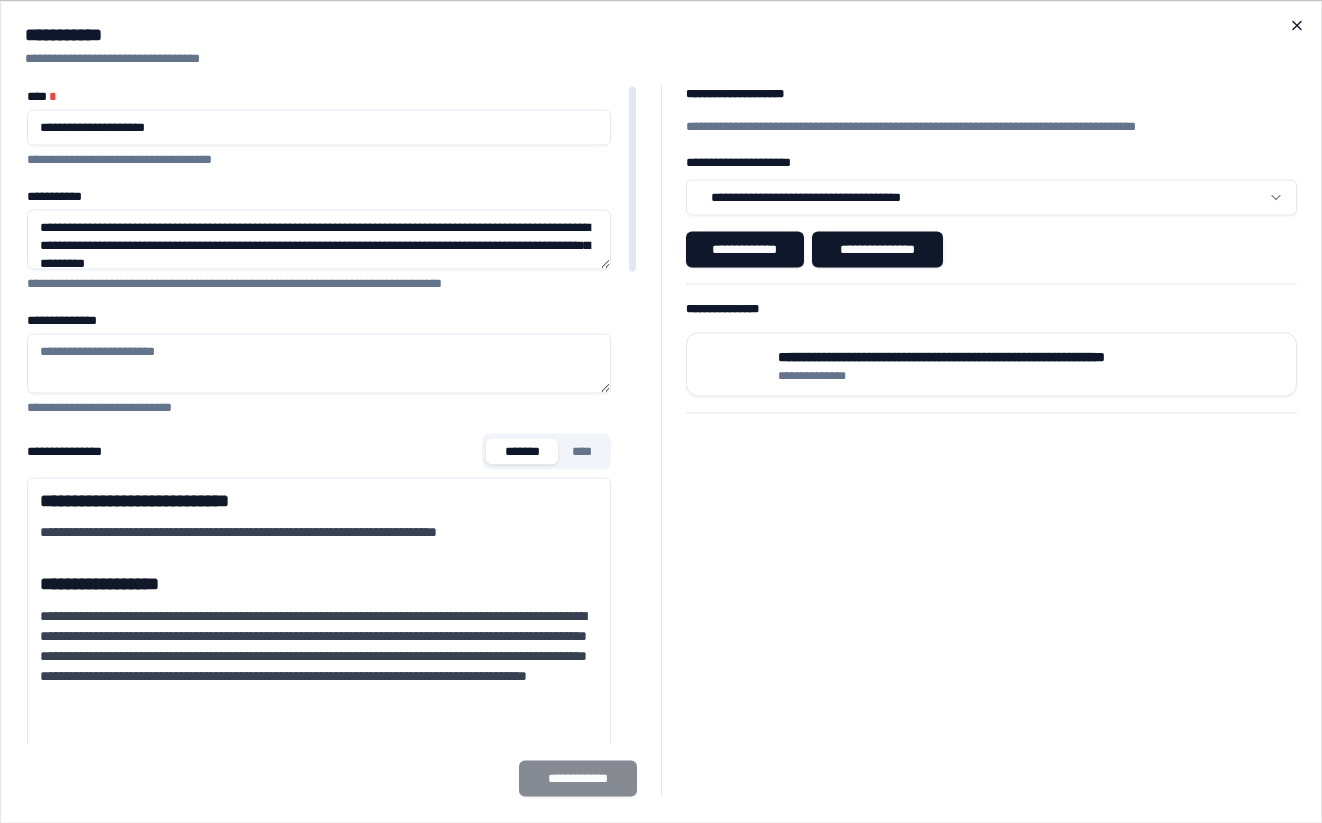 click 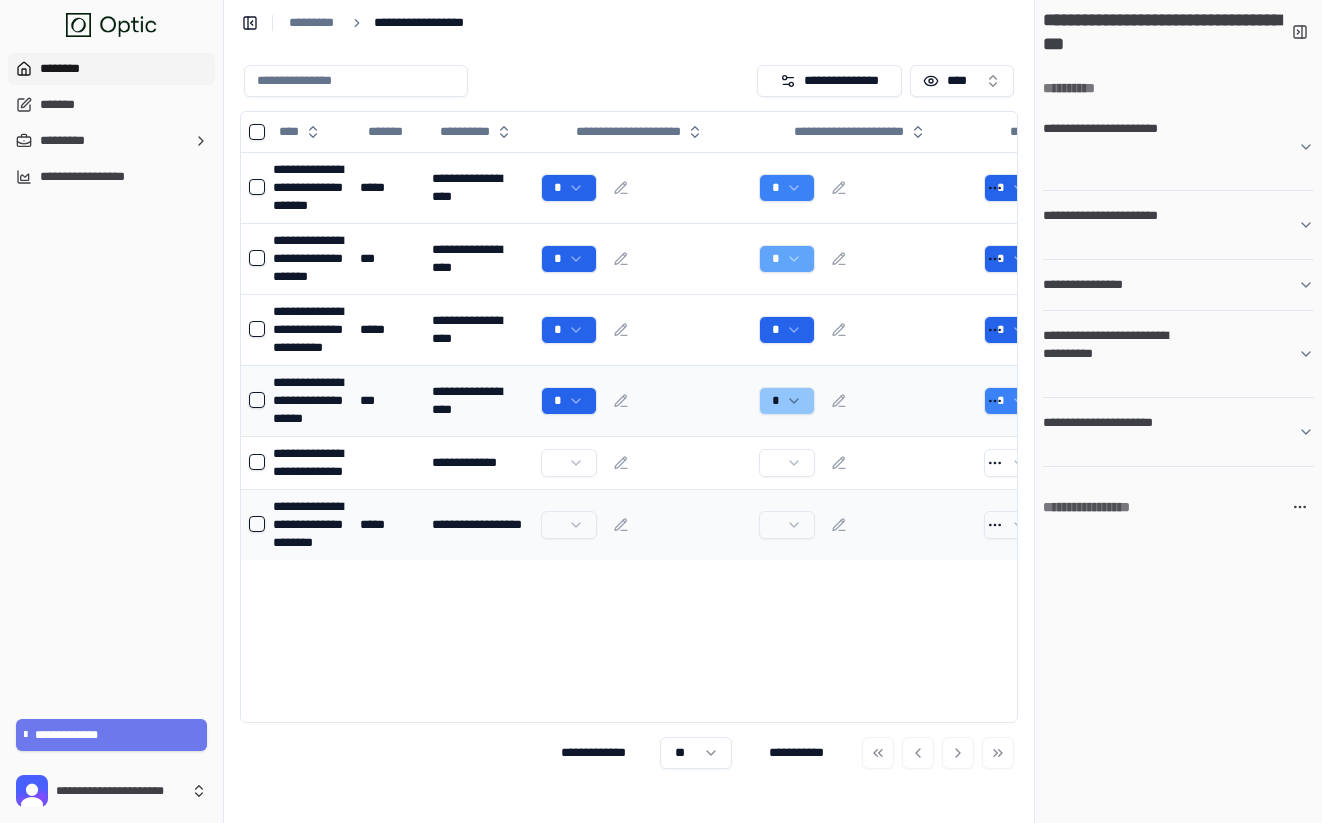 click on "********" at bounding box center [111, 69] 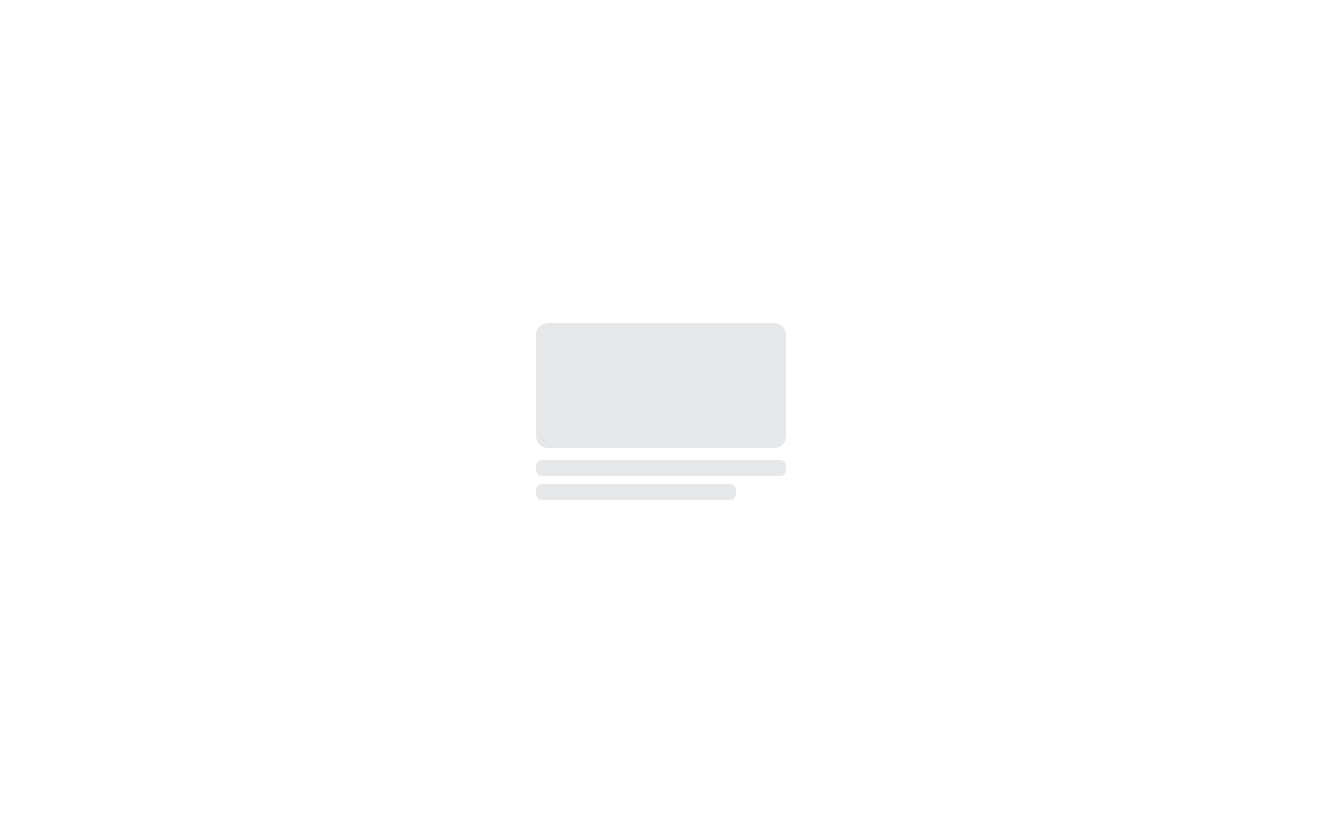 scroll, scrollTop: 0, scrollLeft: 0, axis: both 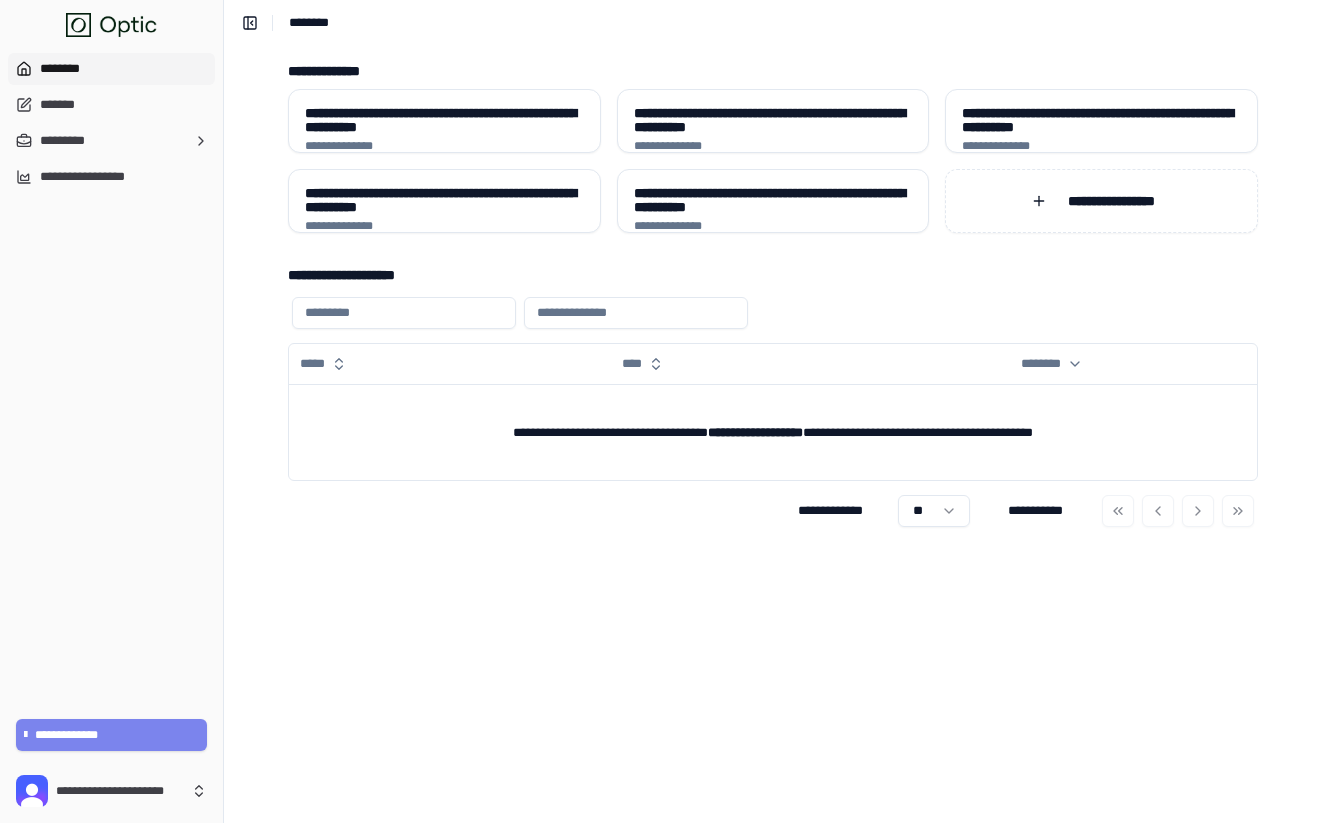 click on "**********" at bounding box center (112, 735) 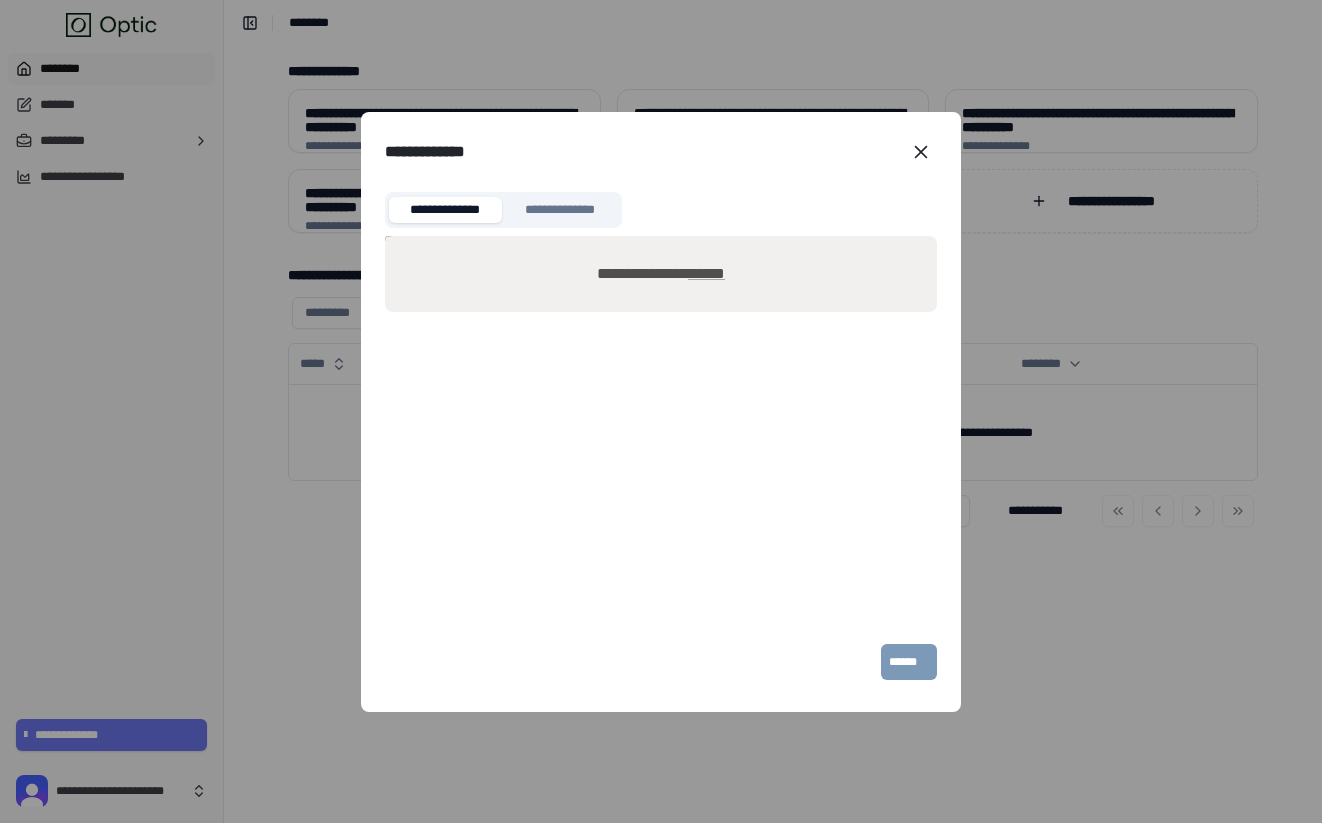 click on "******" at bounding box center [706, 273] 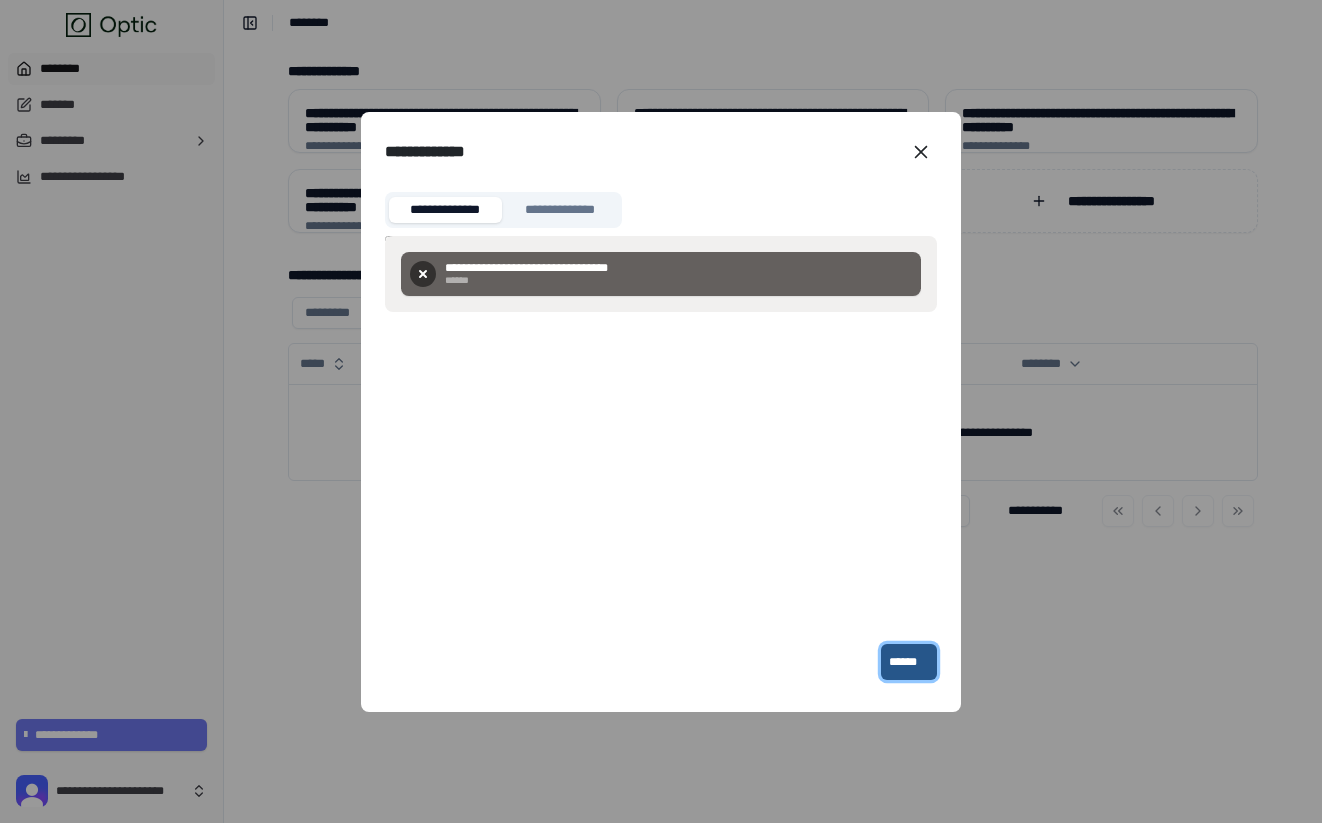 click on "******" at bounding box center (909, 662) 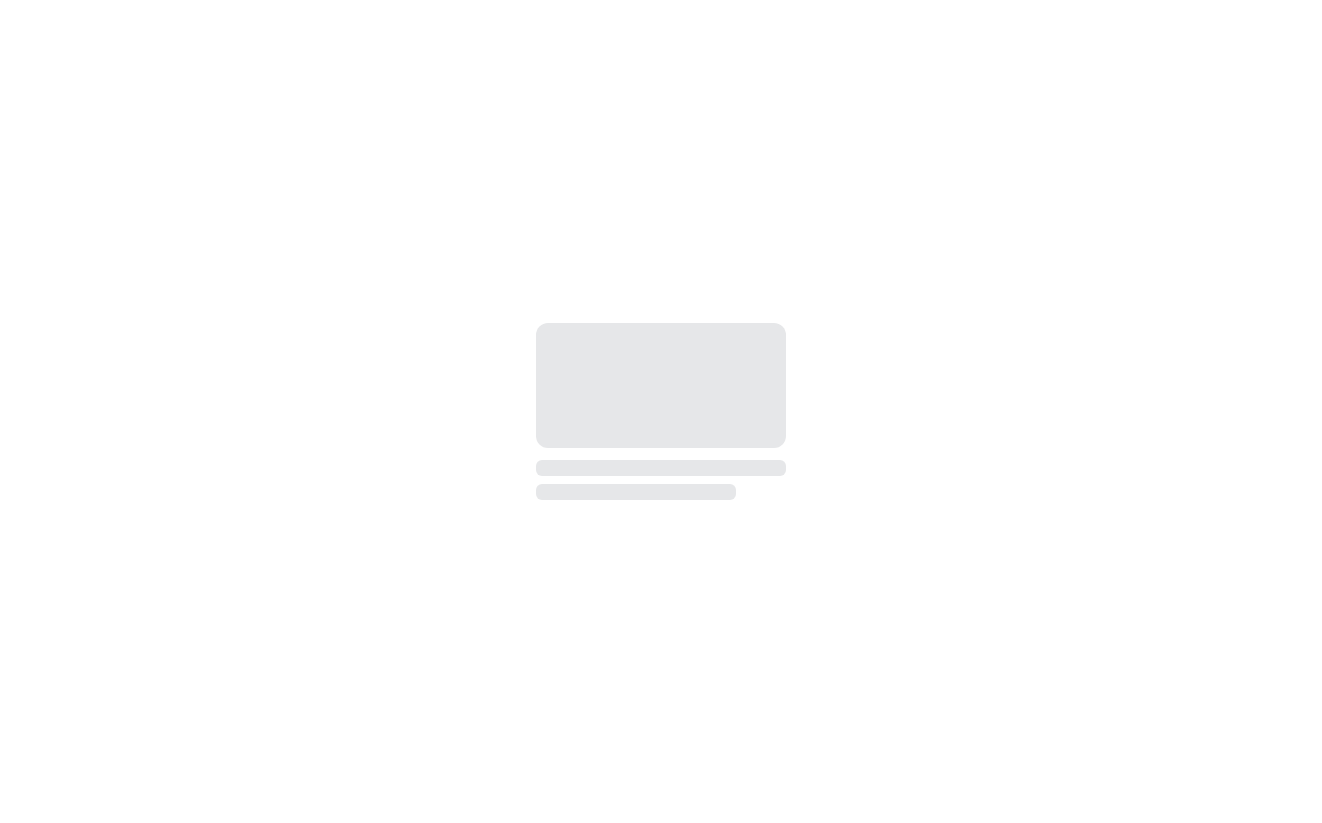 scroll, scrollTop: 0, scrollLeft: 0, axis: both 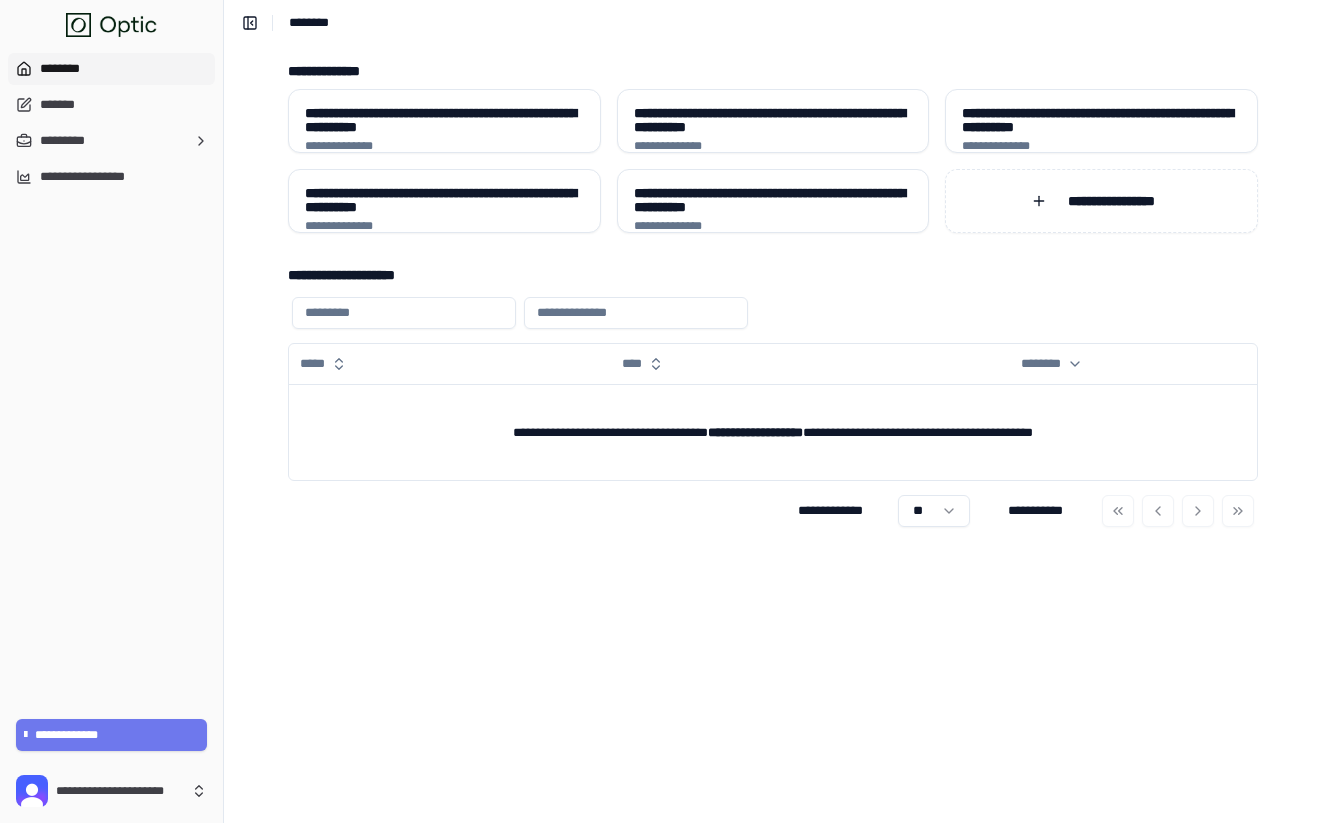 click at bounding box center (404, 313) 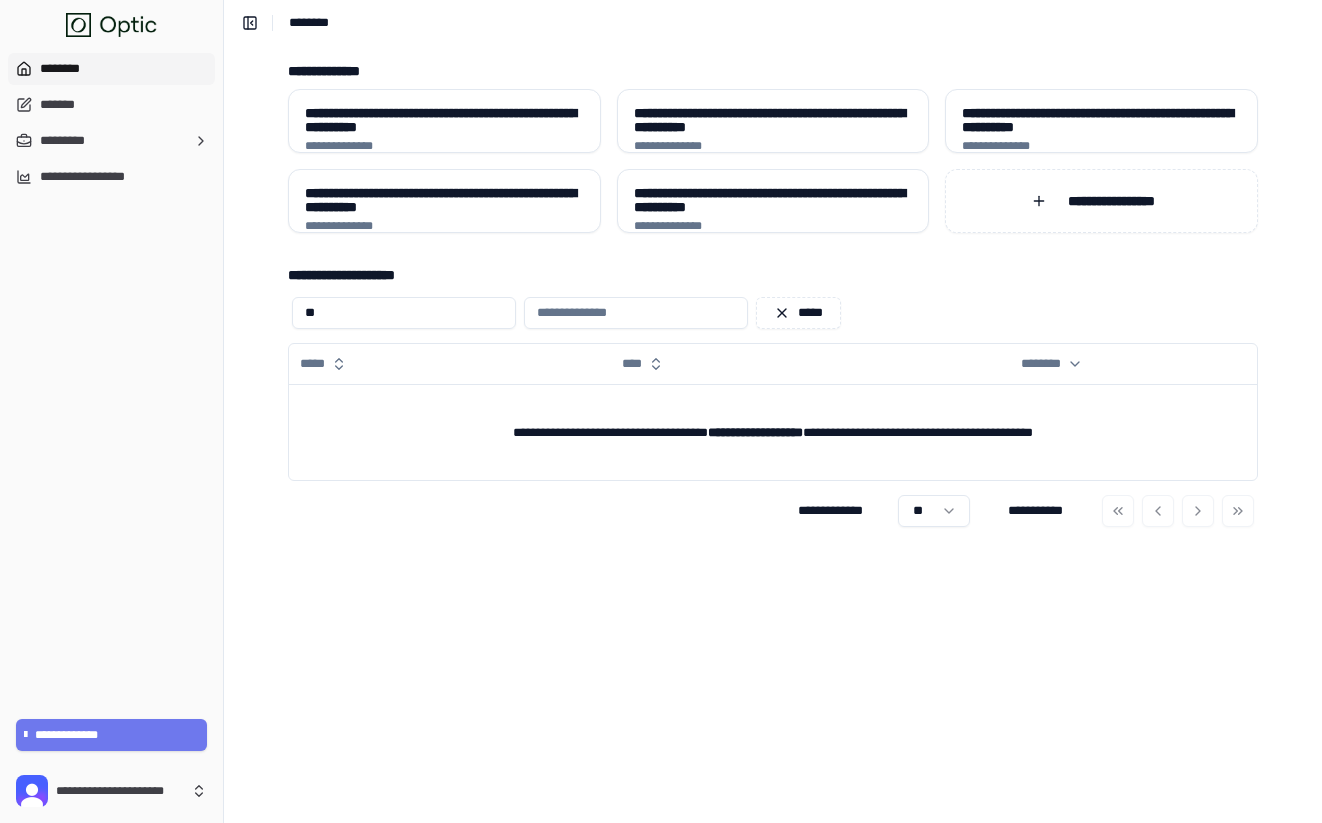 type on "**" 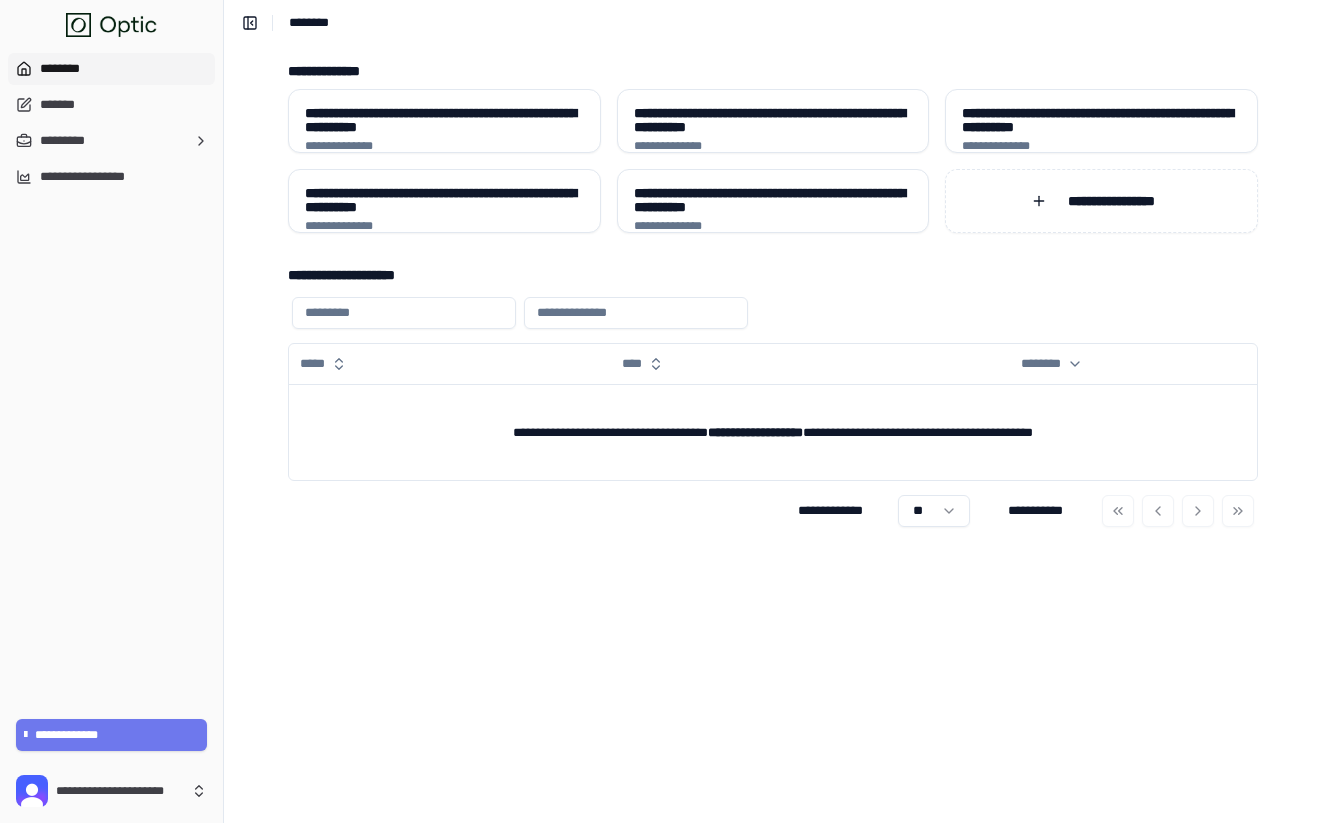 type 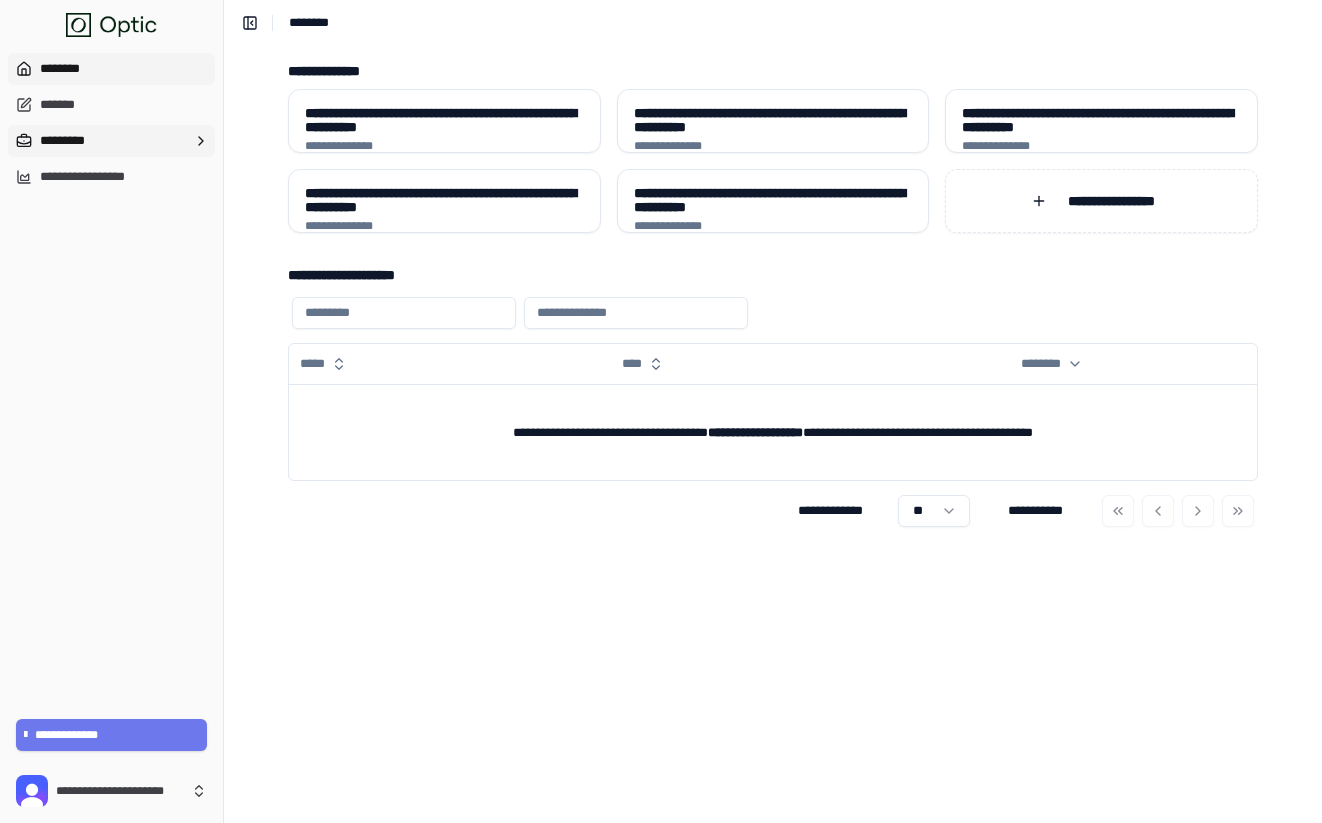 click on "*********" at bounding box center (111, 141) 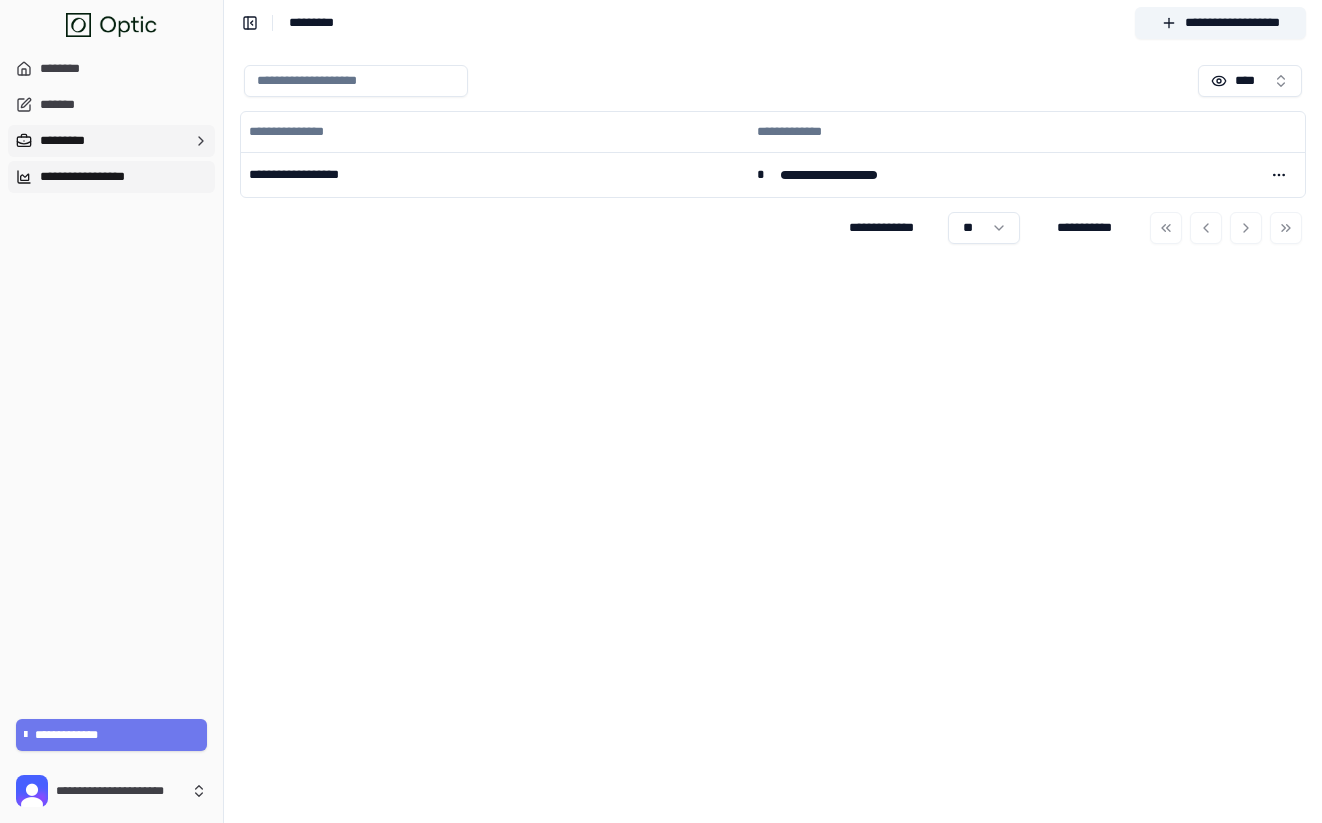 click on "**********" at bounding box center [111, 177] 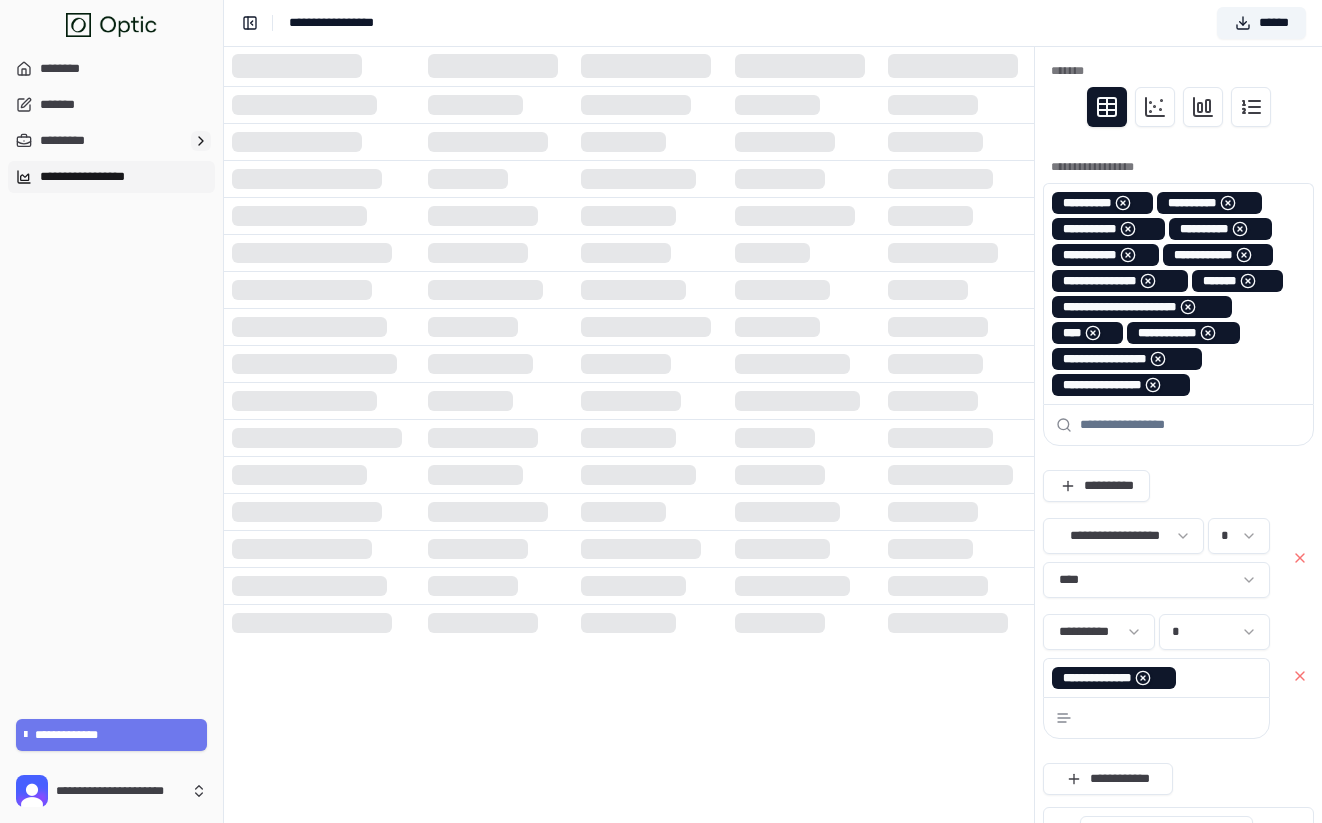 click 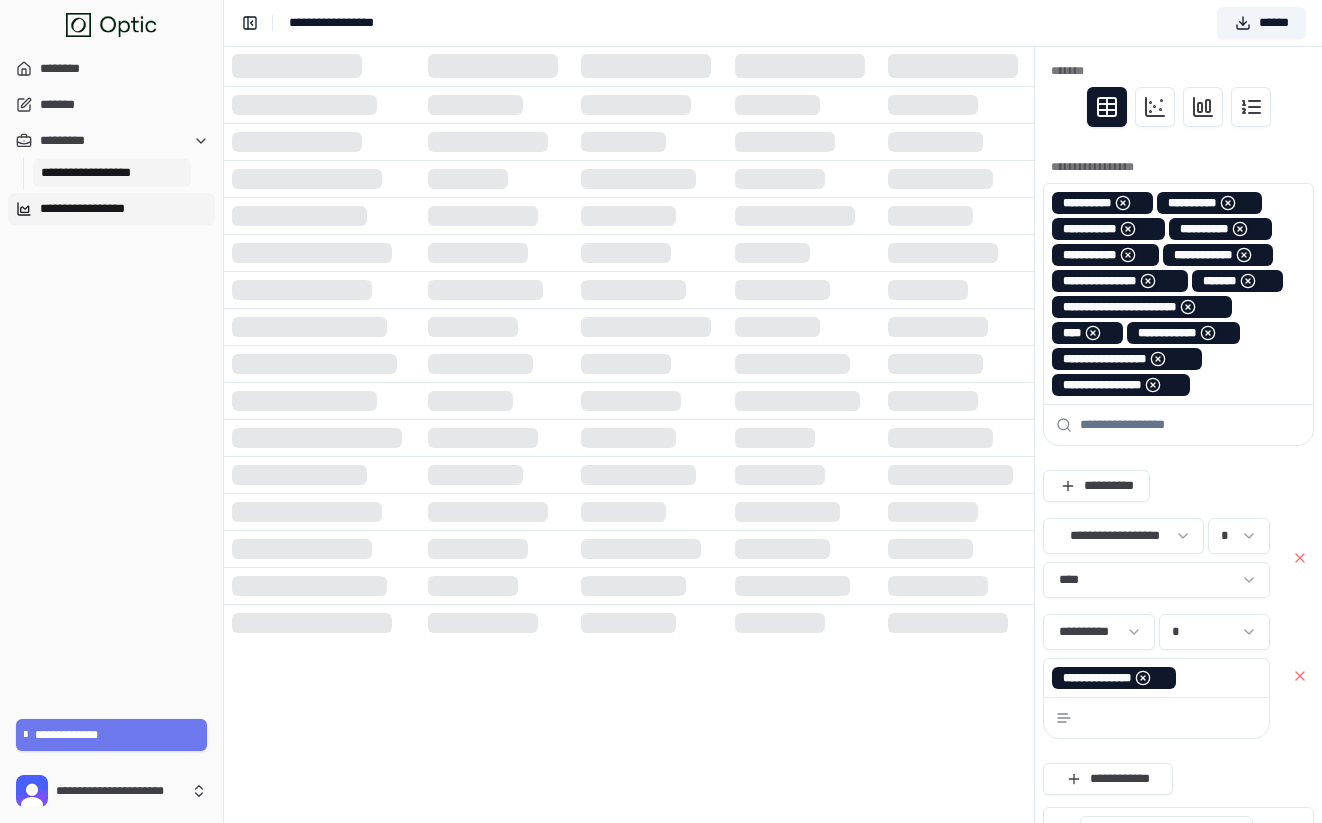 click on "**********" at bounding box center [112, 173] 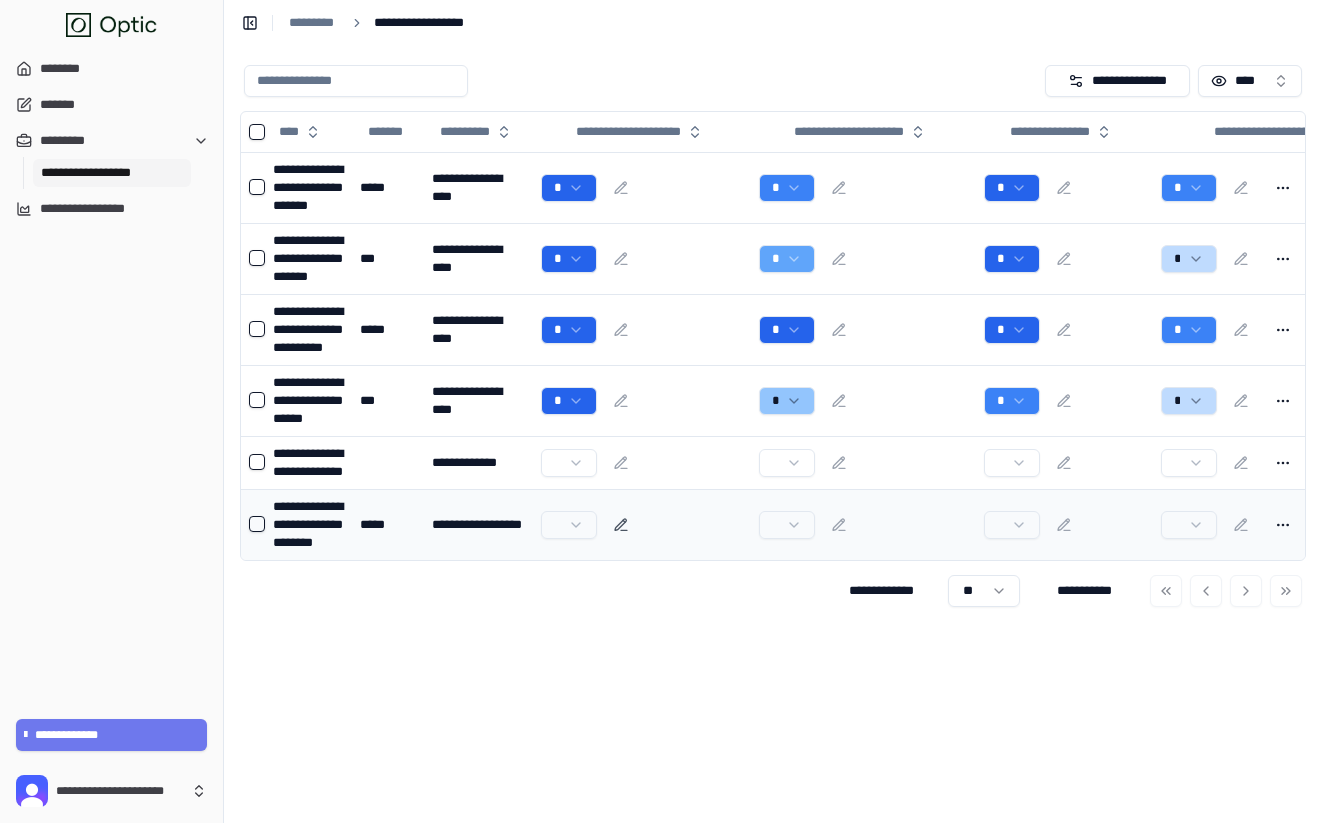 click 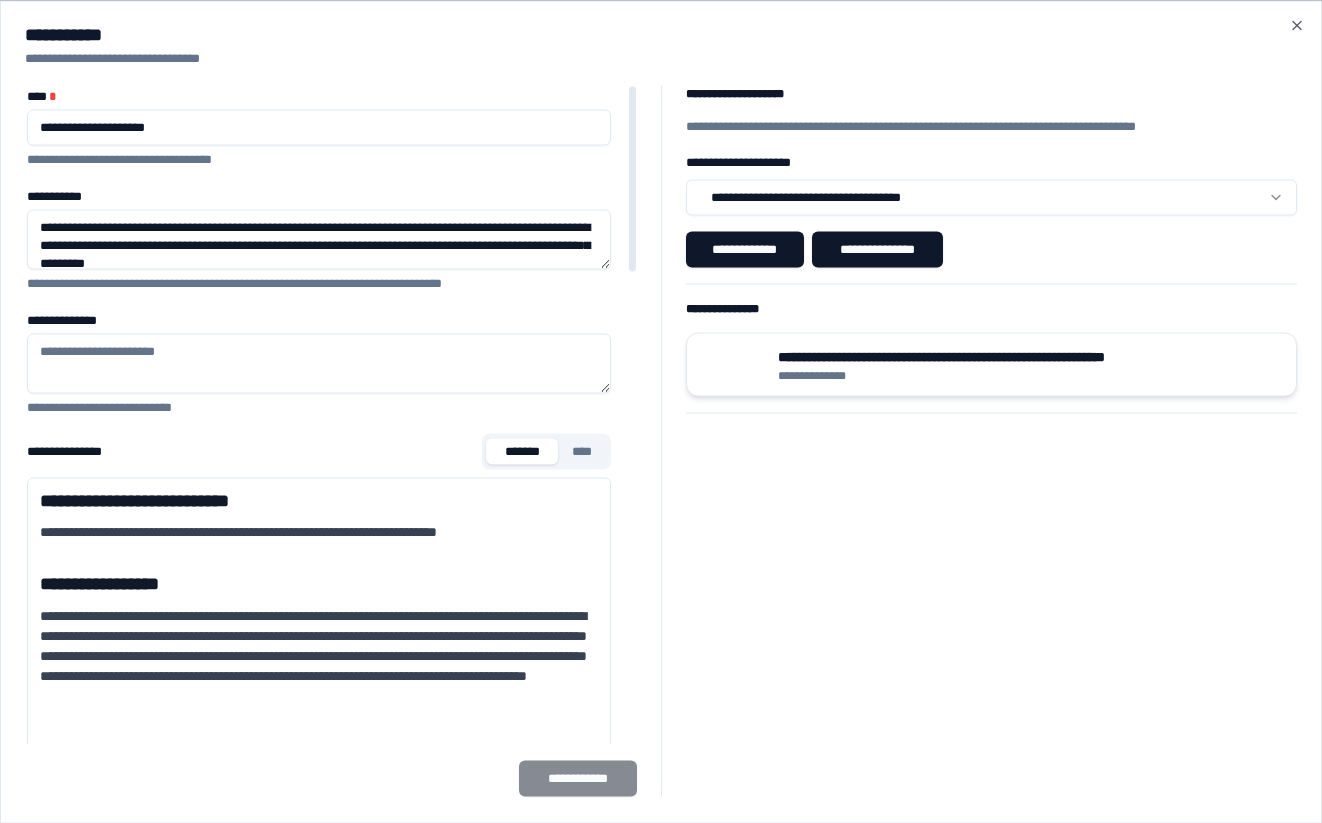 type on "**********" 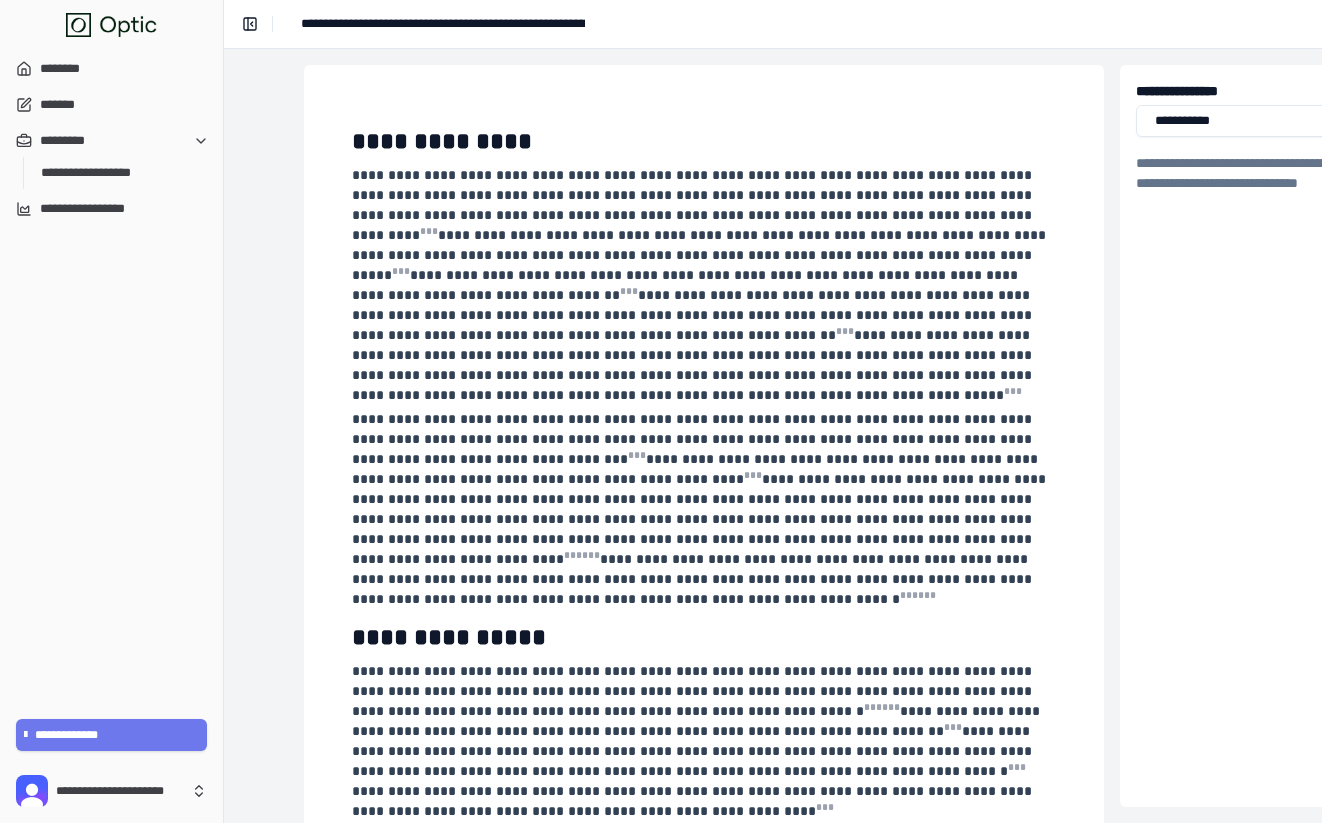 scroll, scrollTop: 0, scrollLeft: 231, axis: horizontal 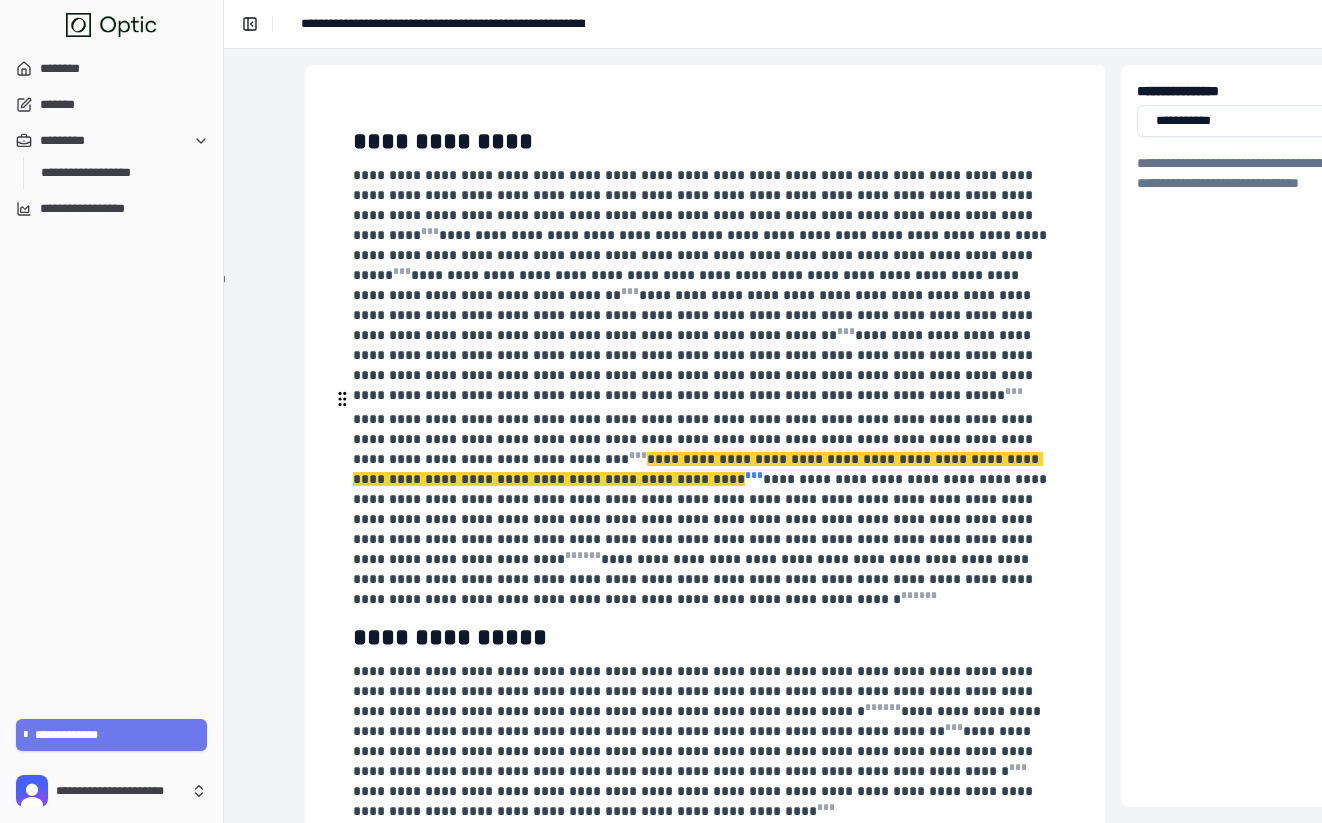 click on "* * *" at bounding box center [754, 475] 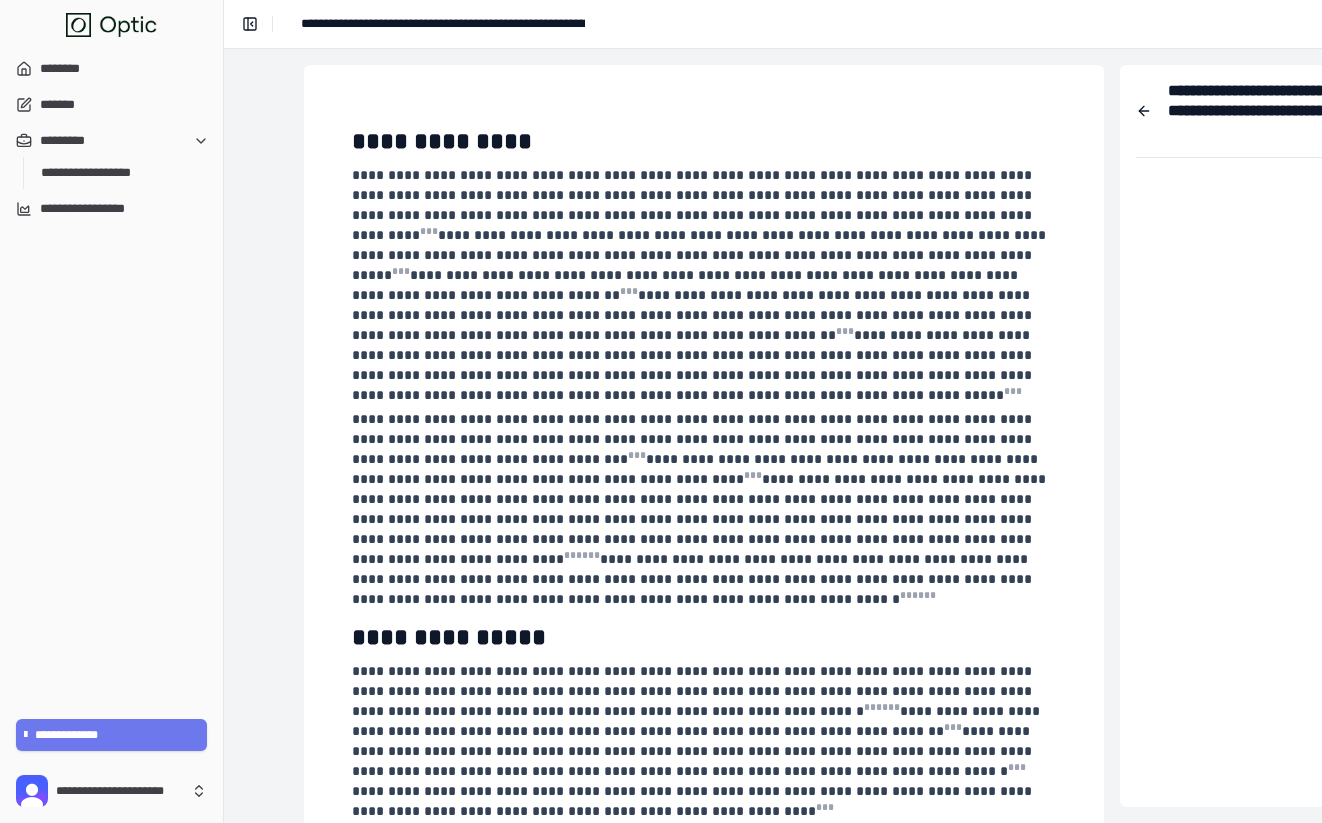 scroll, scrollTop: 0, scrollLeft: 231, axis: horizontal 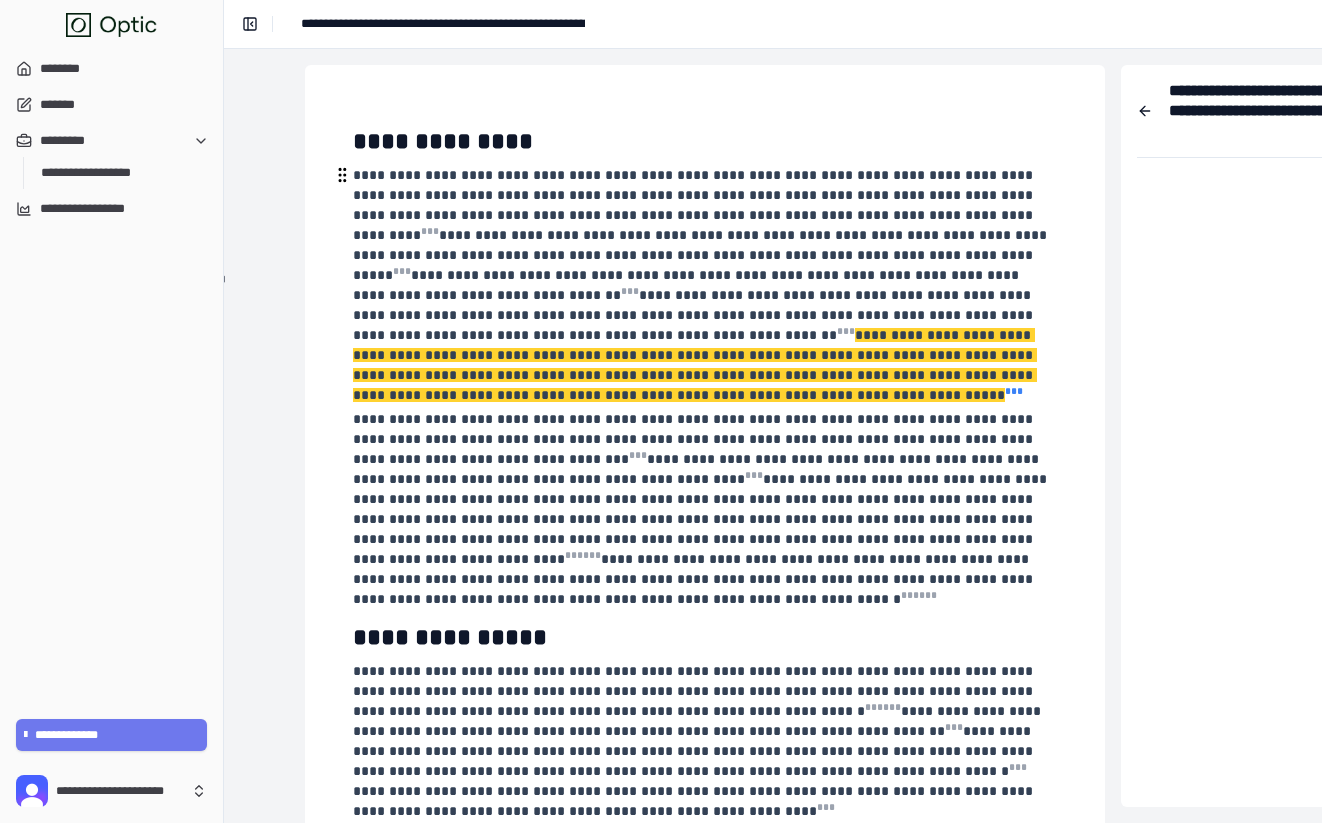 click on "* * *" at bounding box center [1014, 391] 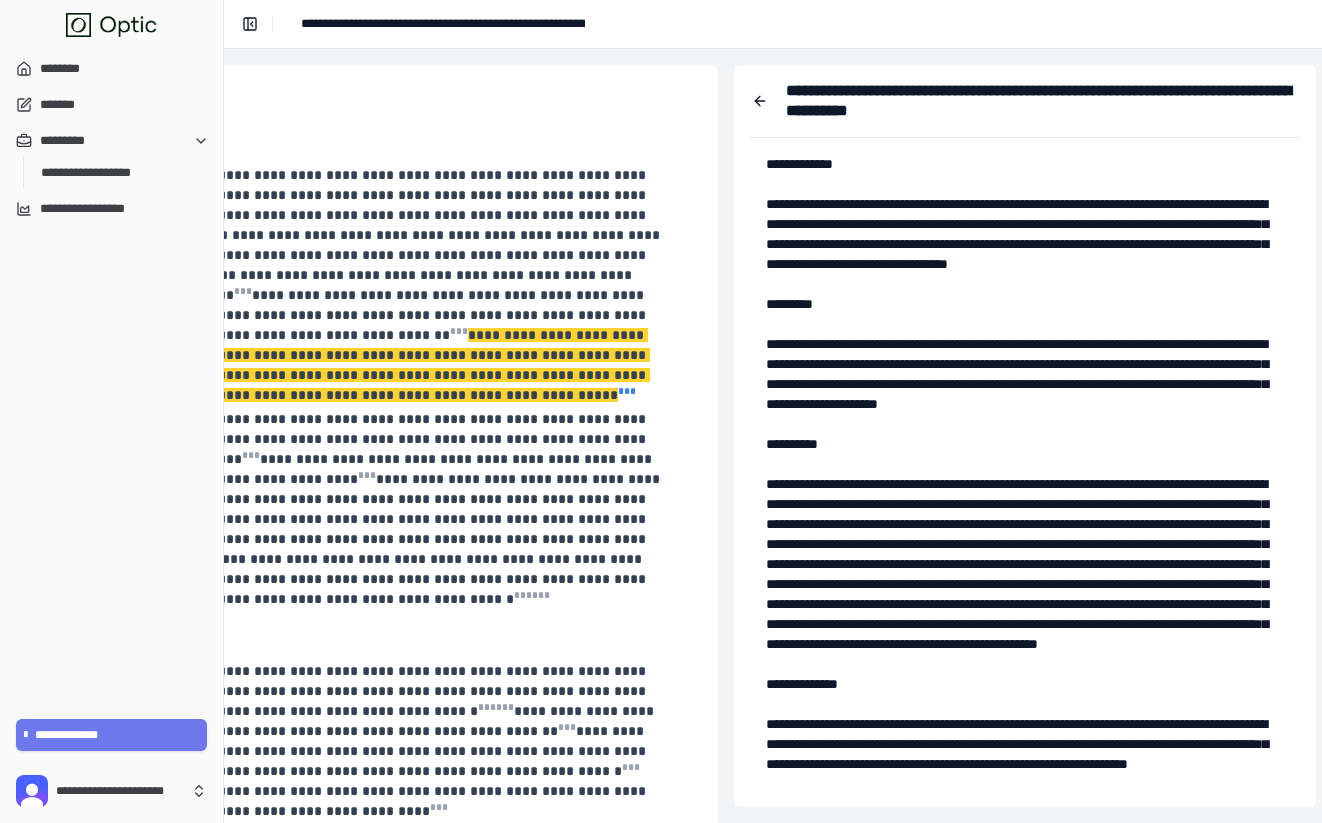 scroll, scrollTop: 0, scrollLeft: 628, axis: horizontal 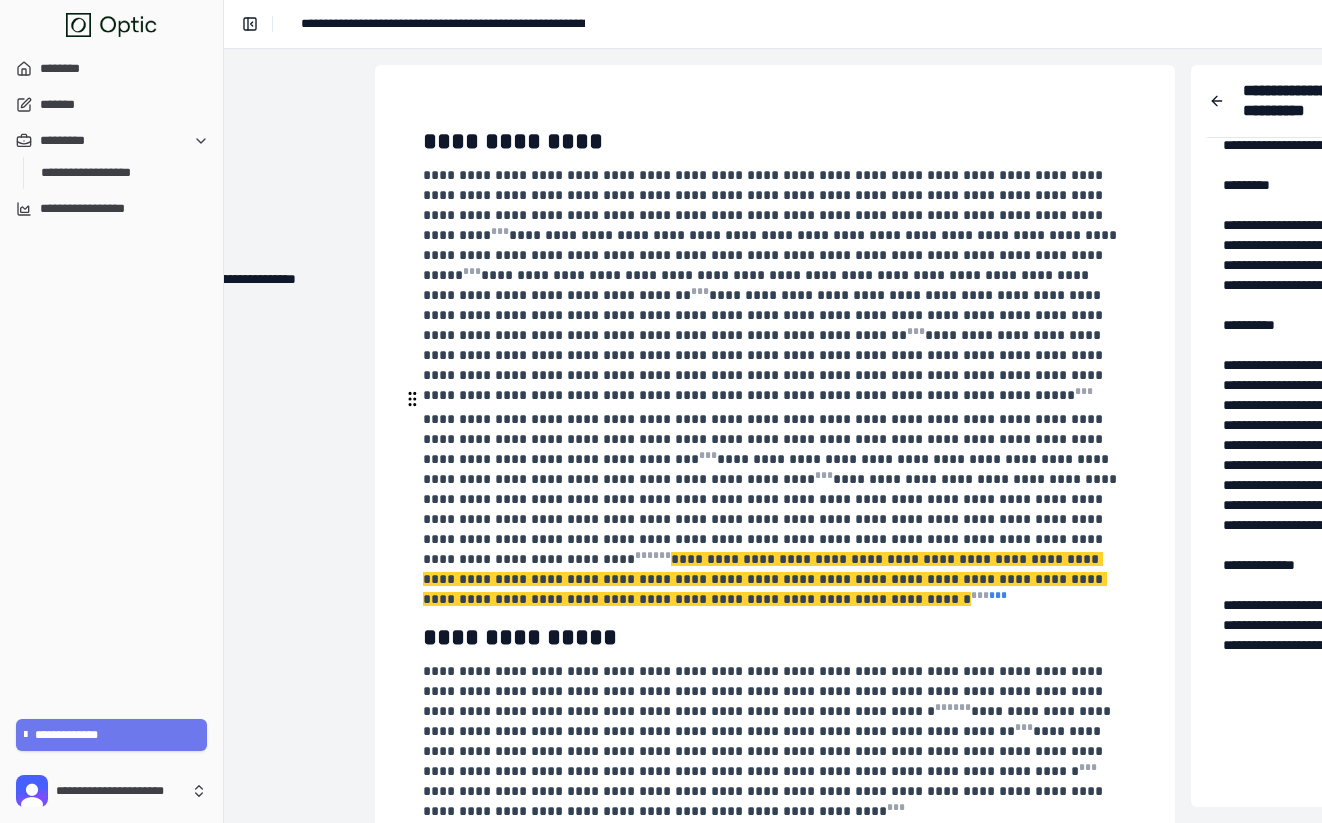 click on "* * *" at bounding box center [998, 595] 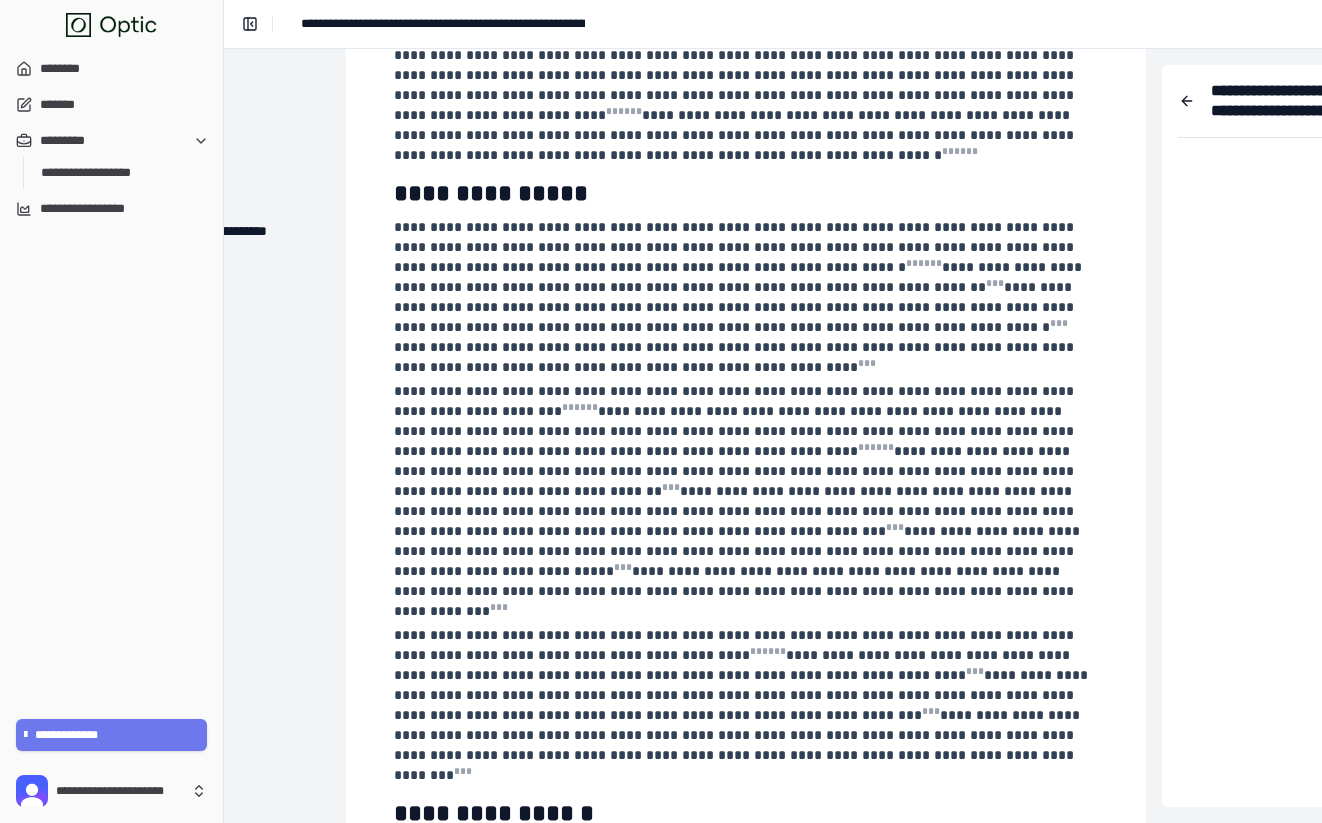 scroll, scrollTop: 446, scrollLeft: 190, axis: both 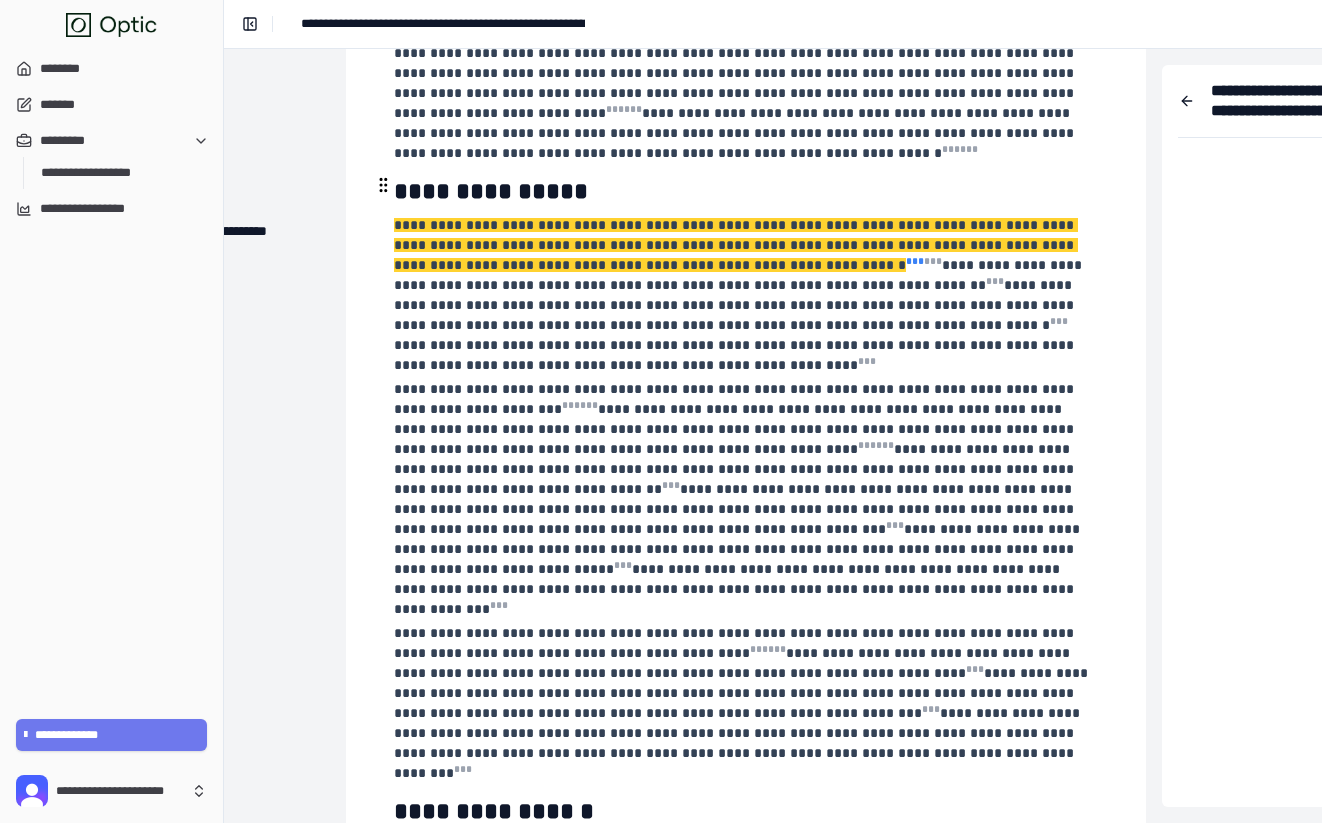 click on "* * *" at bounding box center (915, 261) 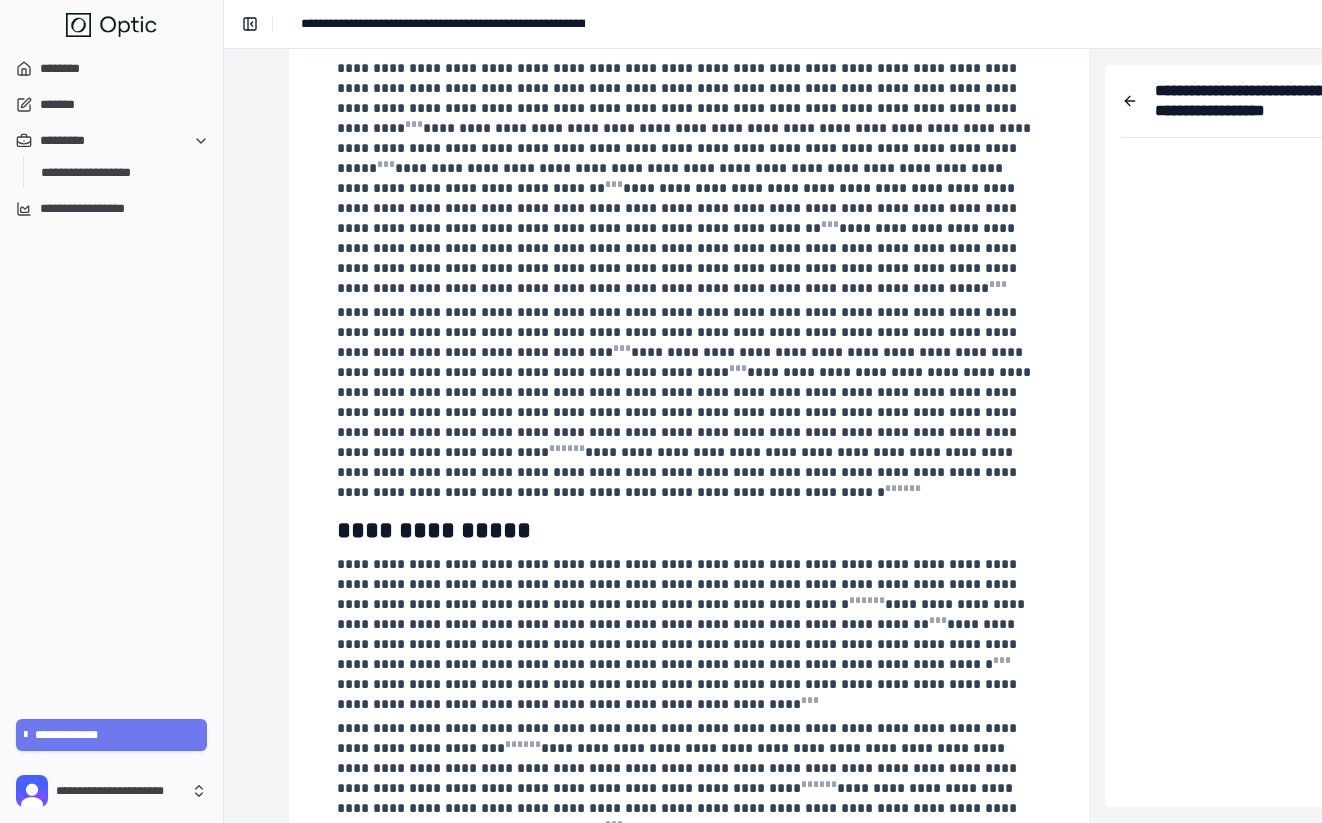 scroll, scrollTop: 0, scrollLeft: 247, axis: horizontal 